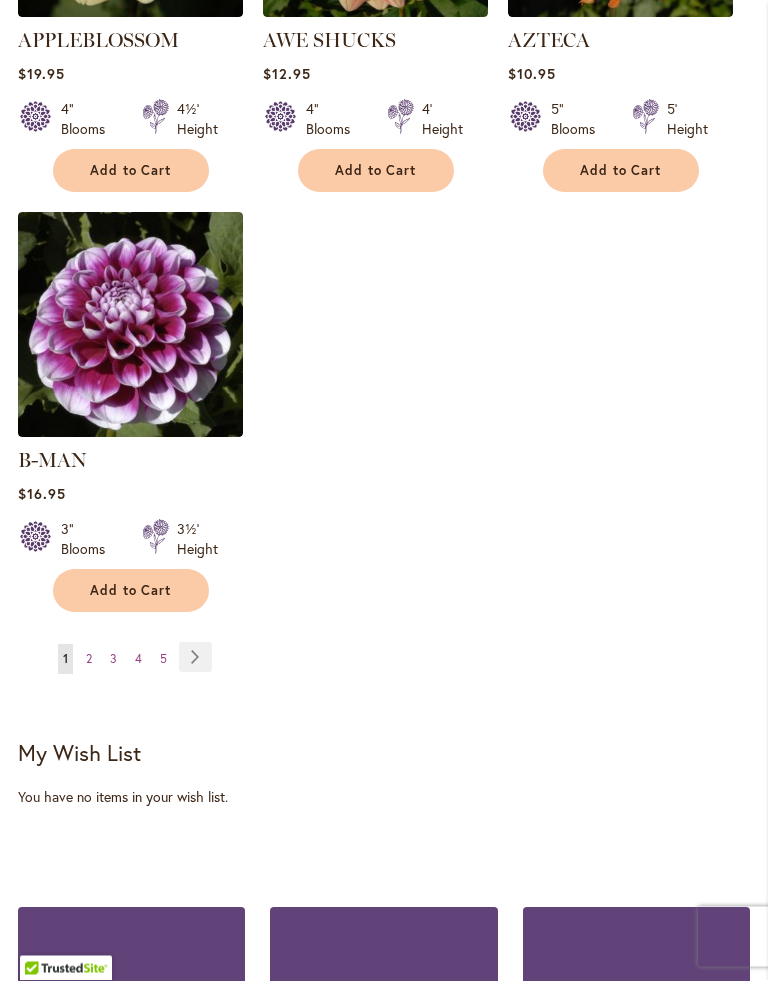 scroll, scrollTop: 2705, scrollLeft: 0, axis: vertical 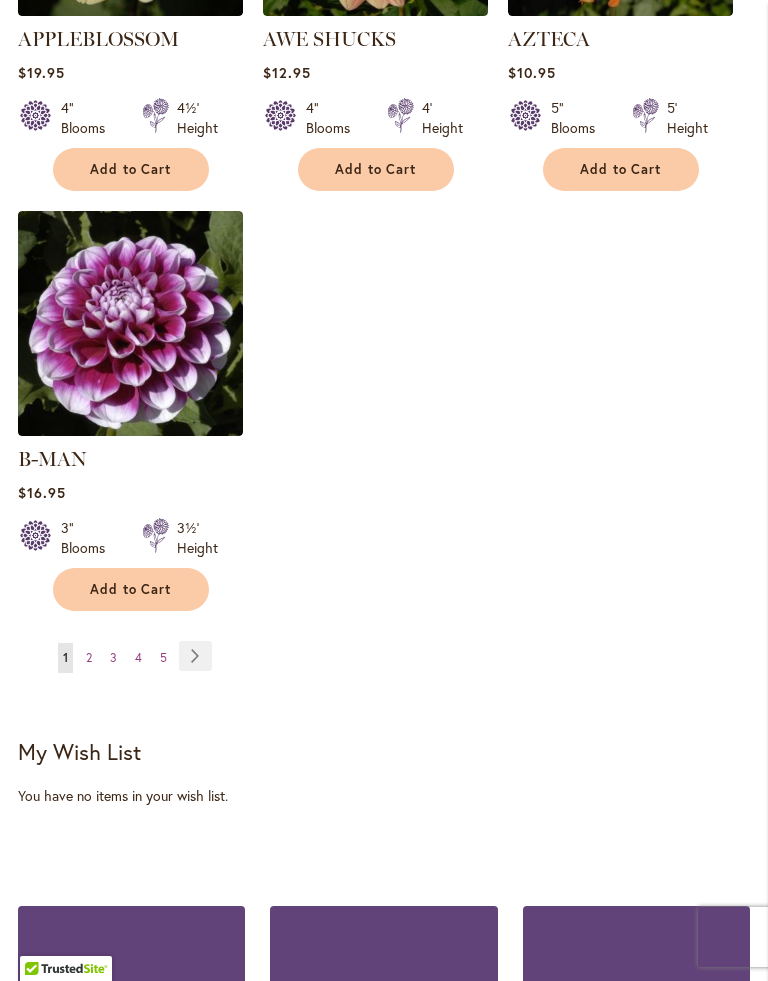 click on "Page
2" at bounding box center [89, 658] 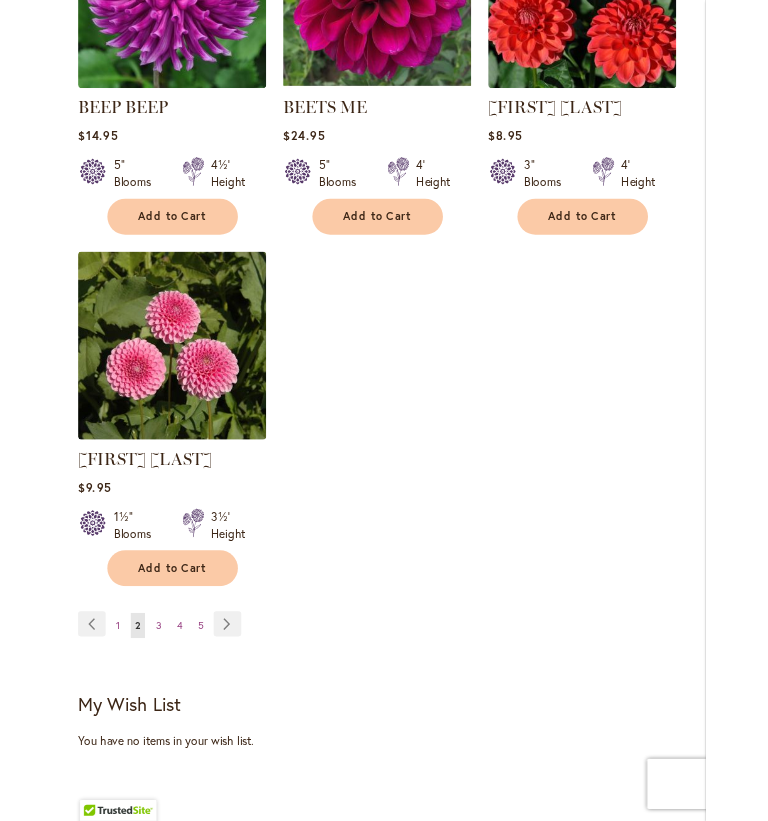 scroll, scrollTop: 2613, scrollLeft: 0, axis: vertical 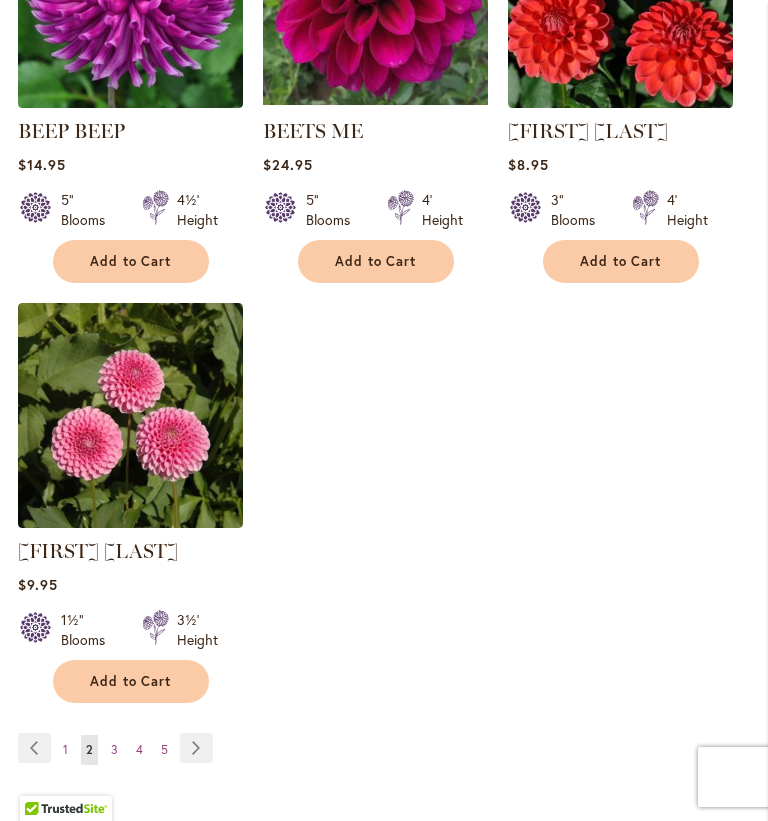 click on "**********" at bounding box center (384, -542) 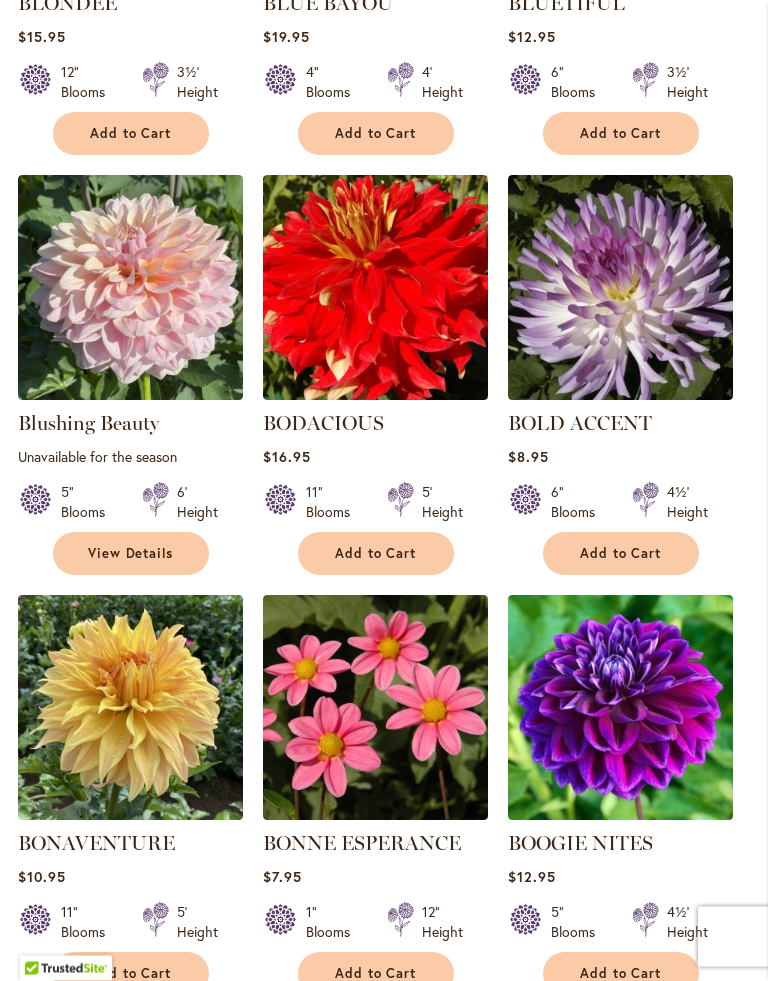 scroll, scrollTop: 1901, scrollLeft: 0, axis: vertical 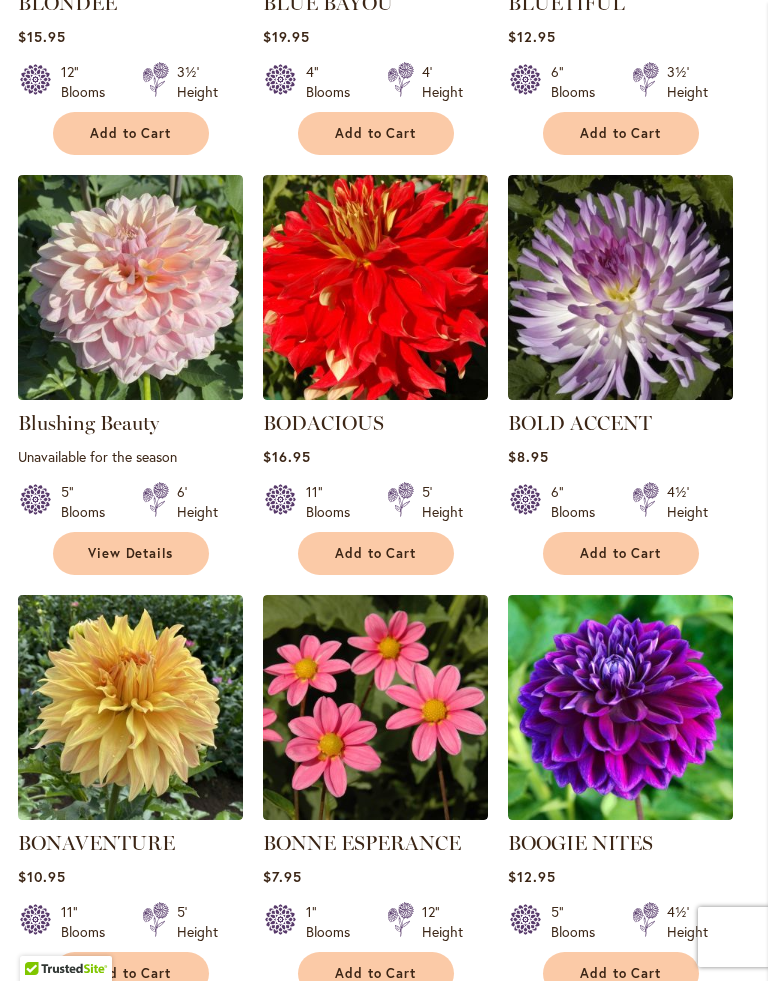 click on "Add to Cart" at bounding box center [621, 553] 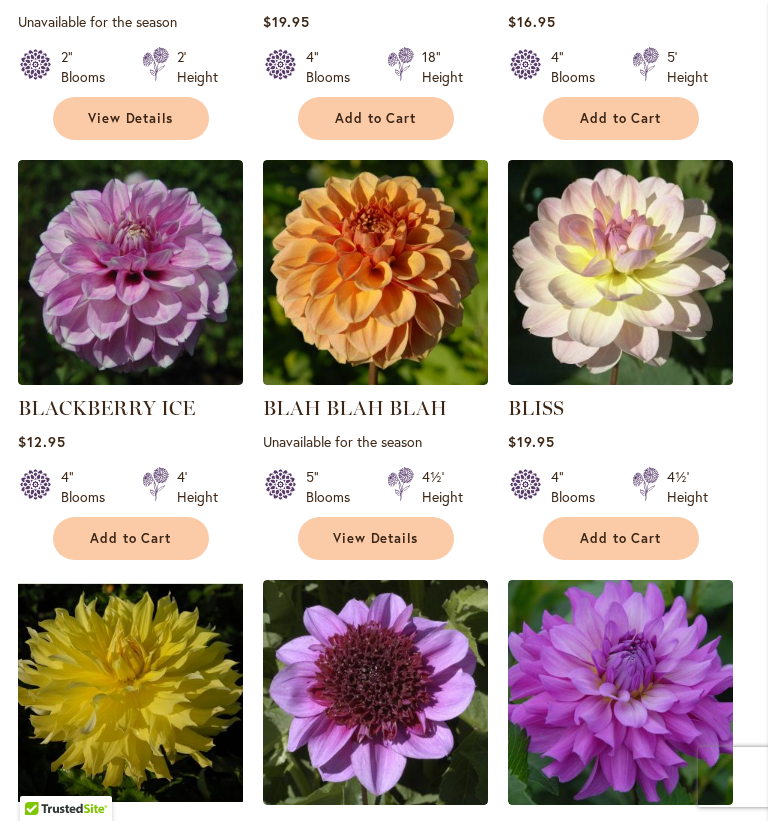 scroll, scrollTop: 1127, scrollLeft: 0, axis: vertical 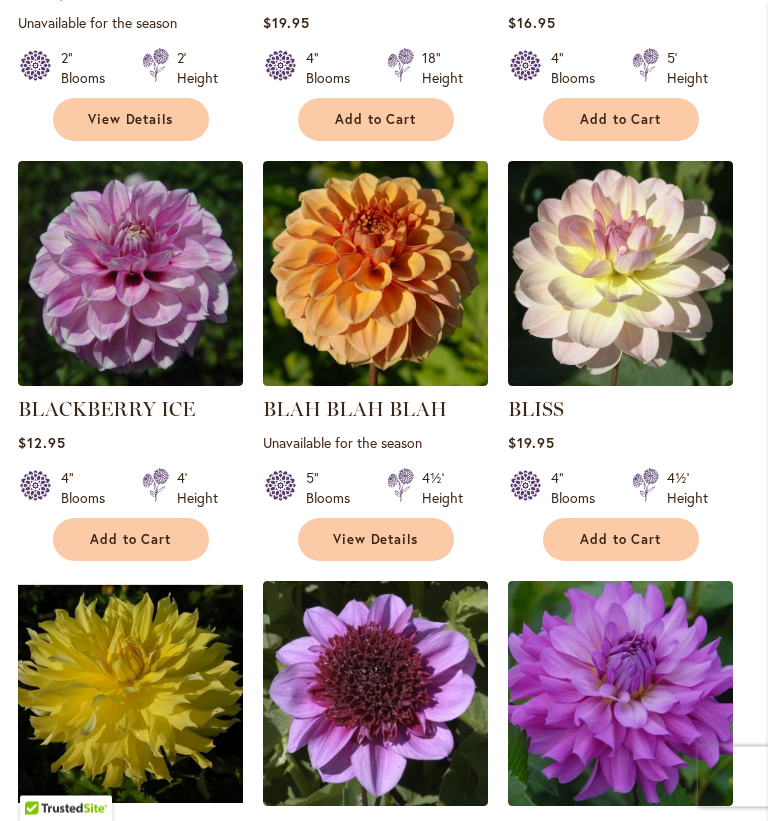 click on "Add to Cart" at bounding box center (131, 540) 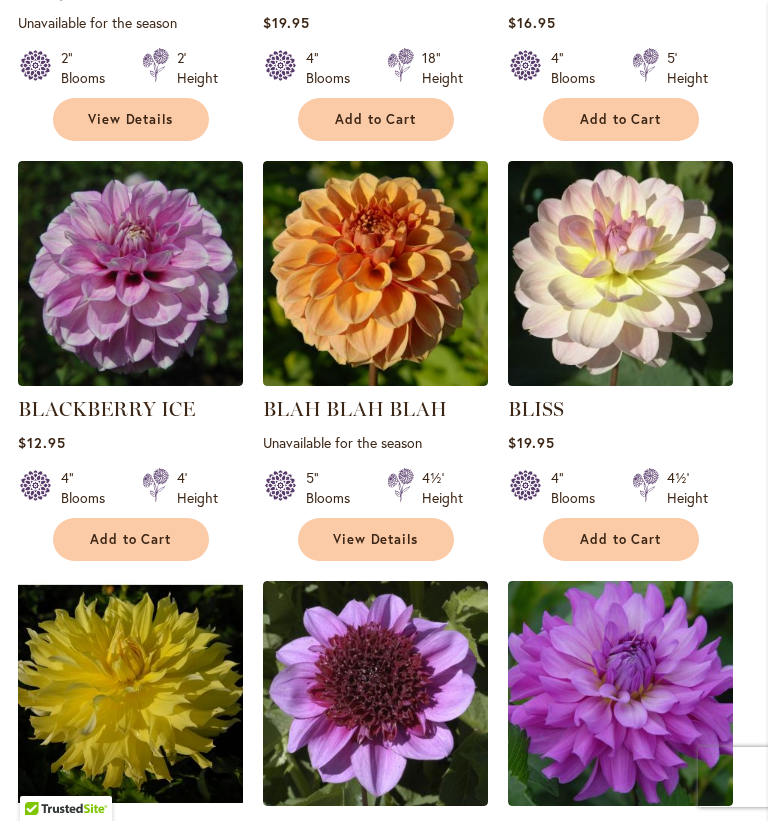 click on "Add to Cart" at bounding box center (621, 539) 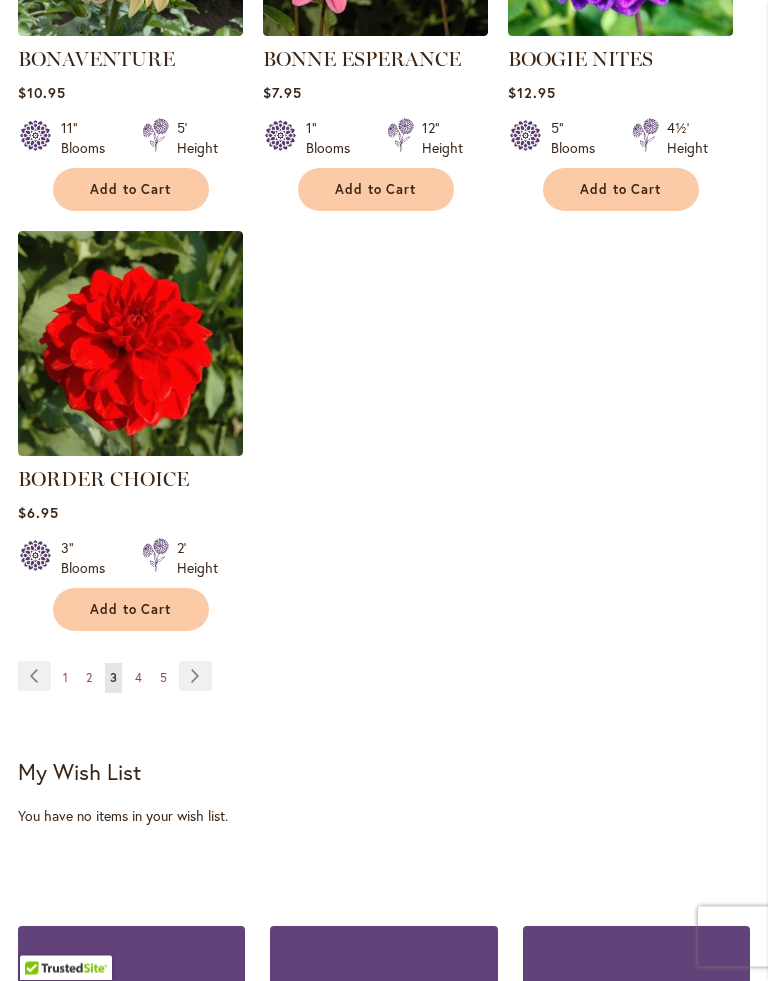 scroll, scrollTop: 2738, scrollLeft: 0, axis: vertical 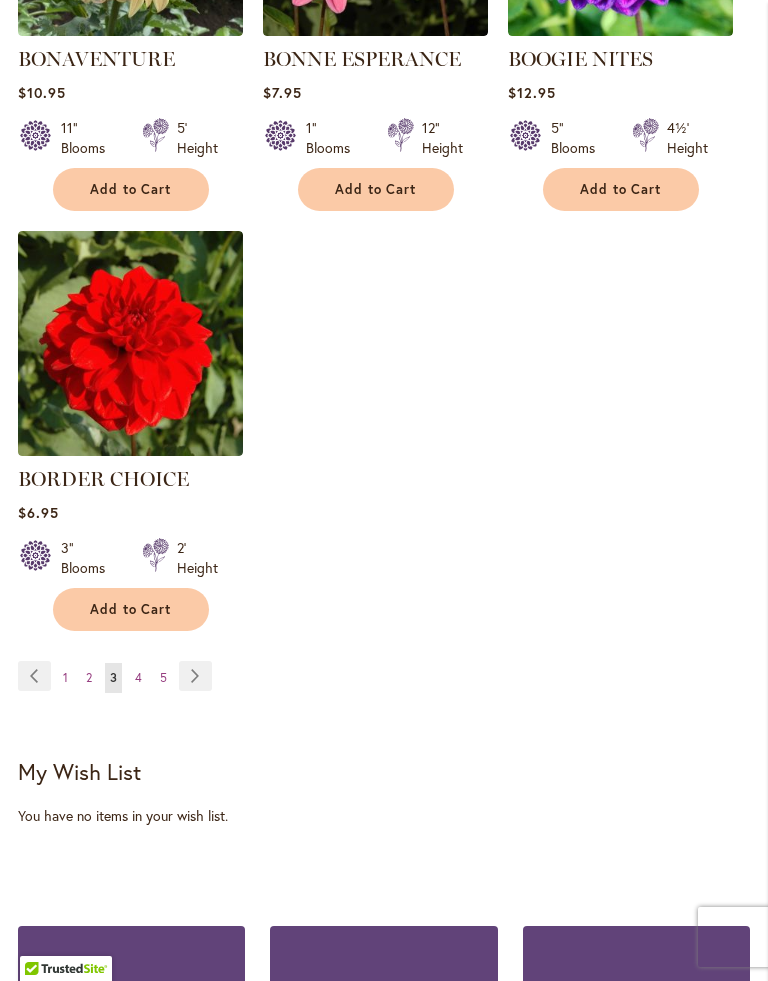 click on "Page
4" at bounding box center [138, 678] 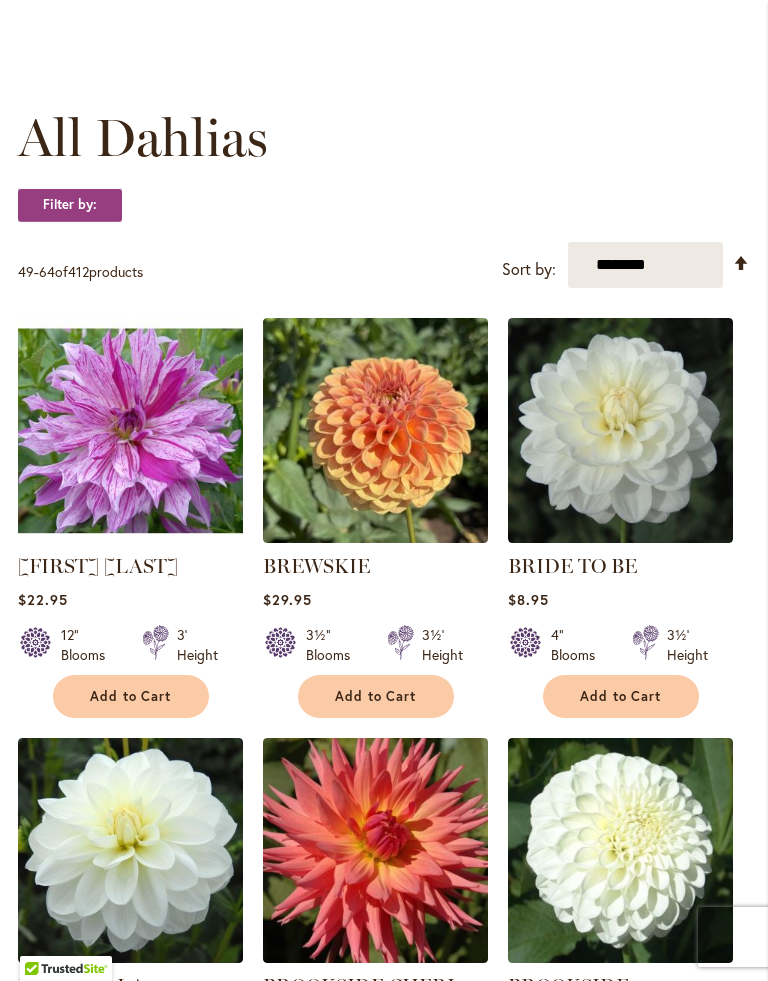scroll, scrollTop: 711, scrollLeft: 0, axis: vertical 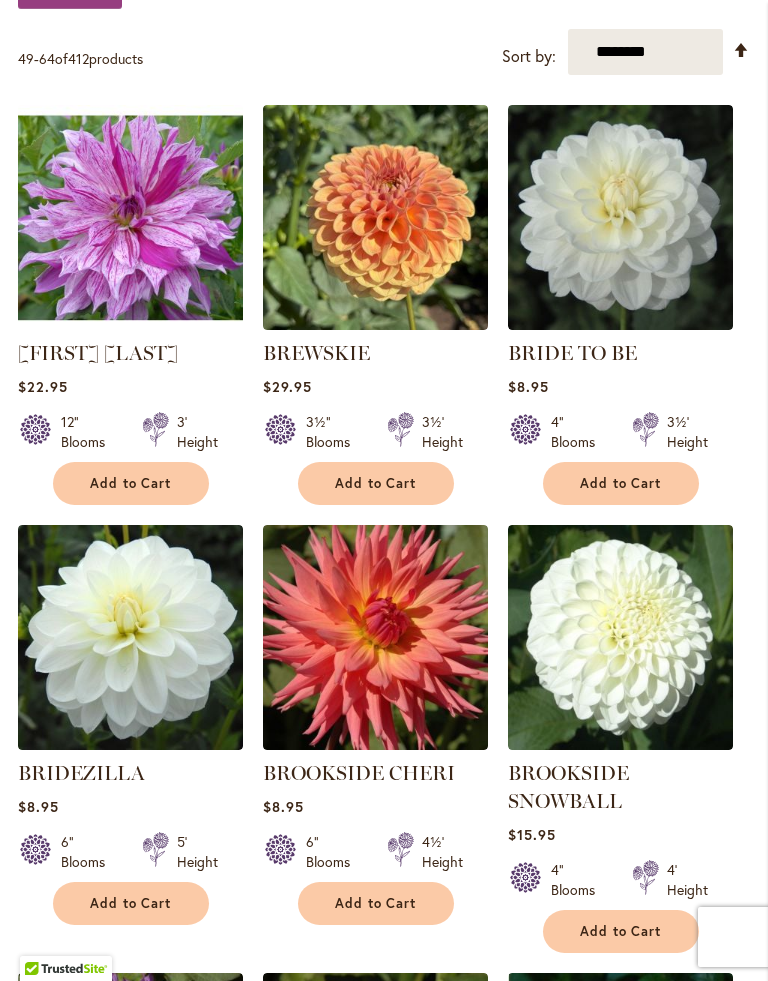click on "Add to Cart" at bounding box center [621, 483] 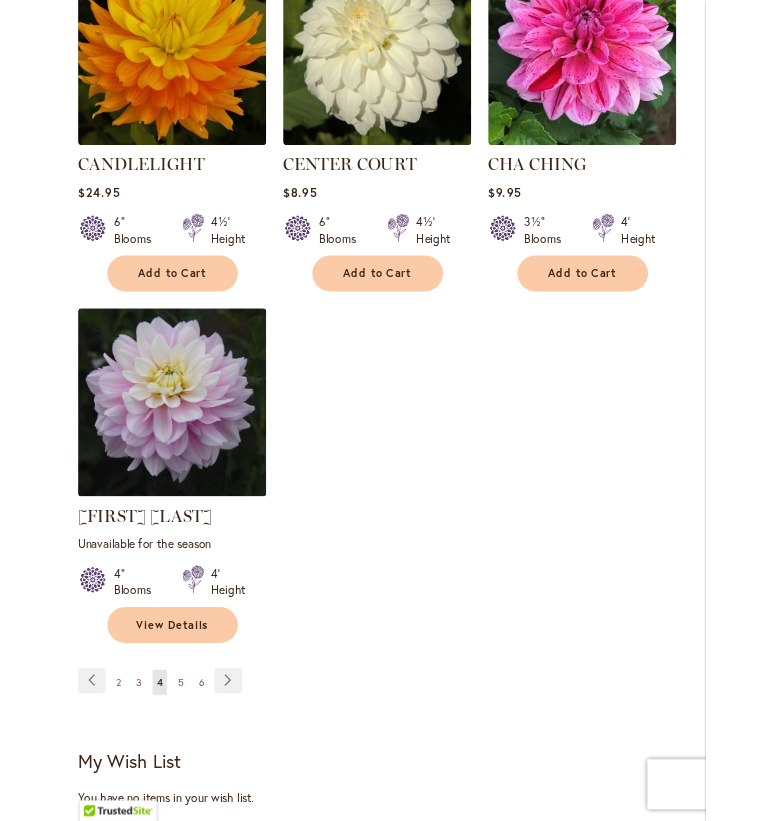 scroll, scrollTop: 2444, scrollLeft: 0, axis: vertical 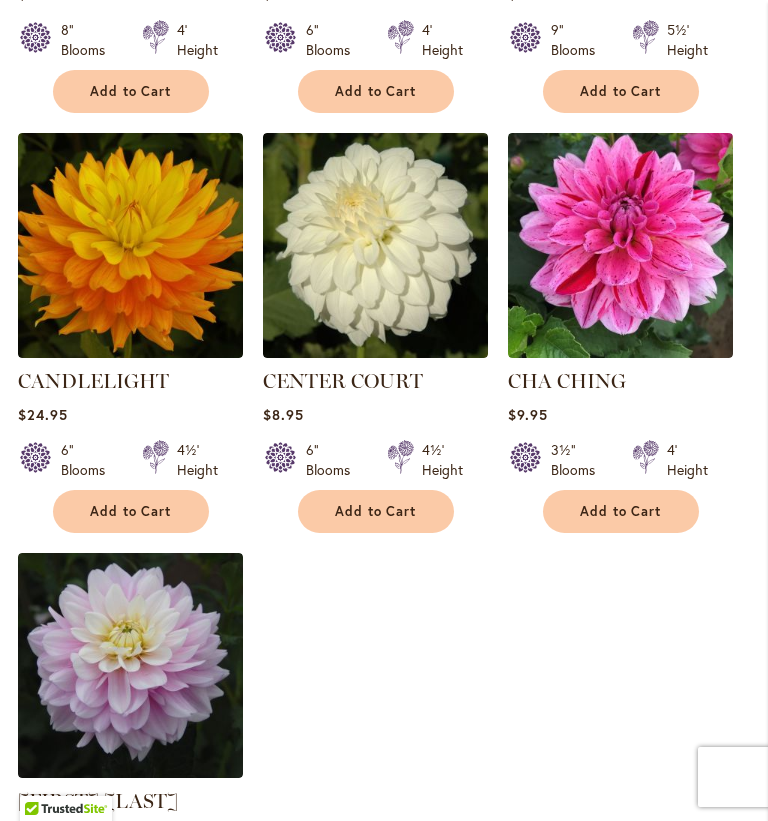 click on "Add to Cart" at bounding box center [621, 511] 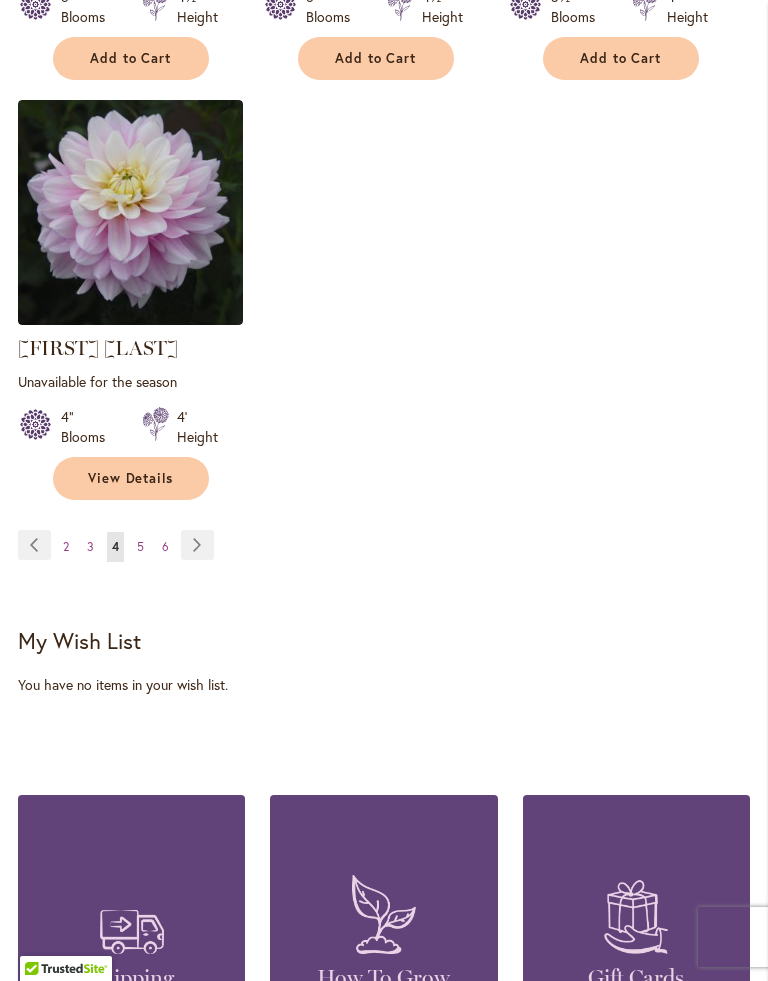 scroll, scrollTop: 2899, scrollLeft: 0, axis: vertical 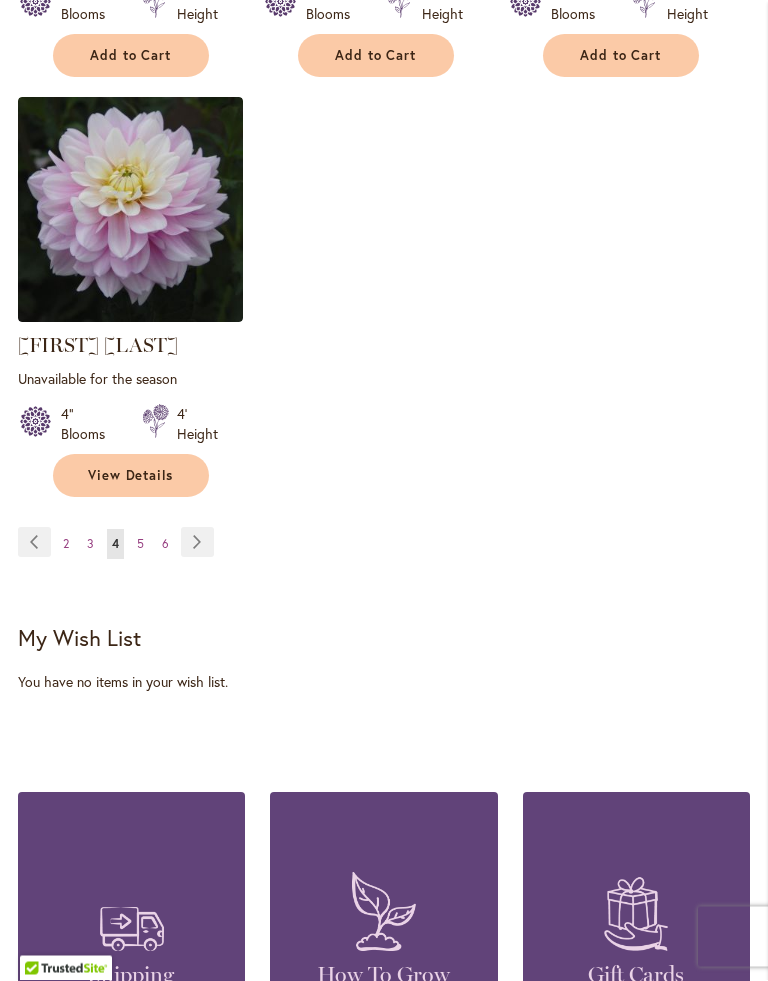 click on "Page
5" at bounding box center (140, 545) 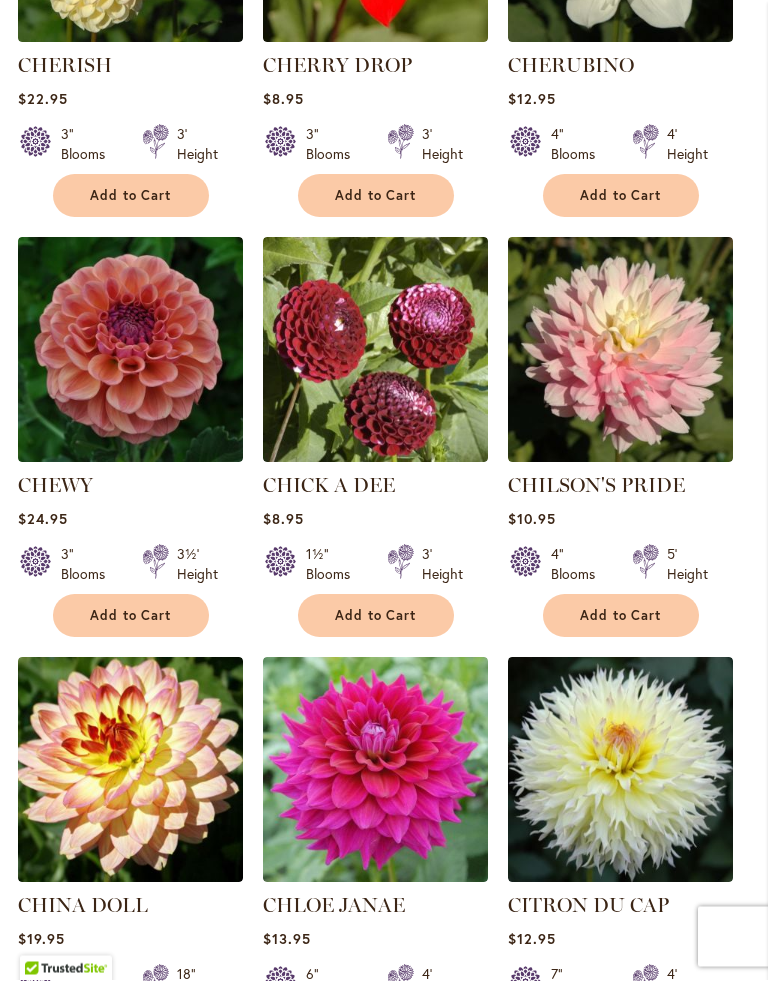 scroll, scrollTop: 1422, scrollLeft: 0, axis: vertical 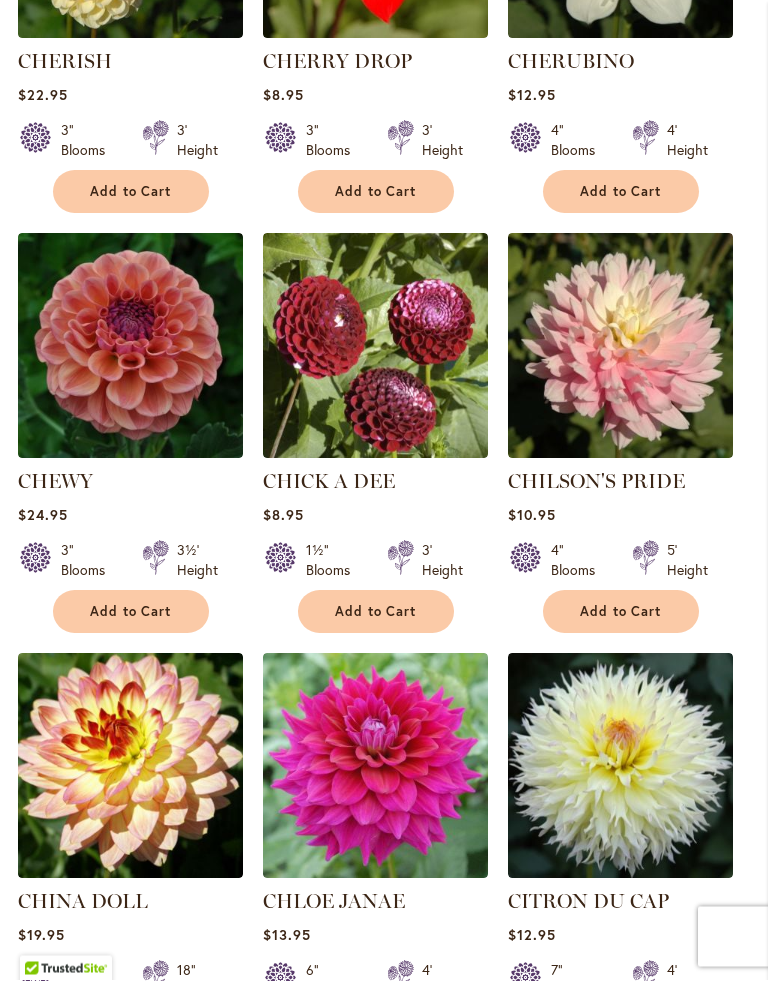 click on "Add to Cart" at bounding box center (621, 612) 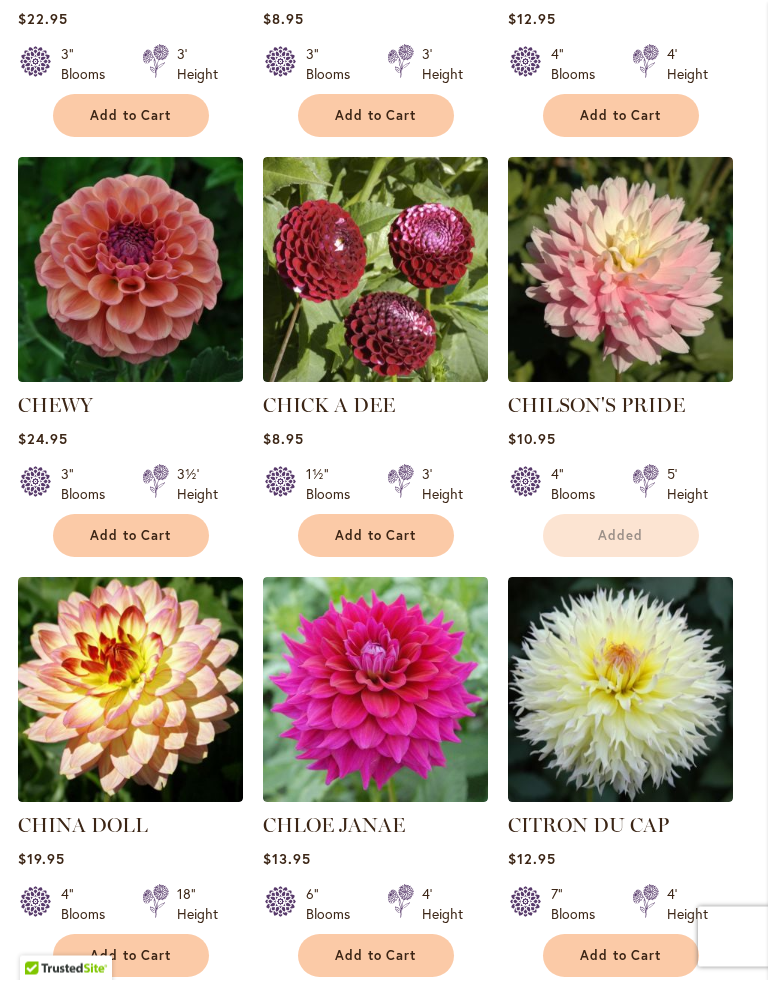 scroll, scrollTop: 1622, scrollLeft: 0, axis: vertical 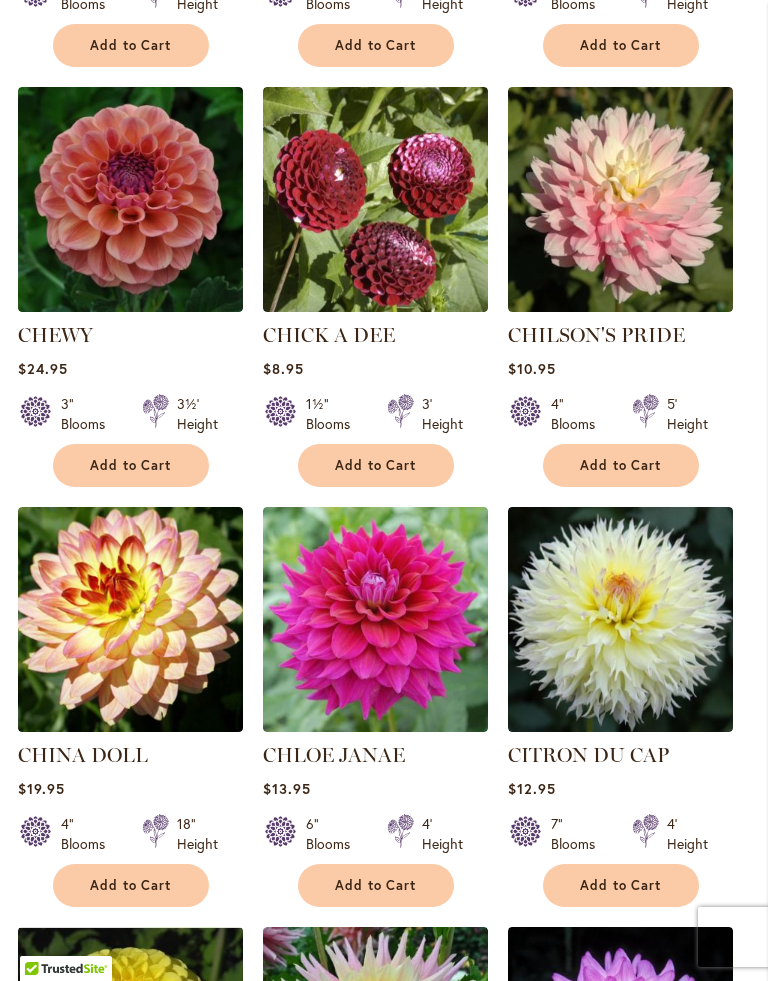 click on "Add to Cart" at bounding box center [621, 885] 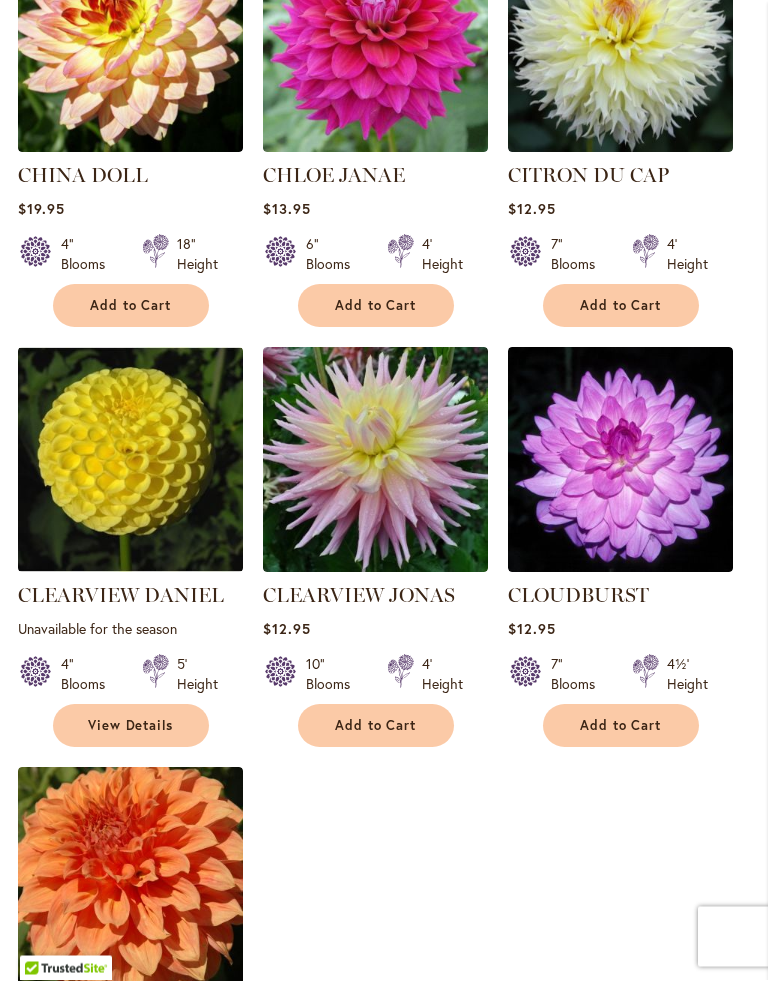 scroll, scrollTop: 2205, scrollLeft: 0, axis: vertical 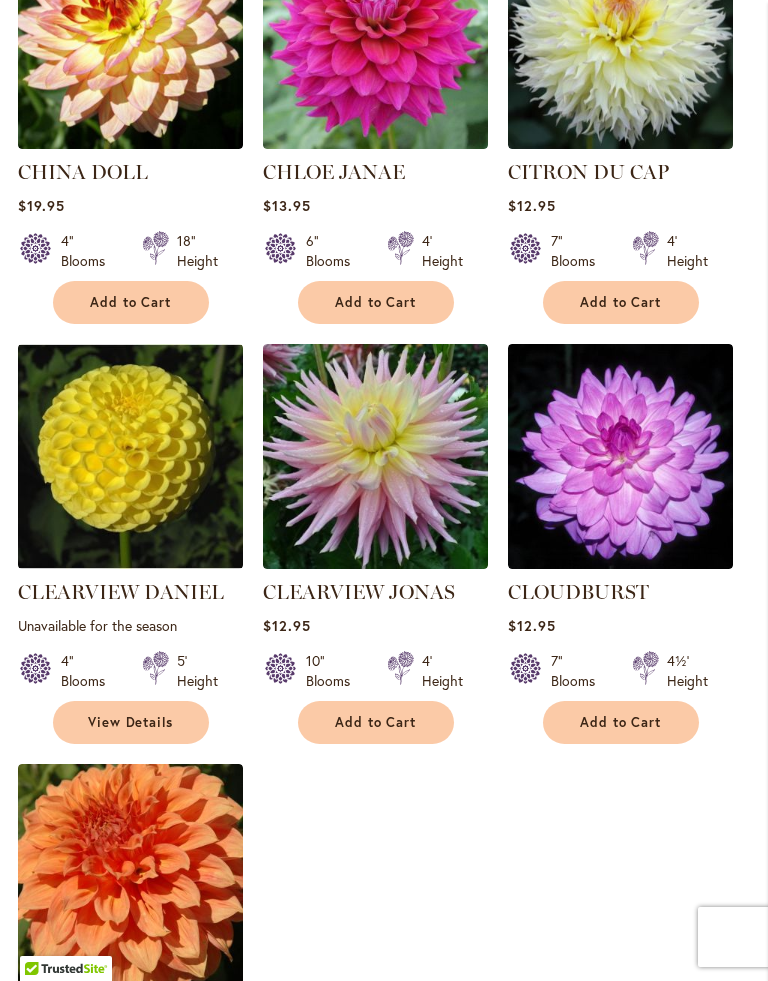 click on "Add to Cart" at bounding box center [621, 722] 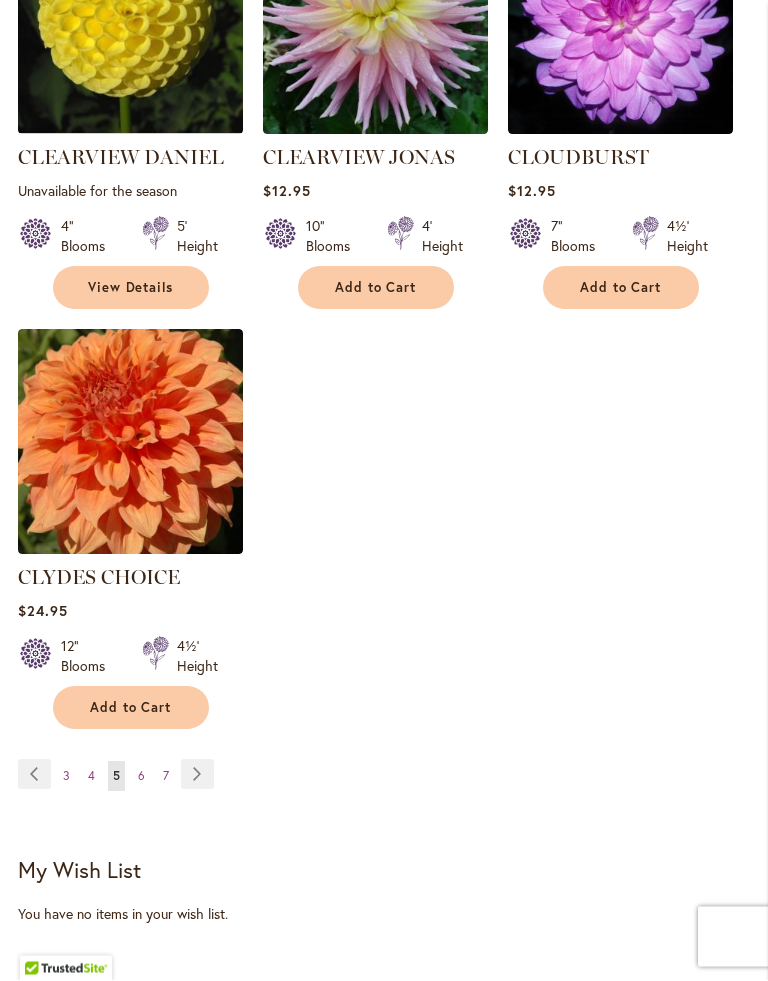 scroll, scrollTop: 2640, scrollLeft: 0, axis: vertical 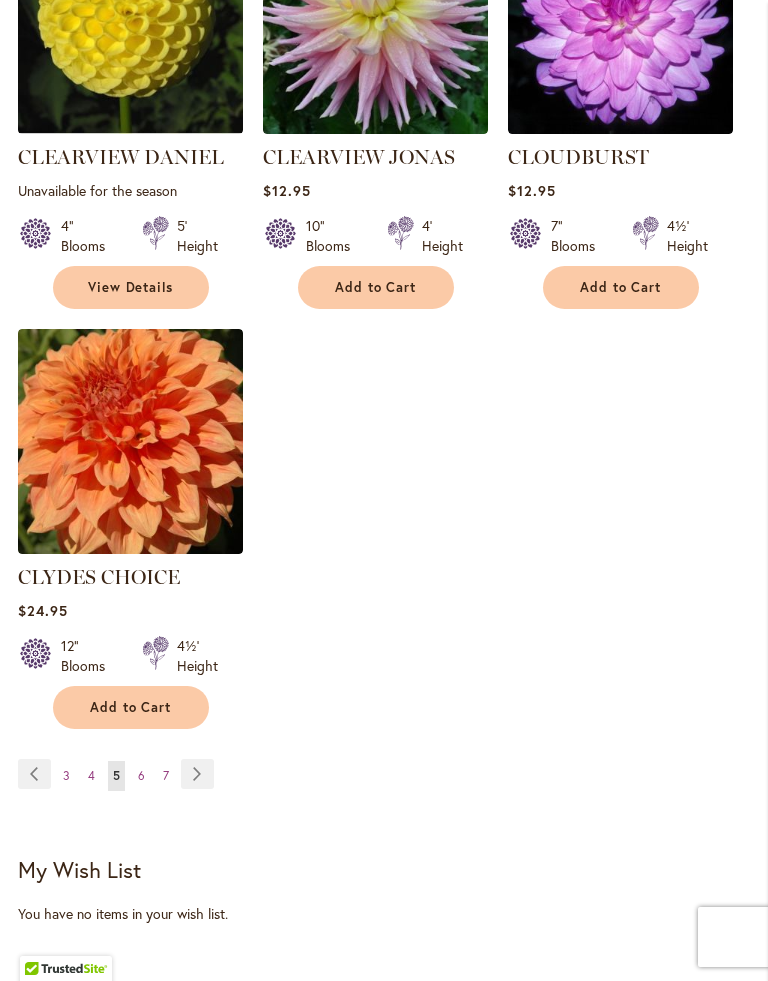 click on "6" at bounding box center (141, 775) 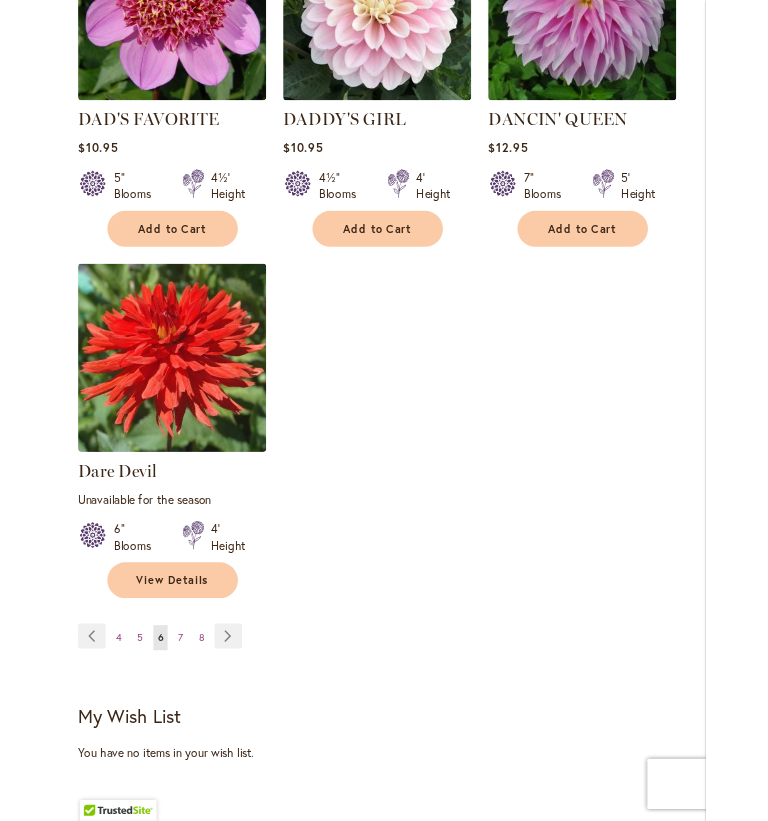 scroll, scrollTop: 2649, scrollLeft: 0, axis: vertical 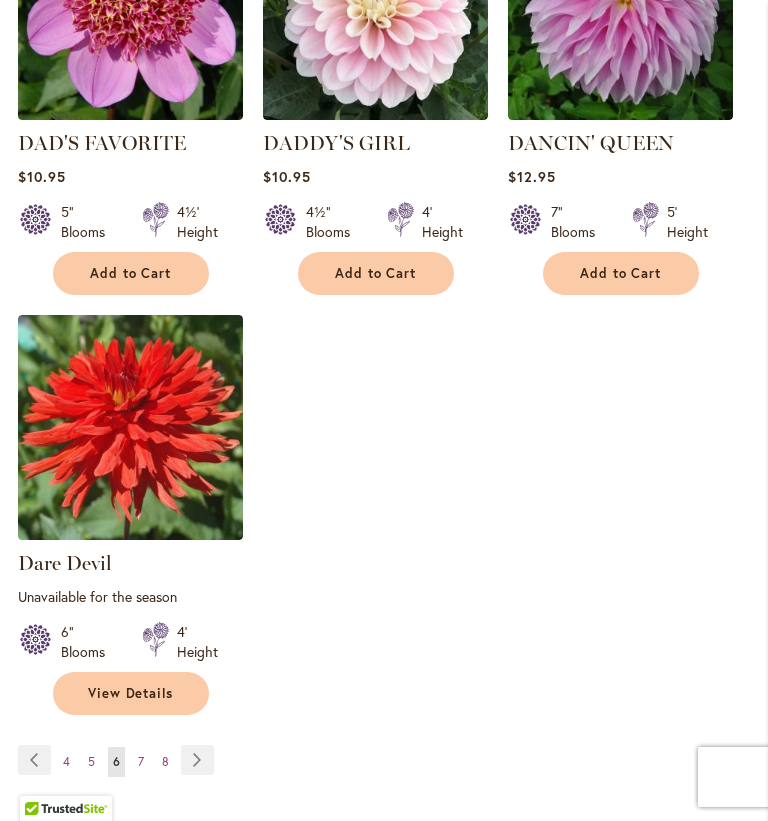 click on "7" at bounding box center (141, 761) 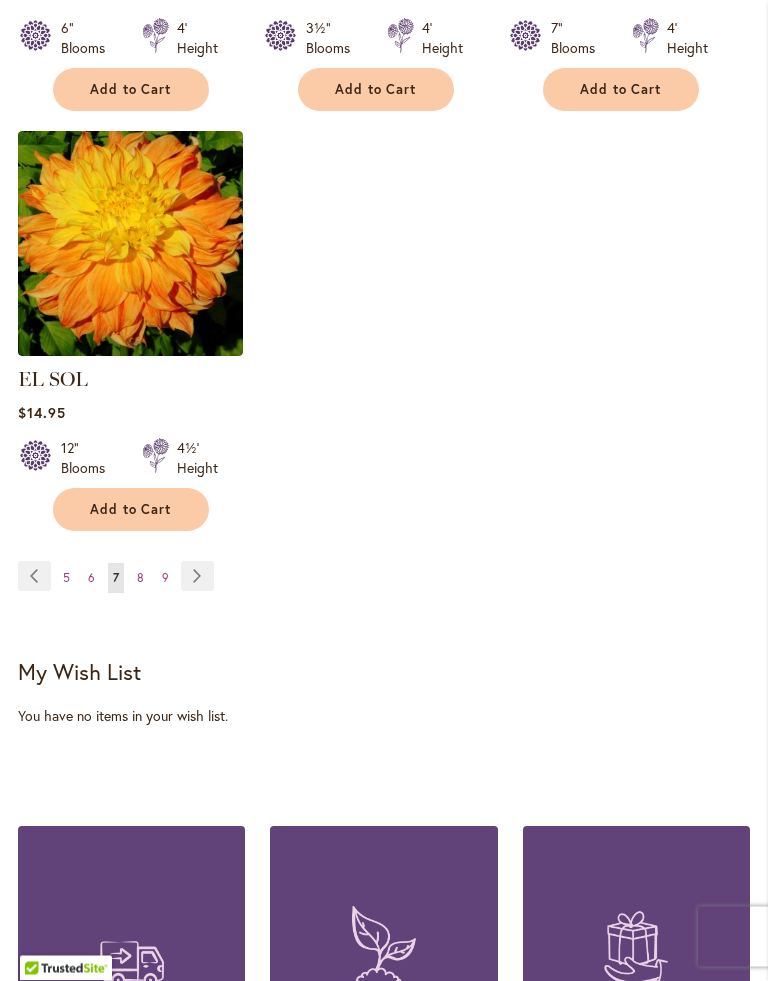 scroll, scrollTop: 2785, scrollLeft: 0, axis: vertical 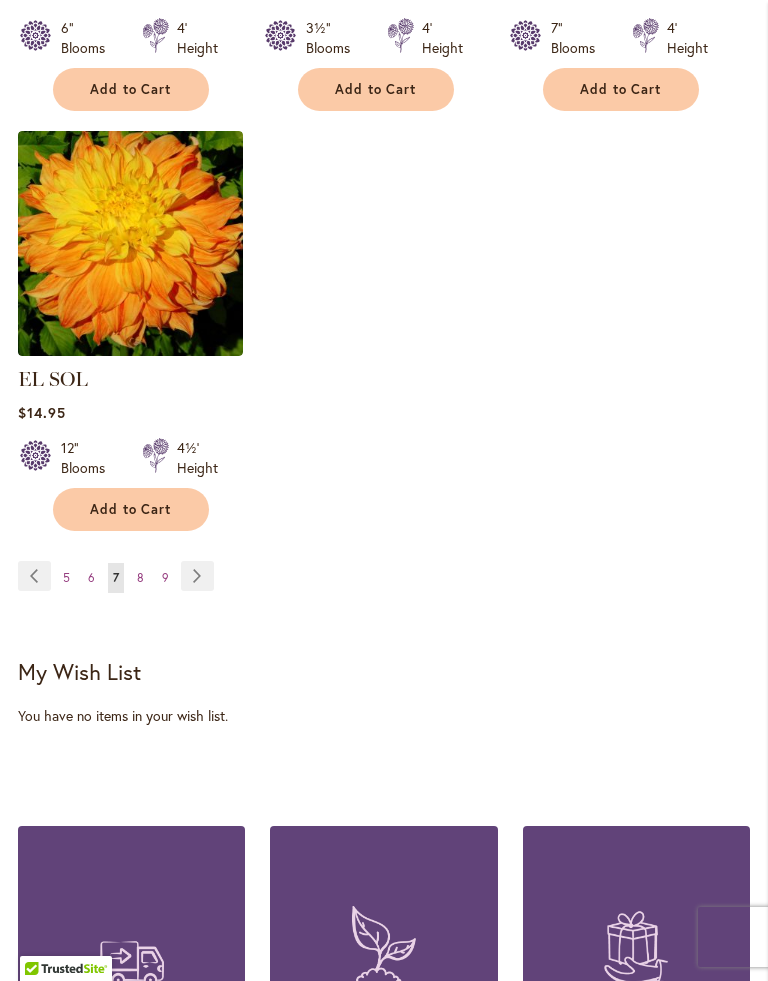 click on "8" at bounding box center (140, 577) 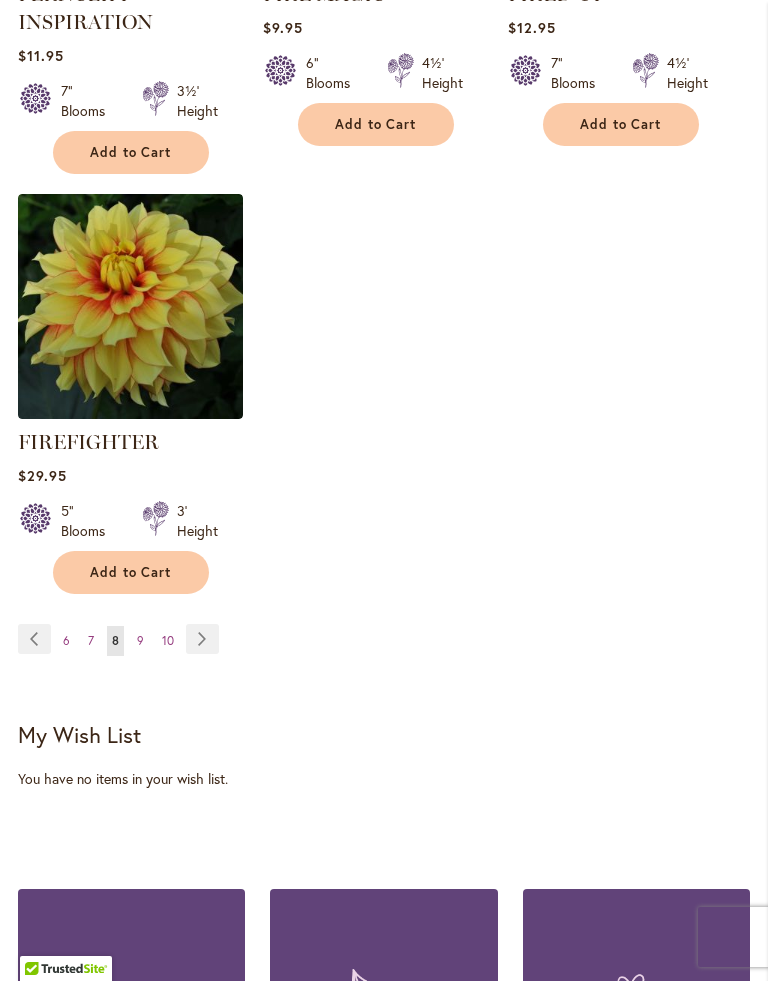 scroll, scrollTop: 2819, scrollLeft: 0, axis: vertical 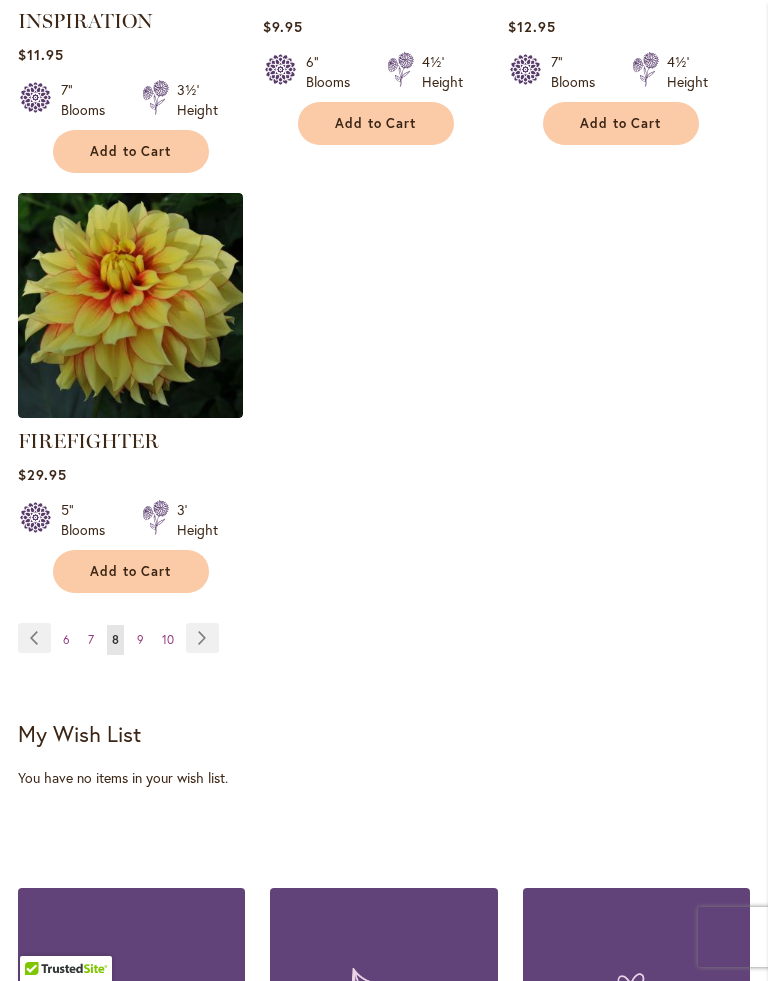 click on "9" at bounding box center (140, 639) 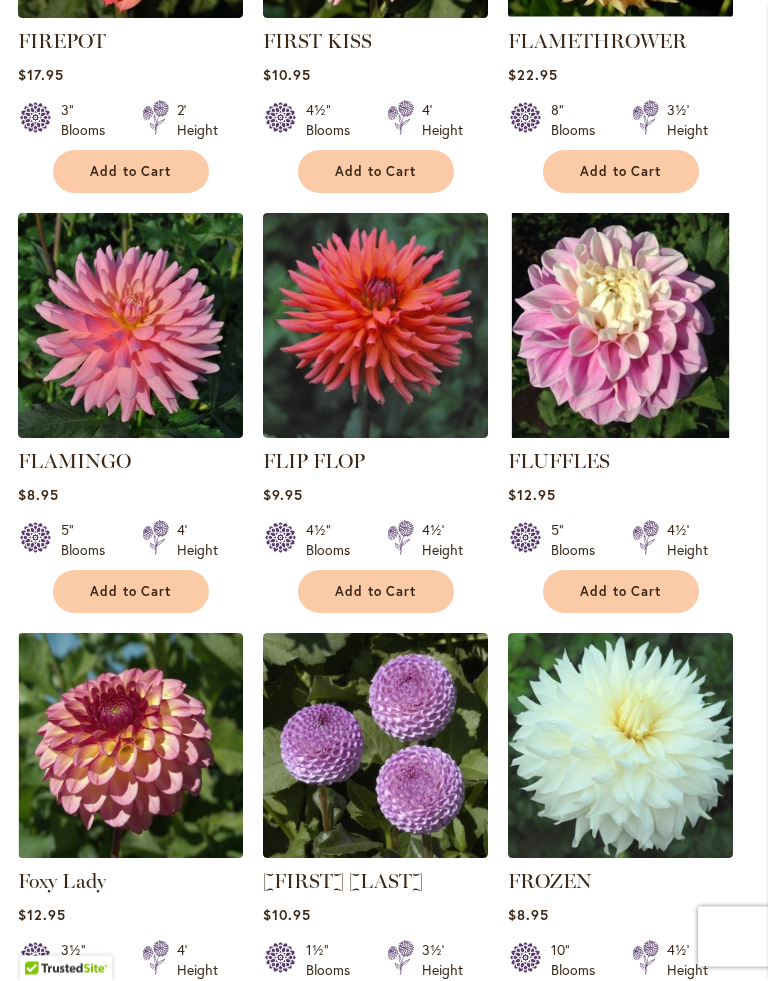 scroll, scrollTop: 1038, scrollLeft: 0, axis: vertical 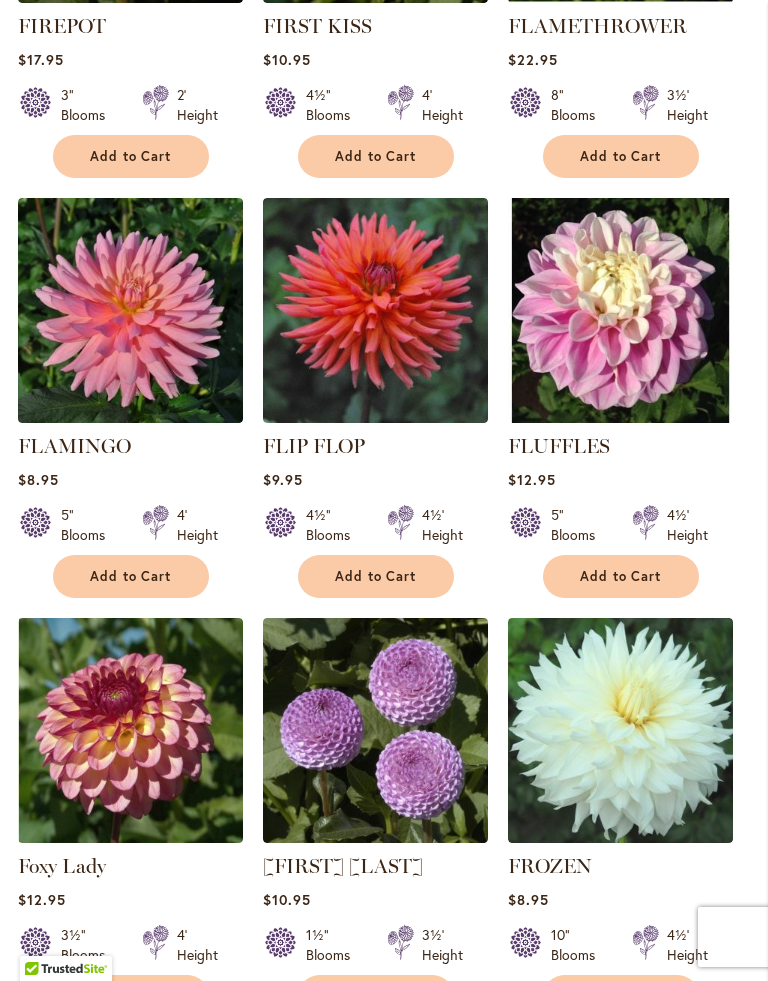 click on "Add to Cart" at bounding box center [131, 576] 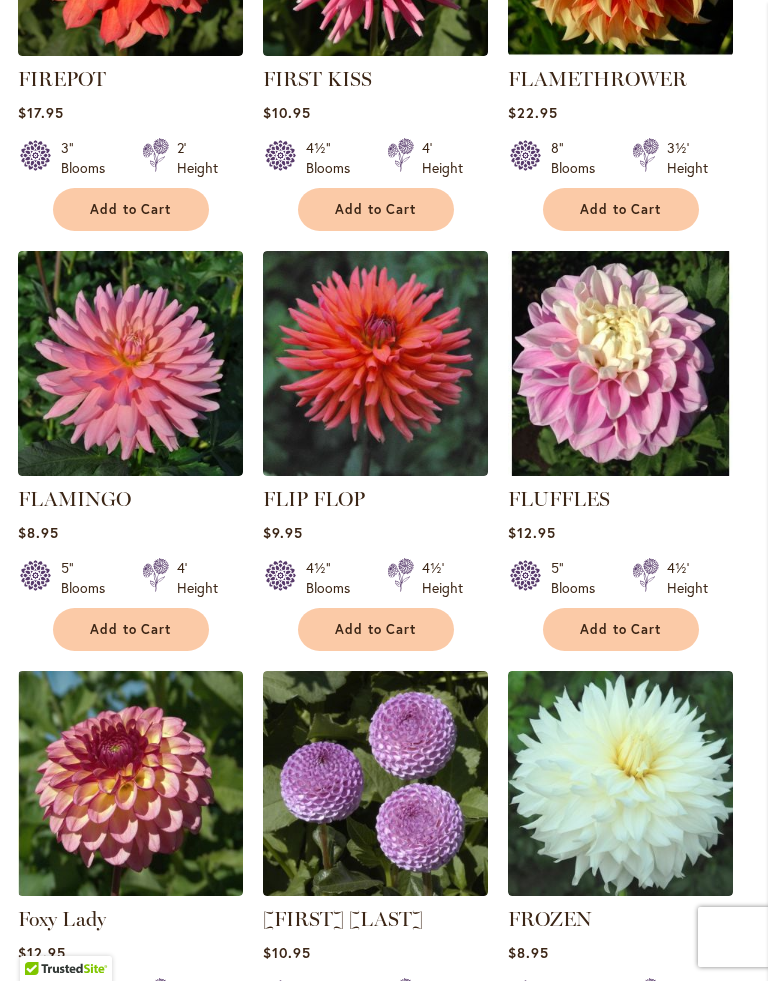 click on "Add to Cart" at bounding box center [621, 629] 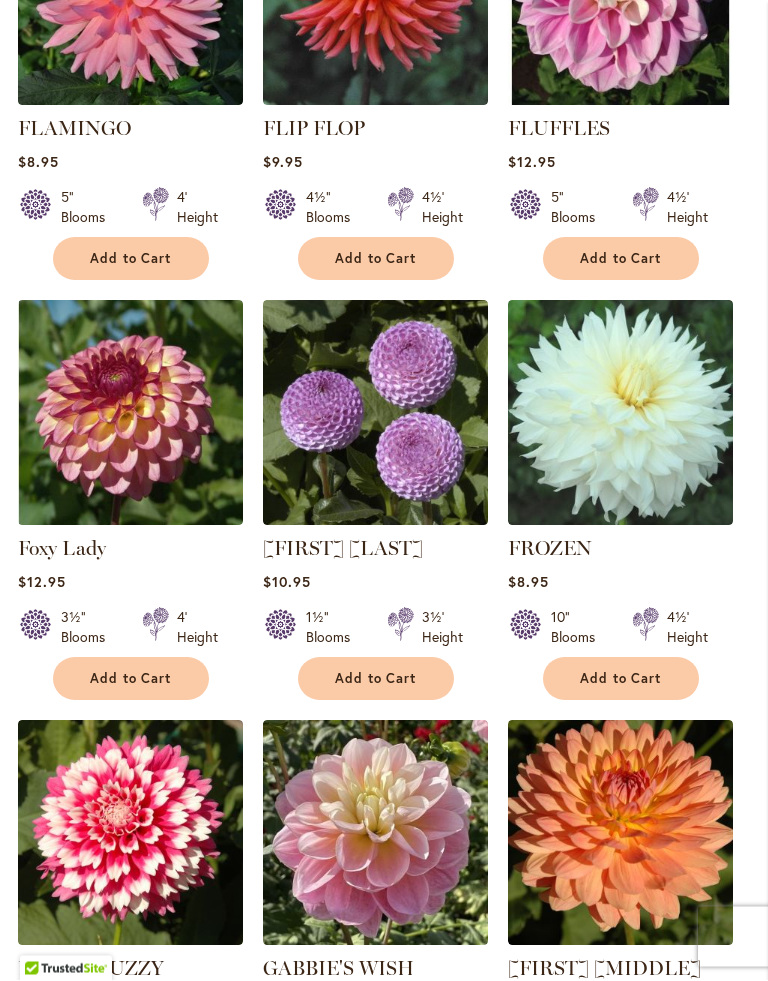 scroll, scrollTop: 1413, scrollLeft: 0, axis: vertical 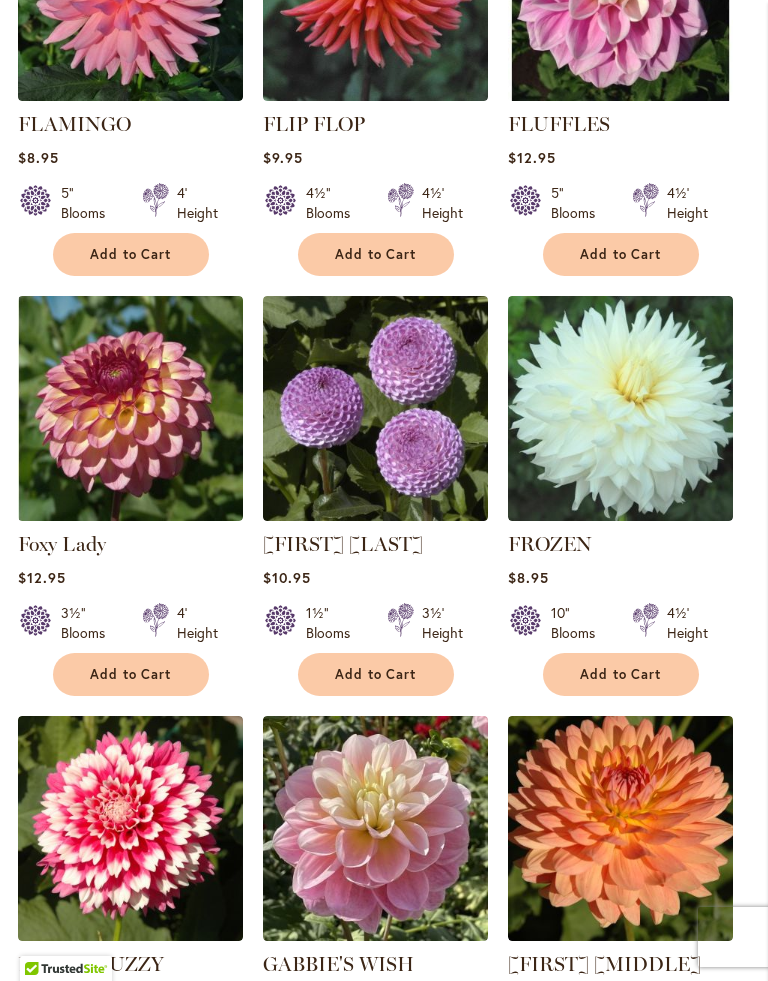 click on "Add to Cart" at bounding box center (621, 674) 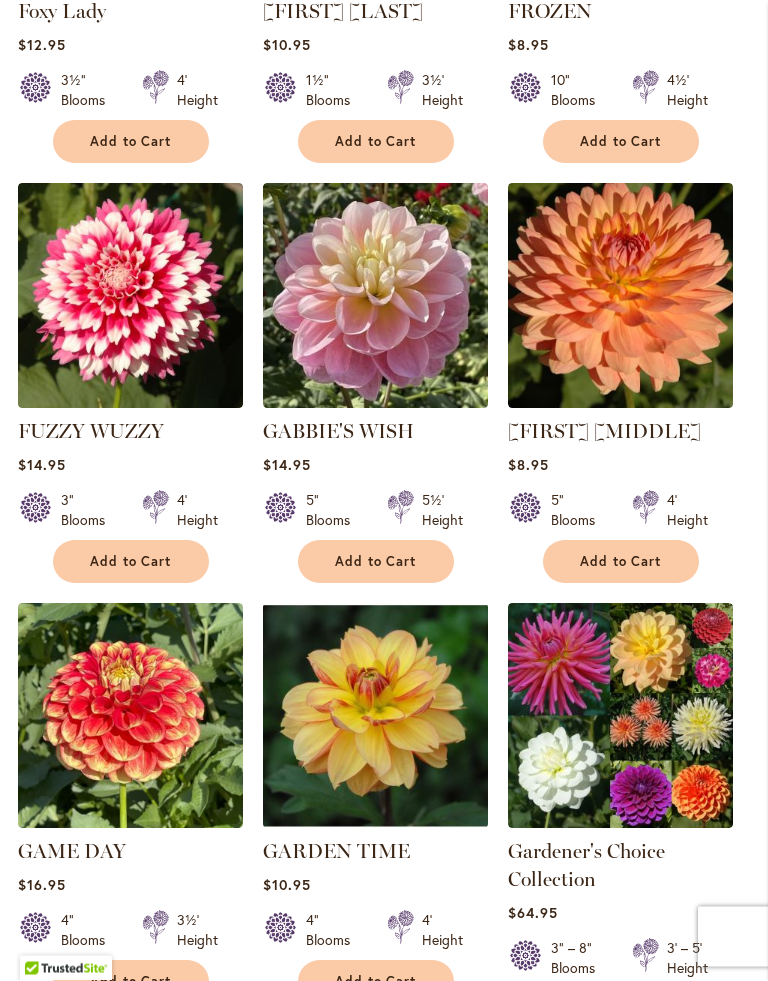 scroll, scrollTop: 1946, scrollLeft: 0, axis: vertical 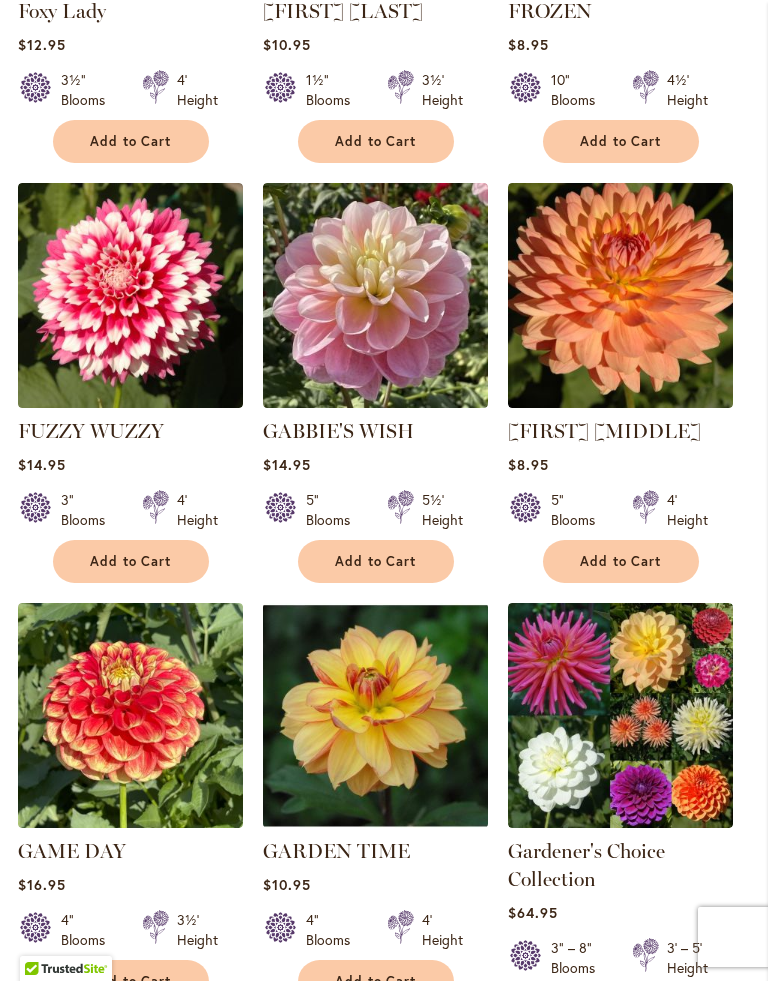 click on "Add to Cart" at bounding box center [131, 561] 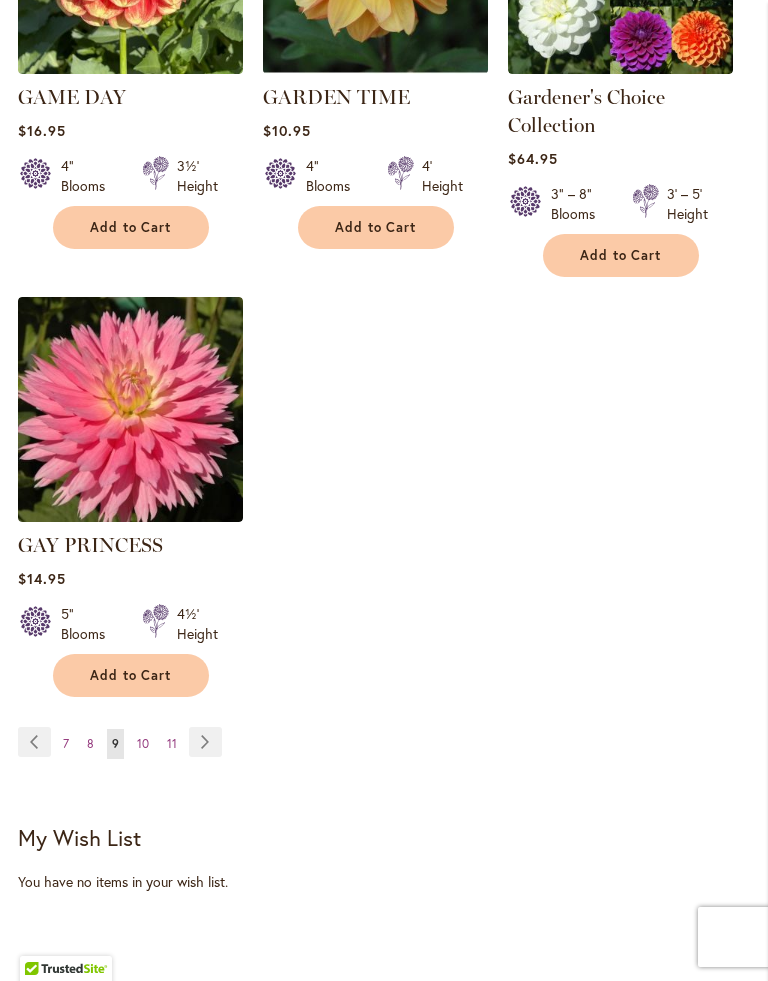 scroll, scrollTop: 2711, scrollLeft: 0, axis: vertical 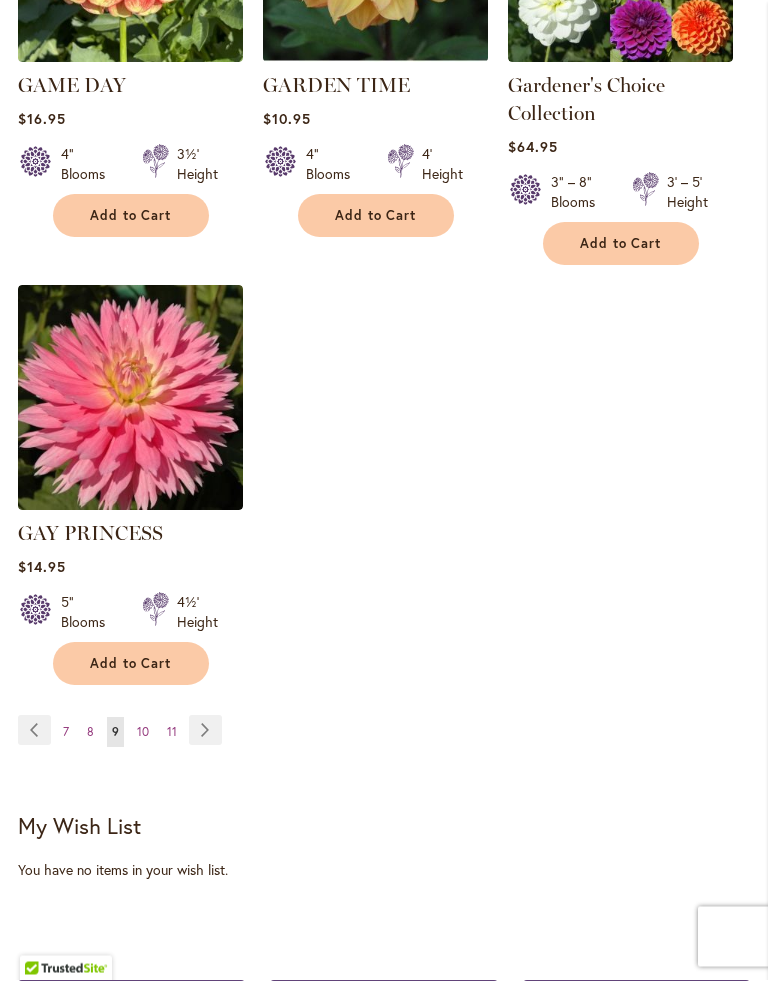 click on "10" at bounding box center [143, 732] 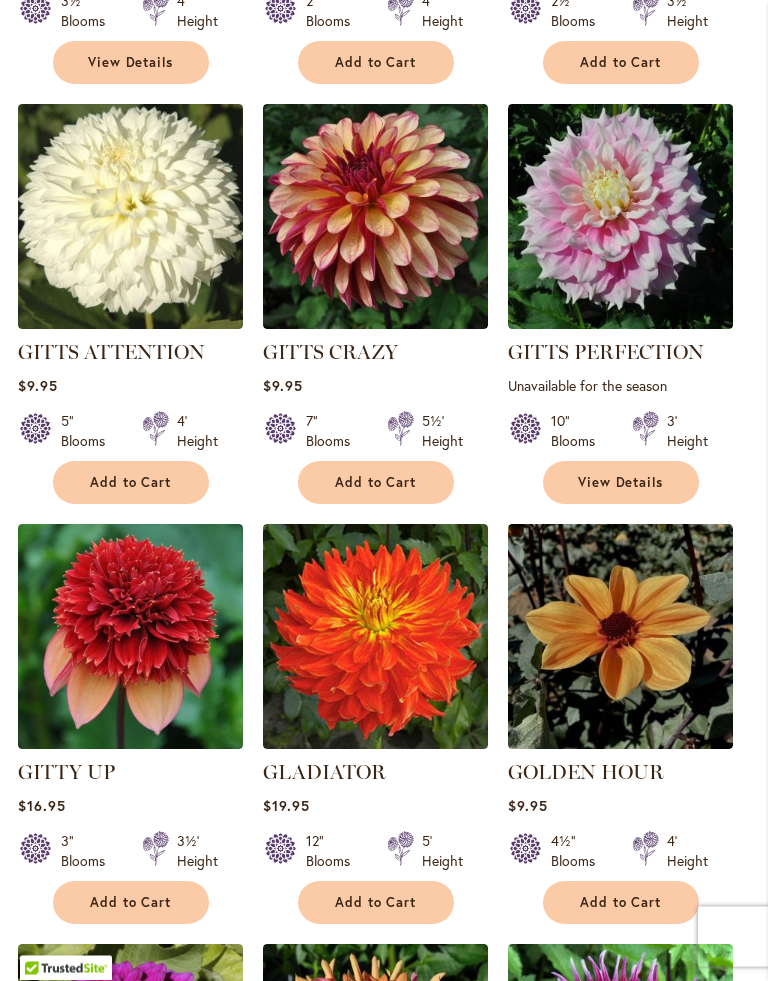 scroll, scrollTop: 1552, scrollLeft: 0, axis: vertical 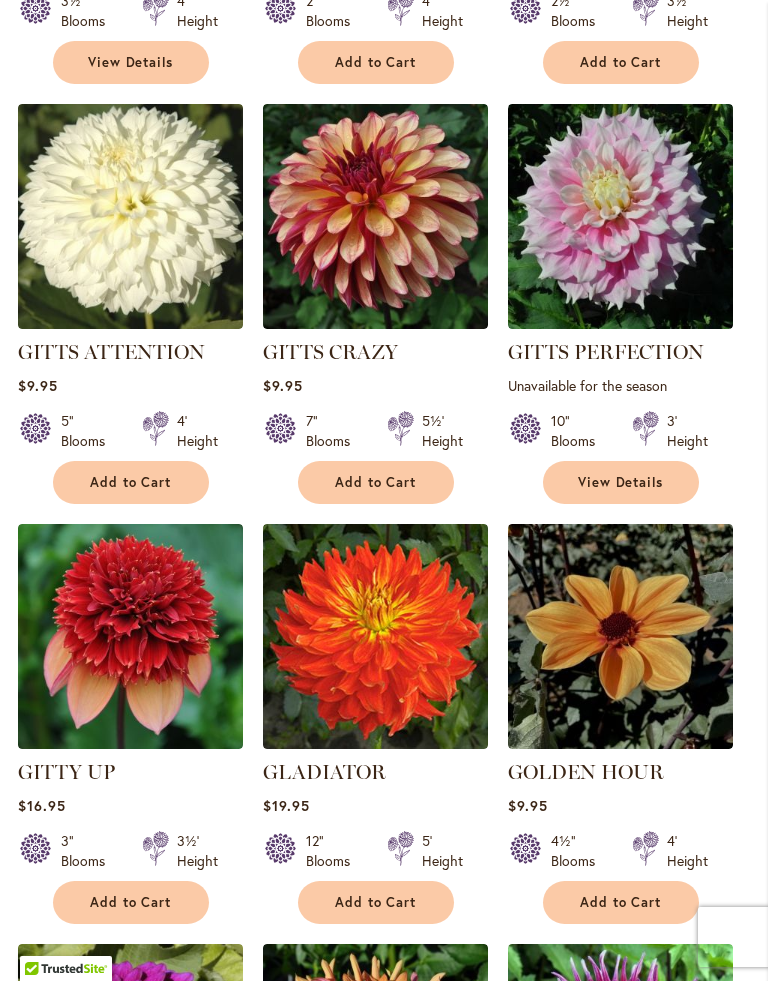 click on "Add to Cart" at bounding box center [131, 482] 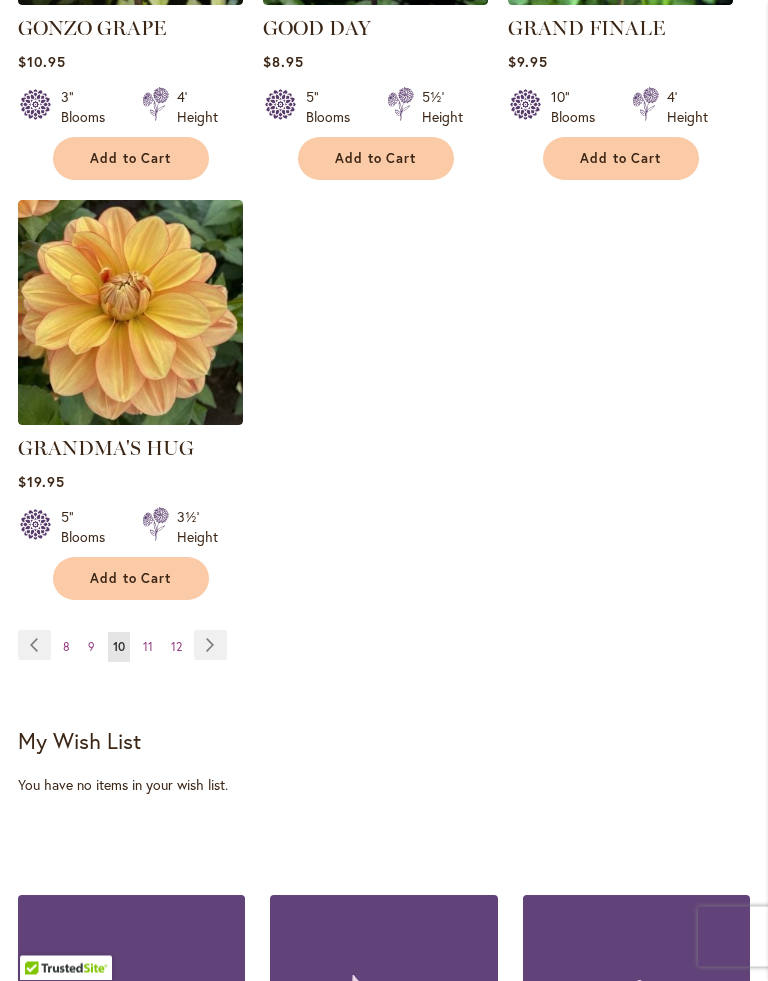 scroll, scrollTop: 2769, scrollLeft: 0, axis: vertical 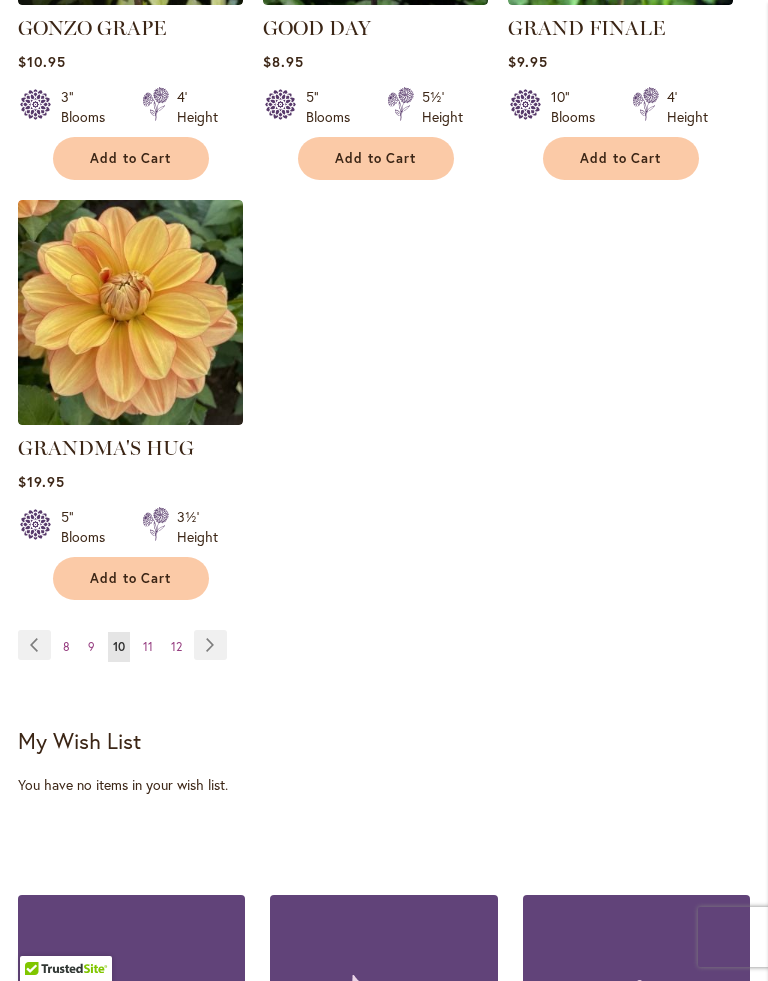 click on "Page
11" at bounding box center (148, 647) 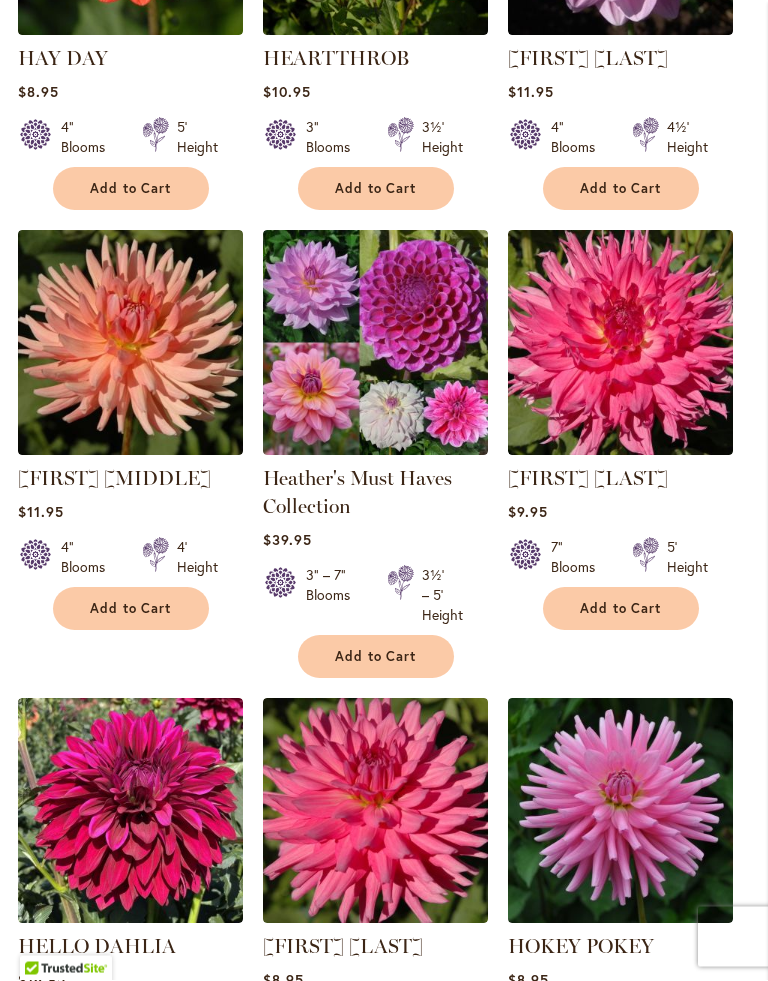scroll, scrollTop: 1874, scrollLeft: 0, axis: vertical 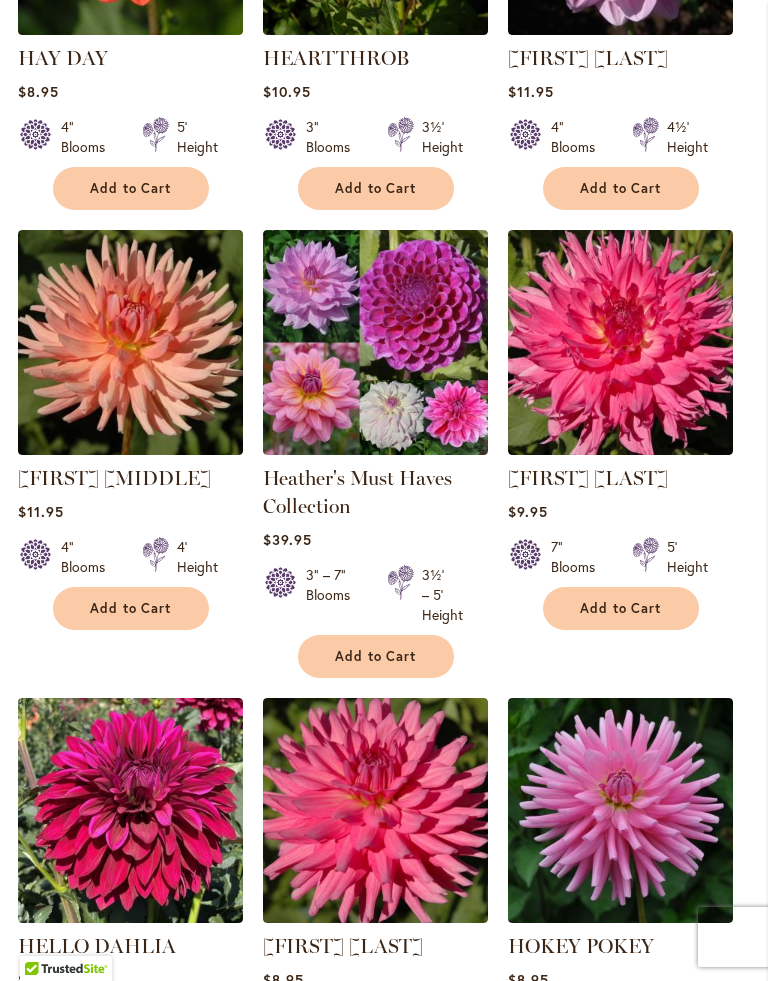 click on "Add to Cart" at bounding box center (621, 608) 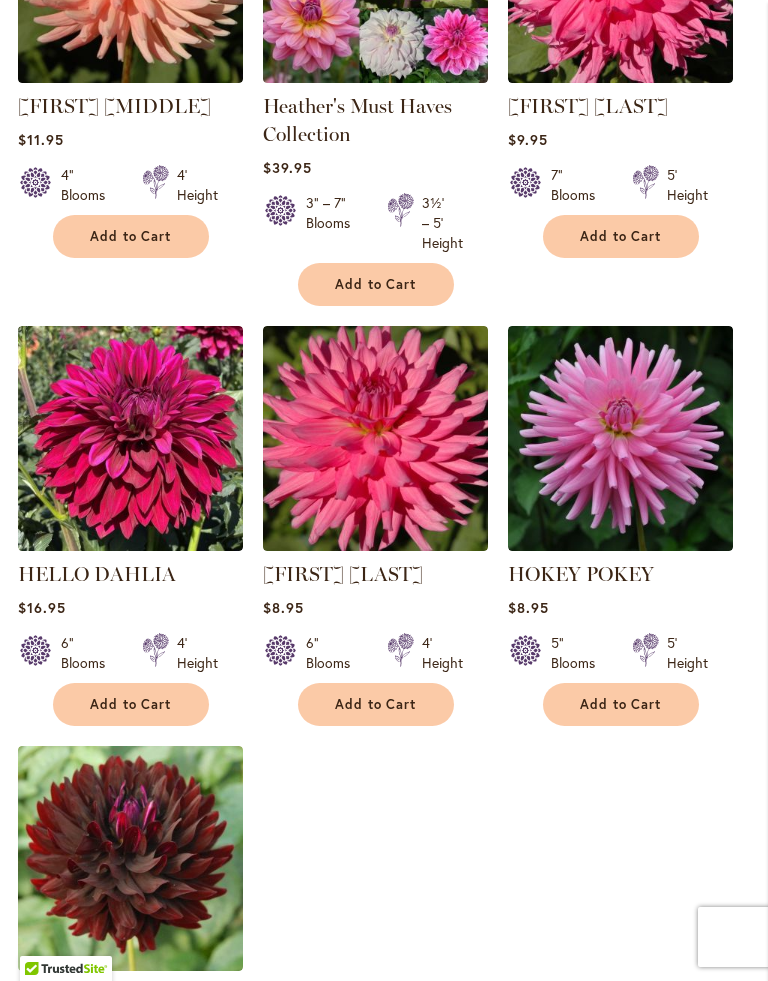 scroll, scrollTop: 2798, scrollLeft: 0, axis: vertical 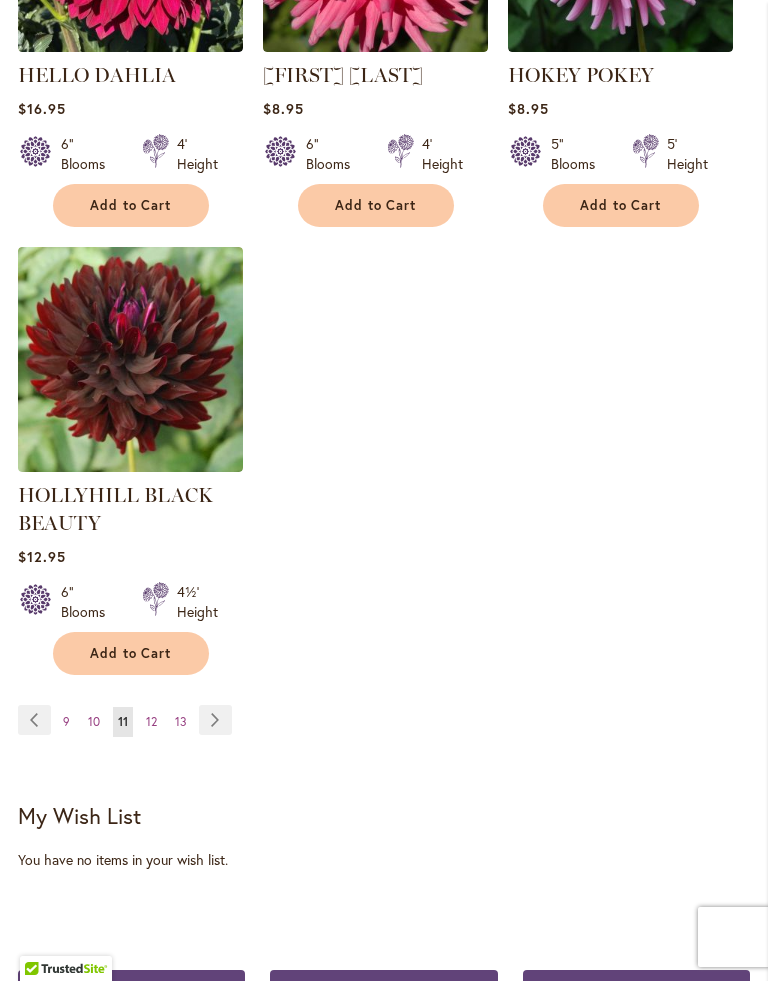 click on "12" at bounding box center (151, 721) 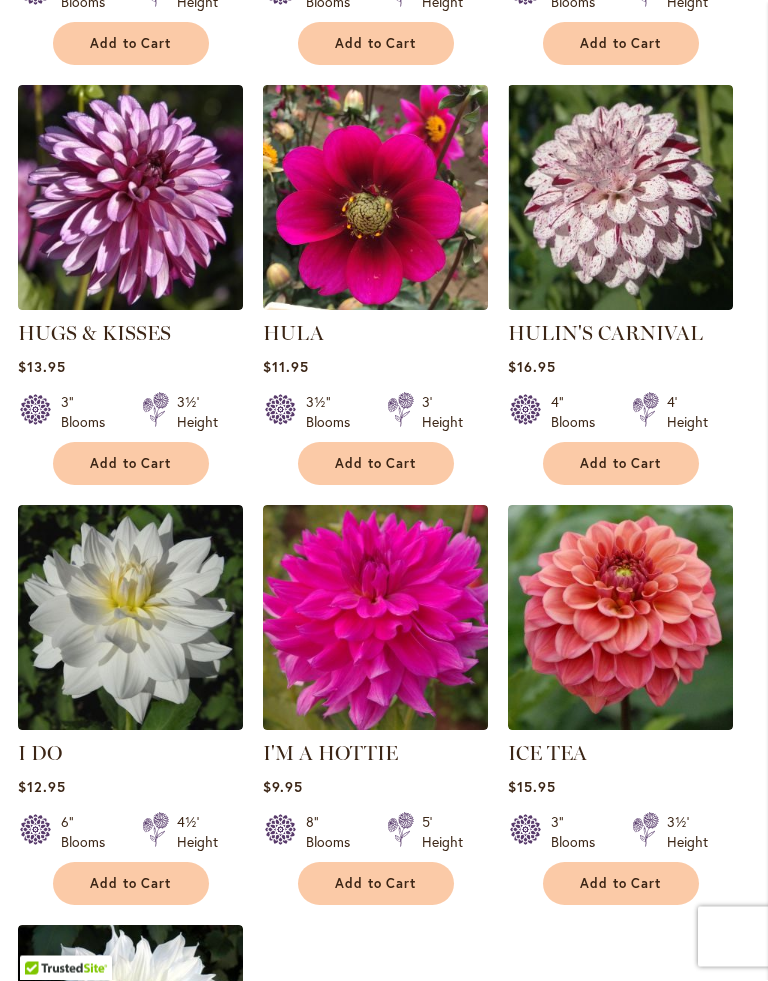 scroll, scrollTop: 1996, scrollLeft: 0, axis: vertical 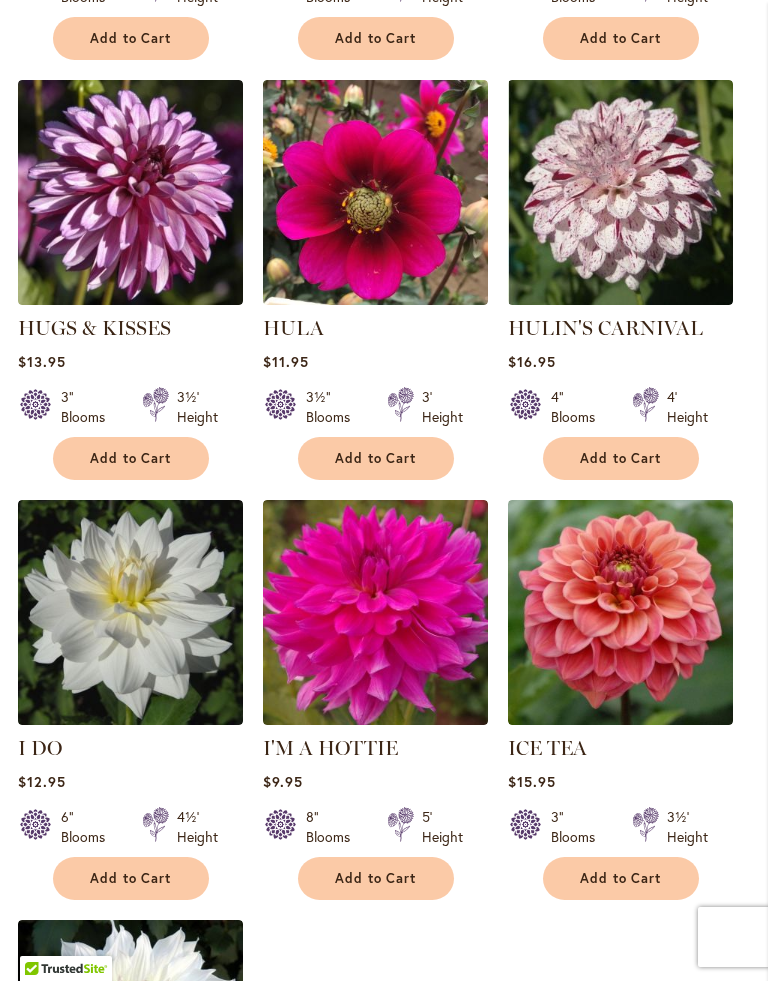 click on "Add to Cart" at bounding box center [621, 458] 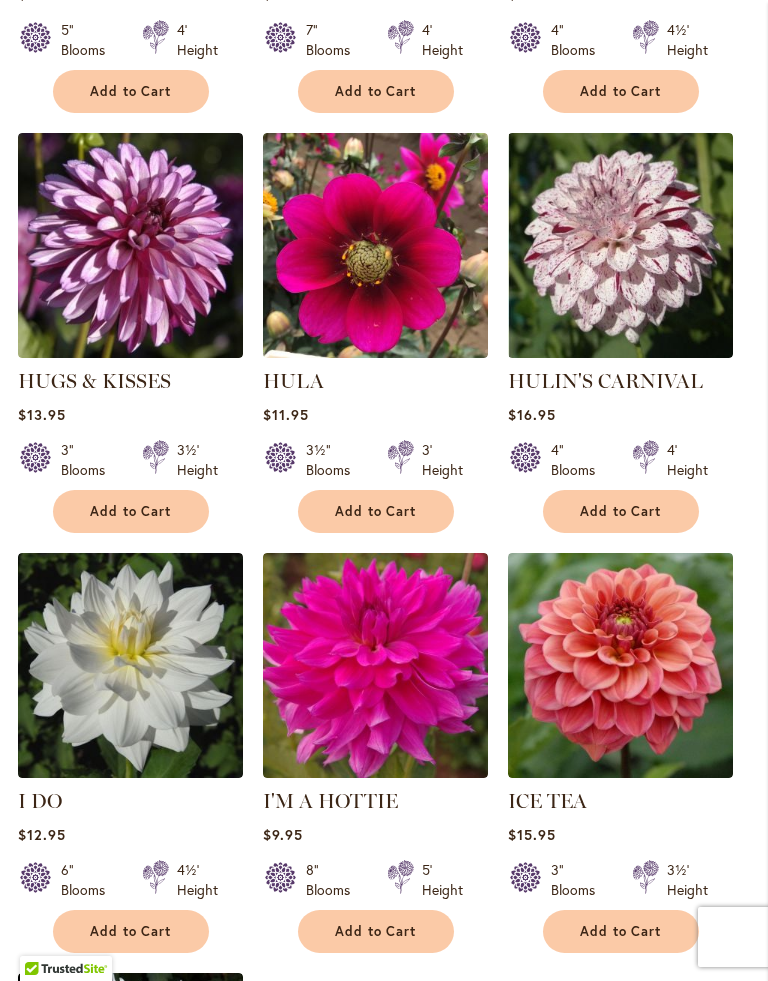scroll, scrollTop: 2691, scrollLeft: 0, axis: vertical 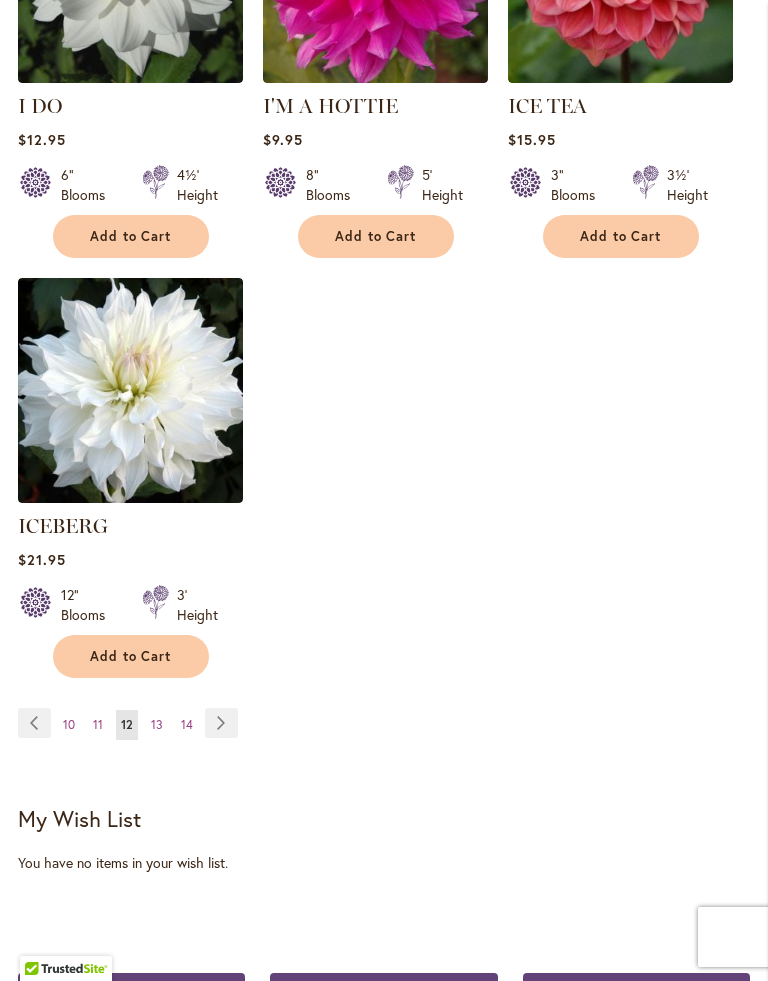 click on "Page
13" at bounding box center (157, 725) 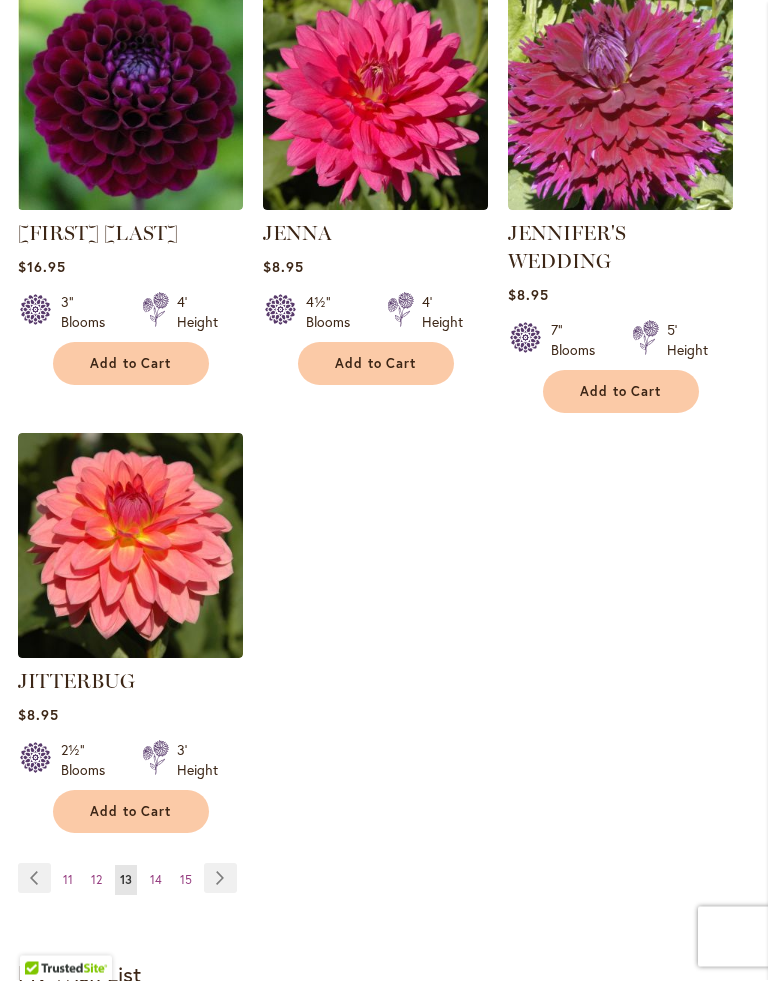scroll, scrollTop: 2531, scrollLeft: 0, axis: vertical 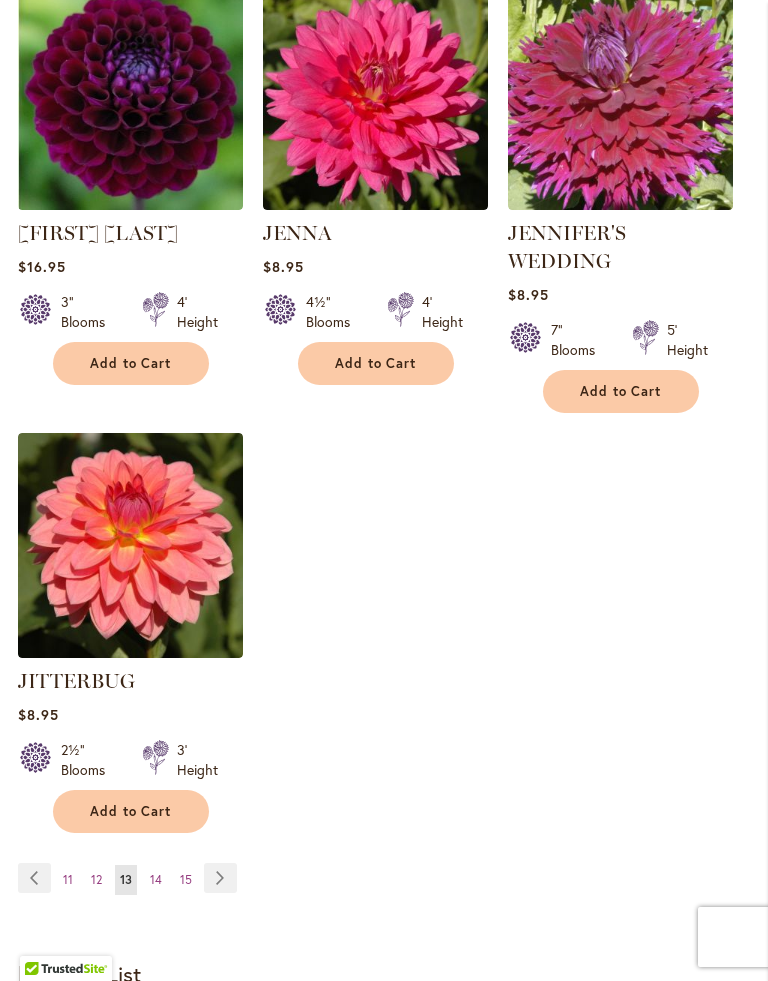 click on "14" at bounding box center [156, 879] 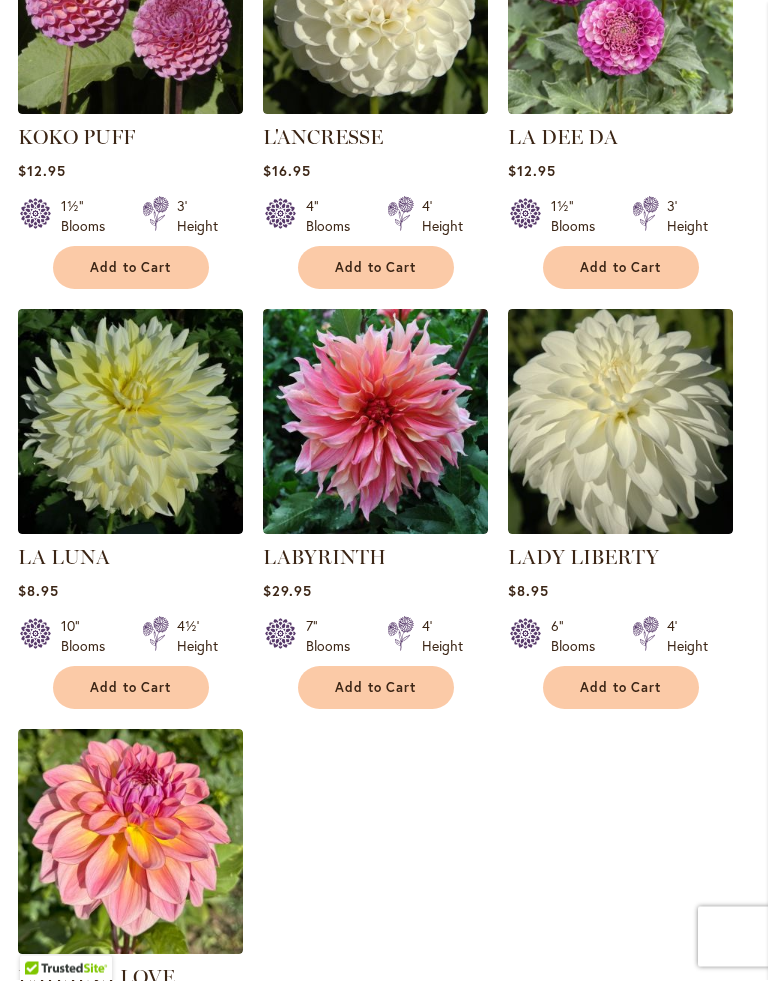 scroll, scrollTop: 2372, scrollLeft: 0, axis: vertical 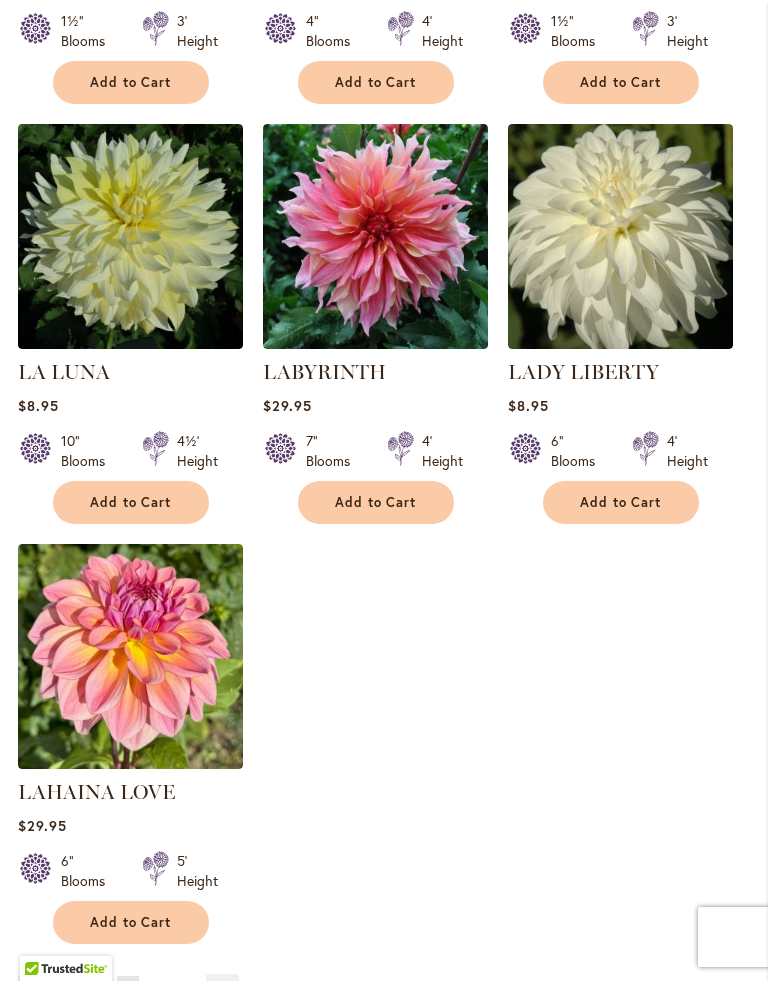 click on "Add to Cart" at bounding box center (621, 502) 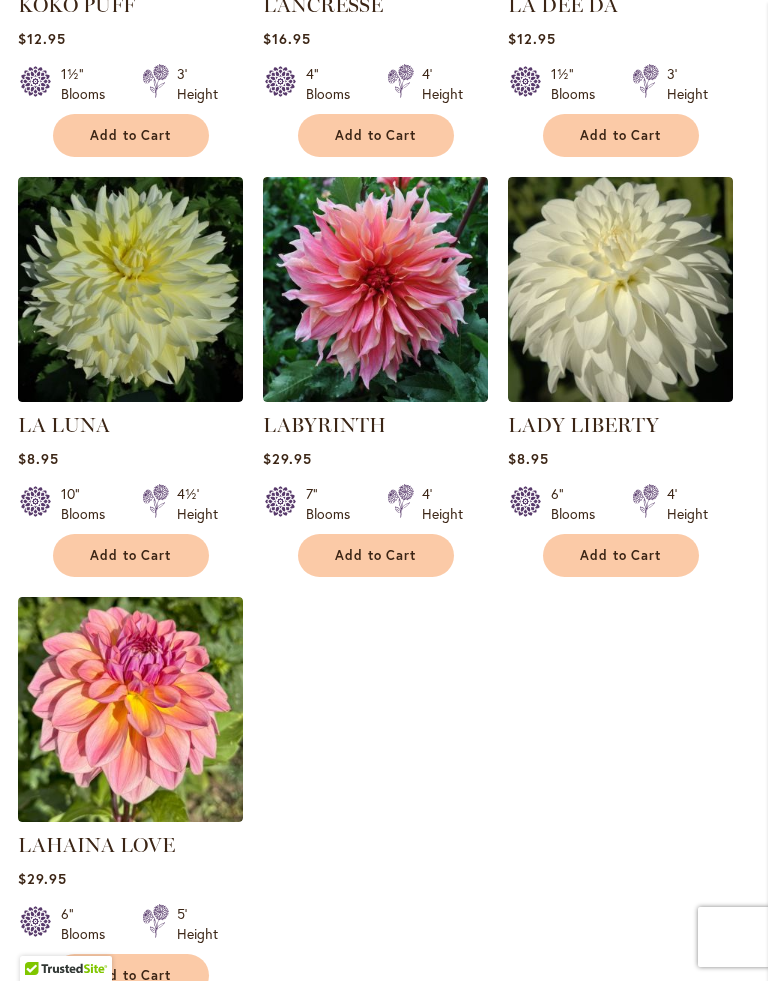scroll, scrollTop: 2673, scrollLeft: 0, axis: vertical 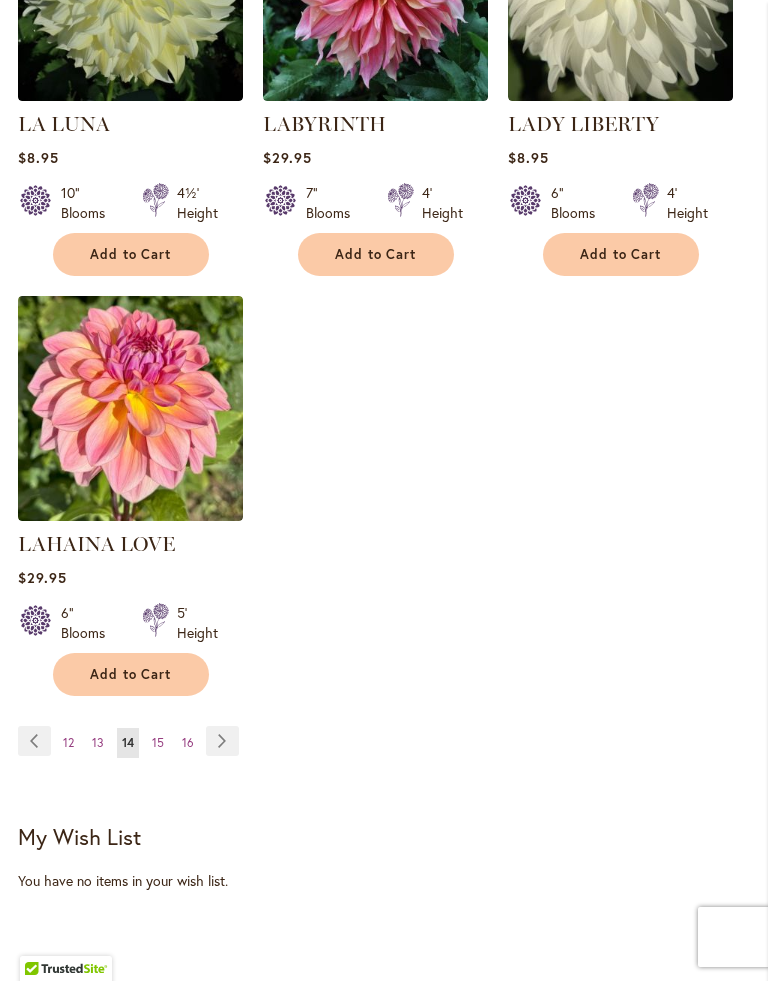 click on "Add to Cart" at bounding box center [621, 254] 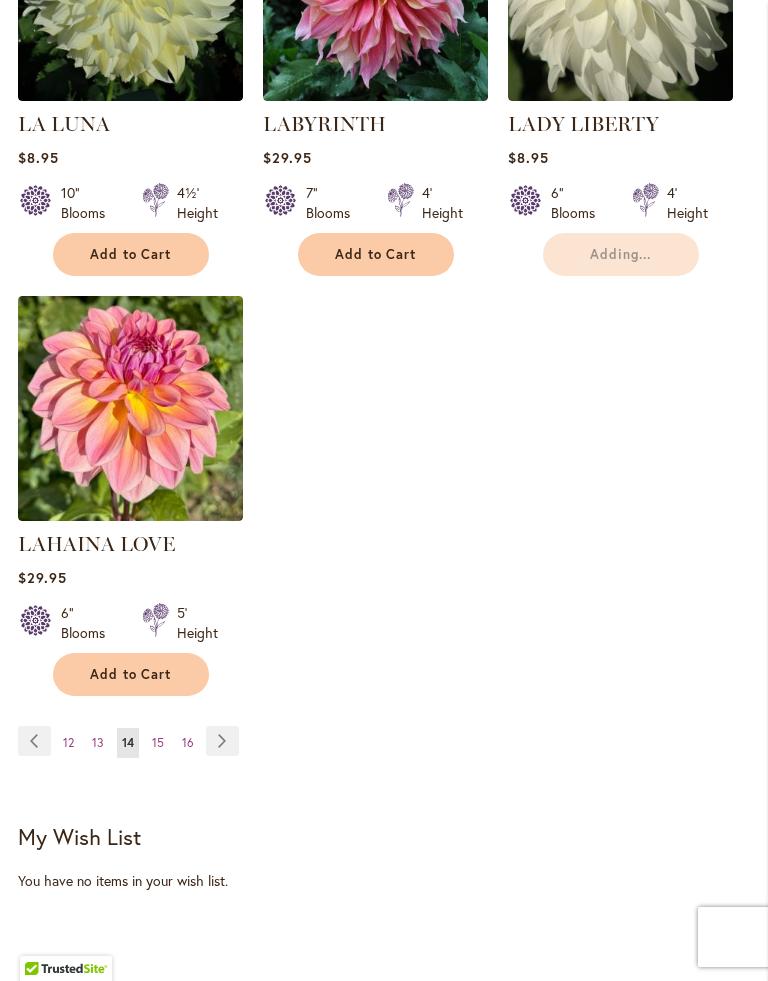 click on "Adding..." at bounding box center (621, 254) 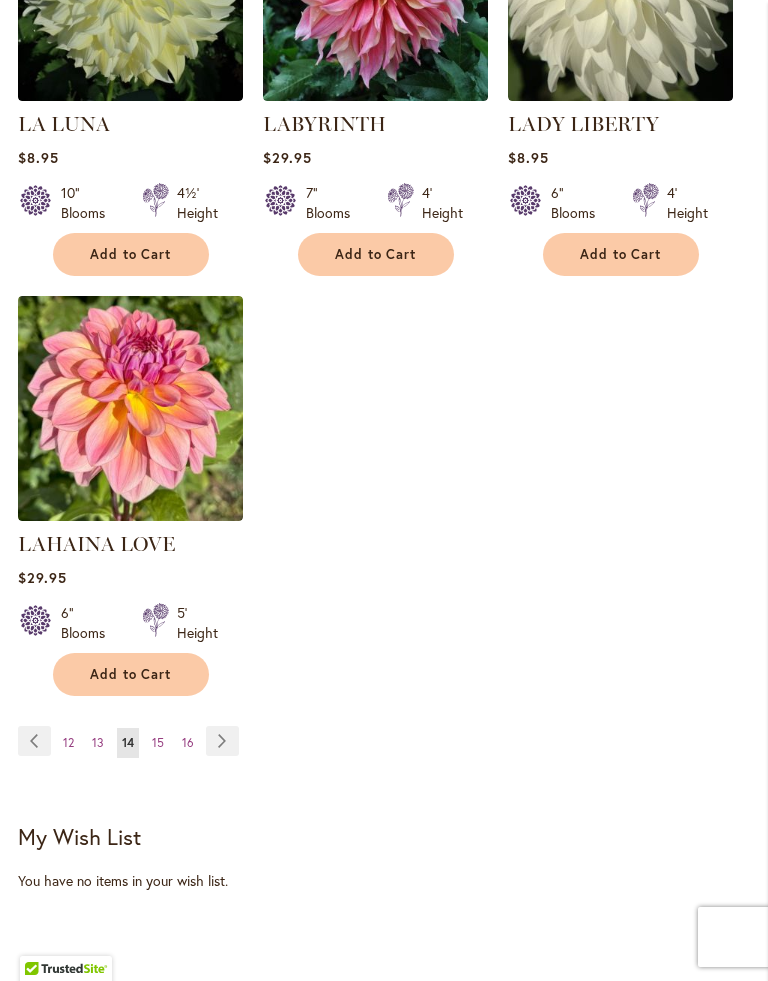 click on "Add to Cart" at bounding box center (621, 254) 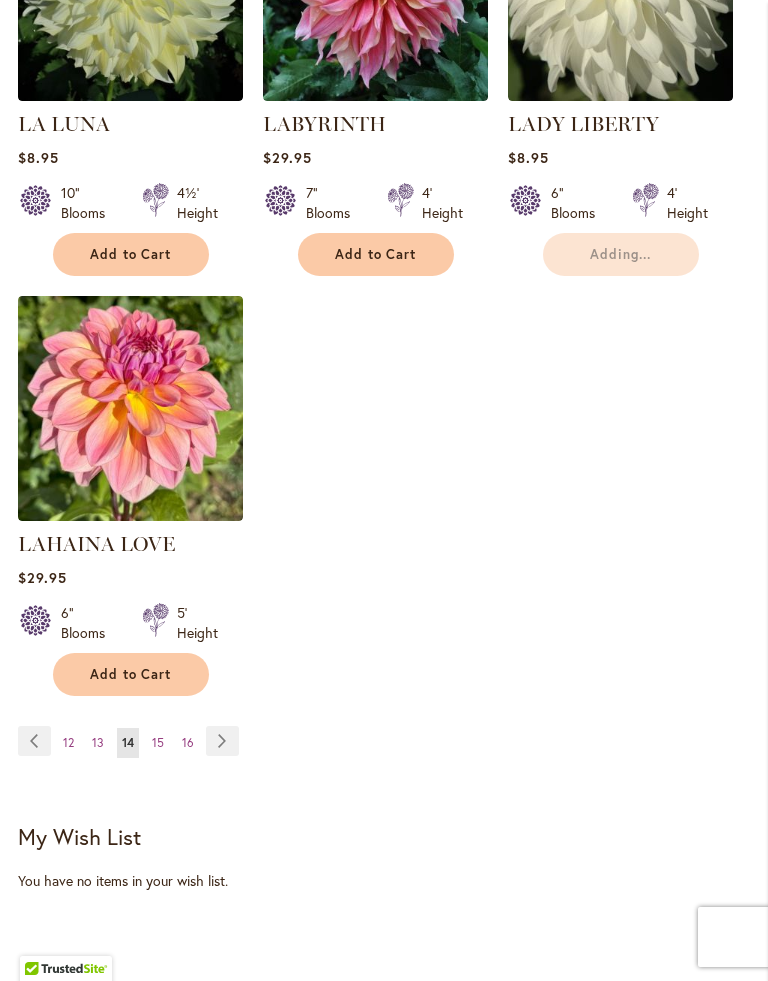 click on "Adding..." at bounding box center (621, 254) 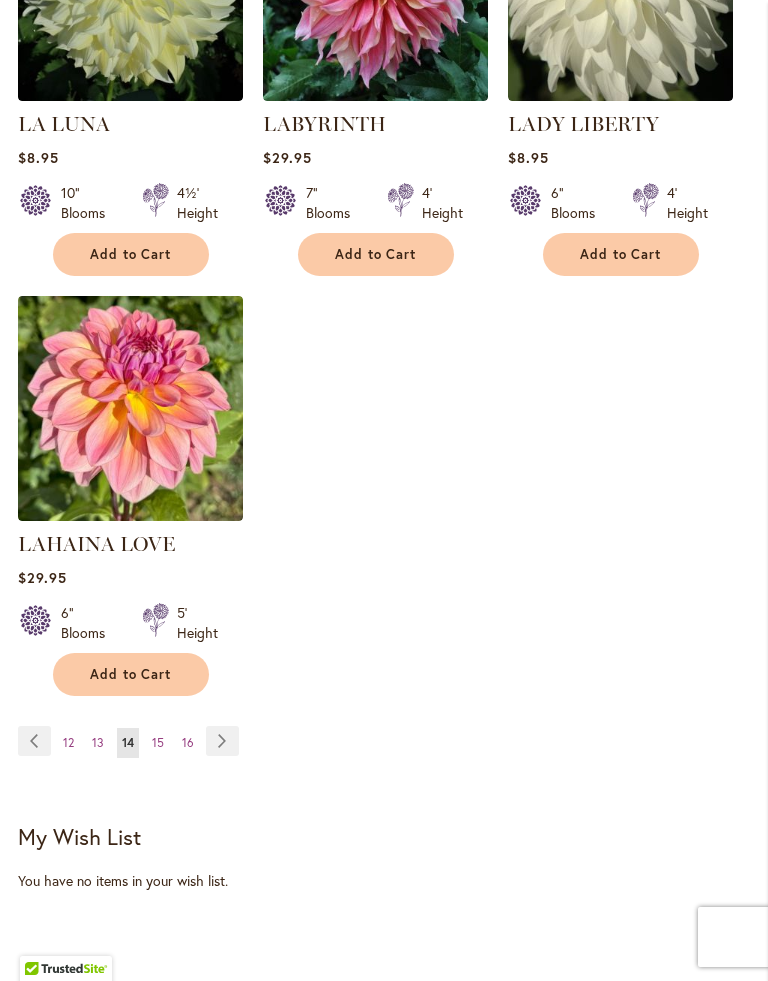click on "Page
15" at bounding box center [158, 743] 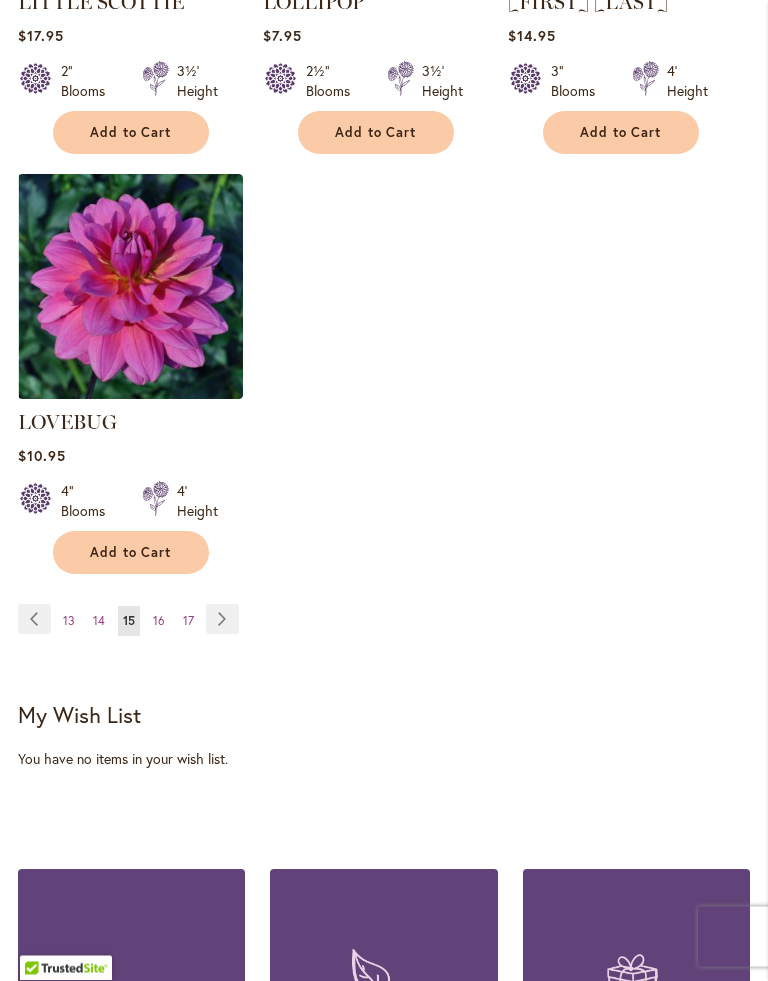 scroll, scrollTop: 2793, scrollLeft: 0, axis: vertical 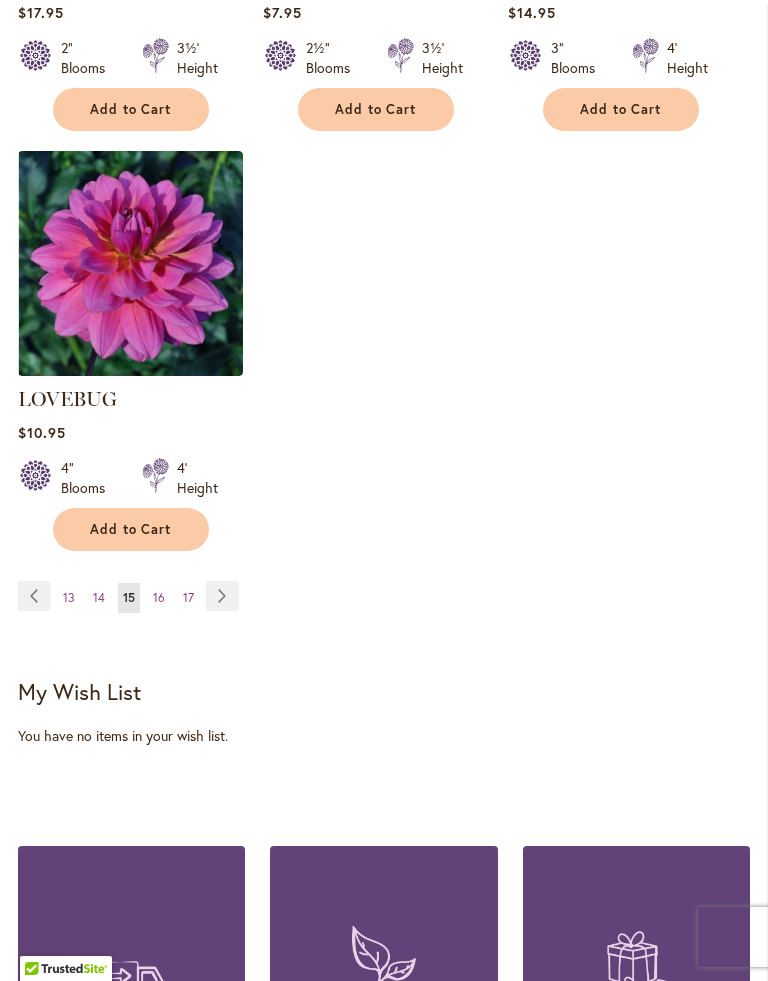 click on "Add to Cart" at bounding box center [131, 529] 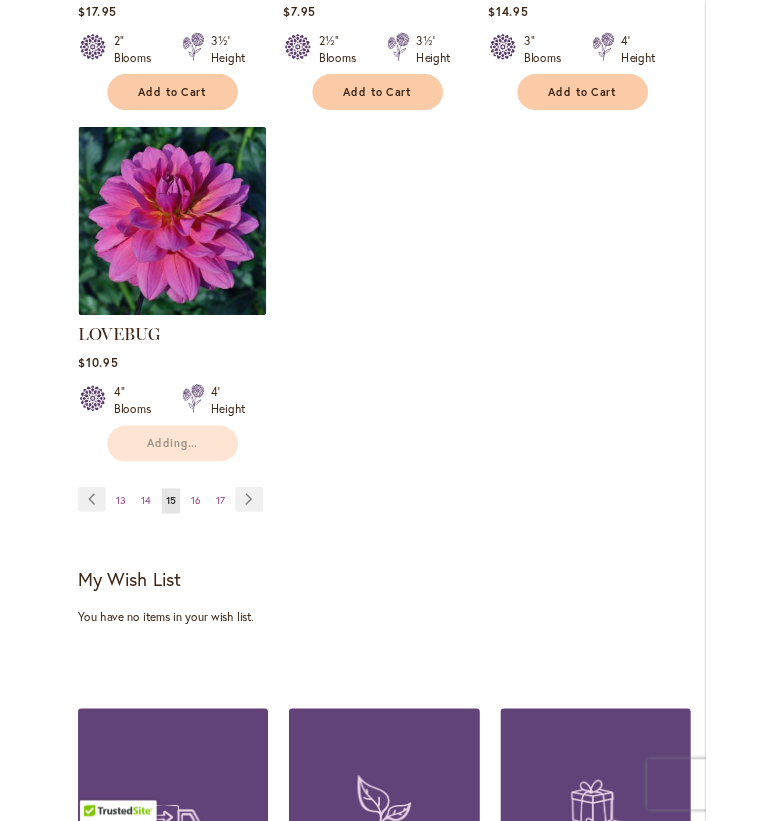 scroll, scrollTop: 2776, scrollLeft: 0, axis: vertical 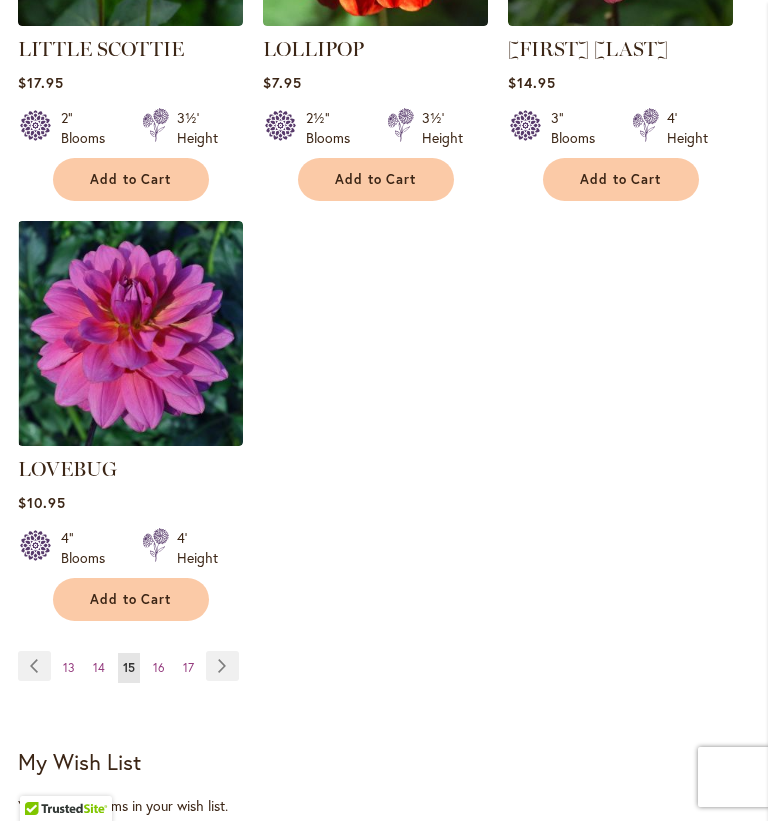 click on "Add to Cart" at bounding box center (131, 599) 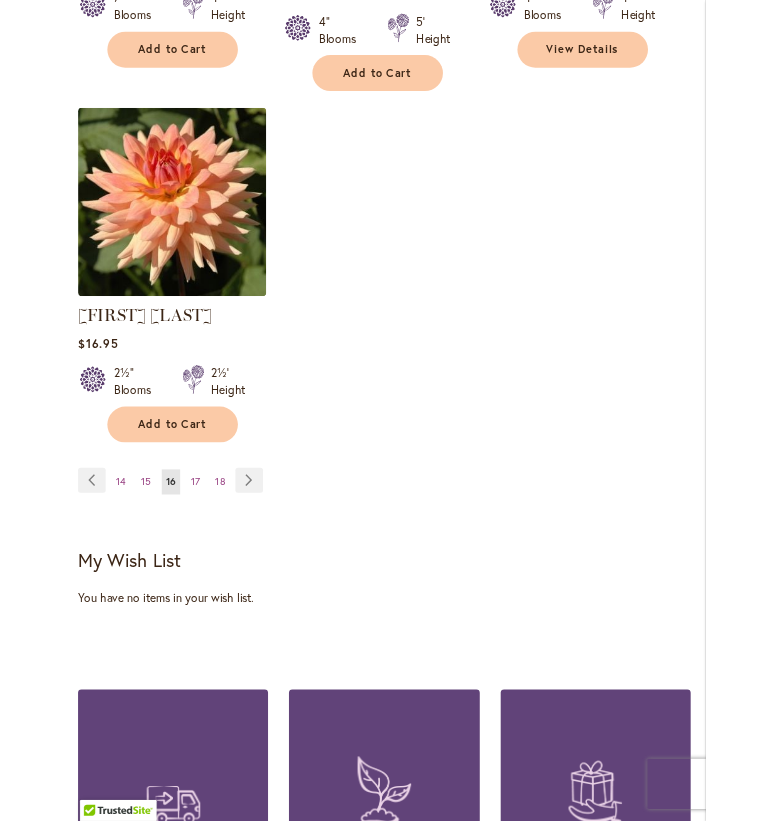 scroll, scrollTop: 2809, scrollLeft: 0, axis: vertical 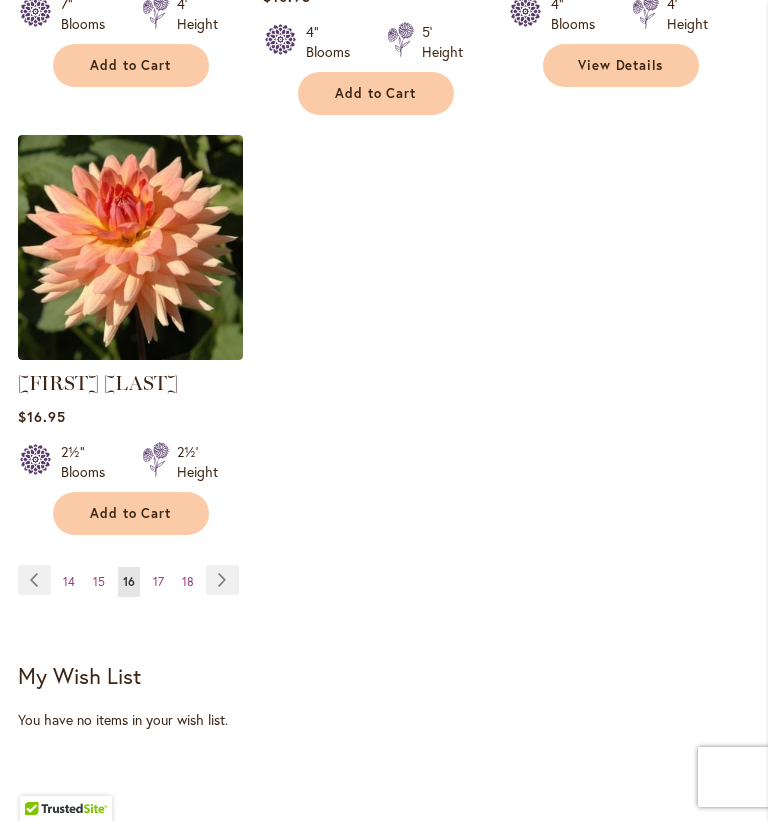 click on "Page
17" at bounding box center (158, 582) 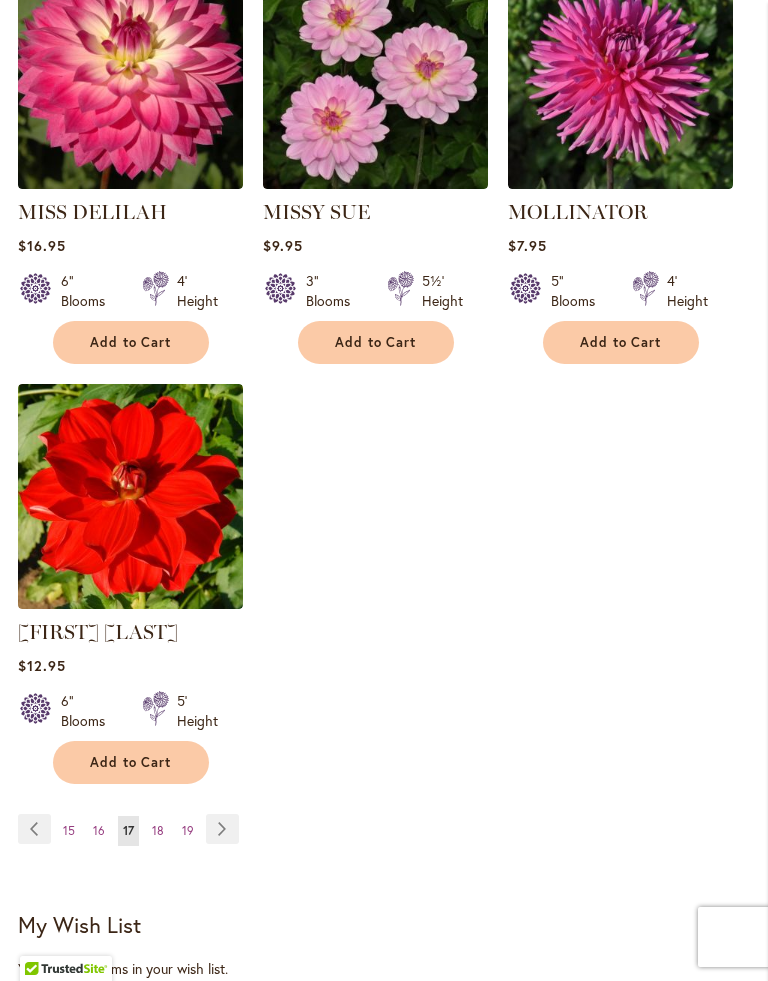 scroll, scrollTop: 2618, scrollLeft: 0, axis: vertical 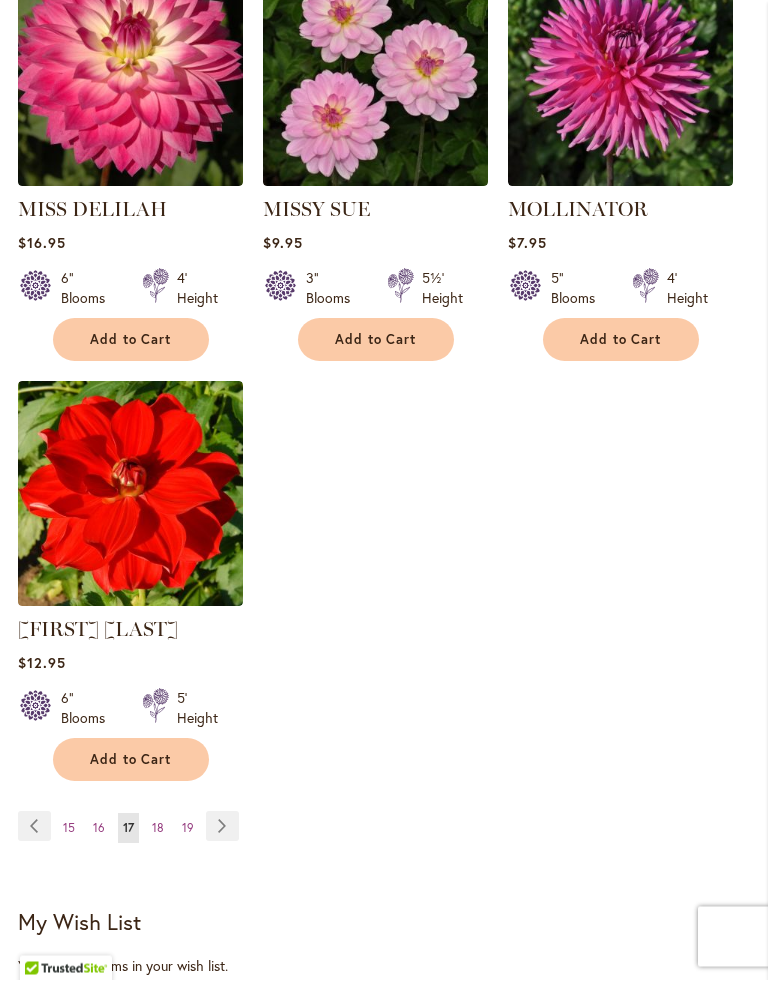 click on "Page
18" at bounding box center (158, 829) 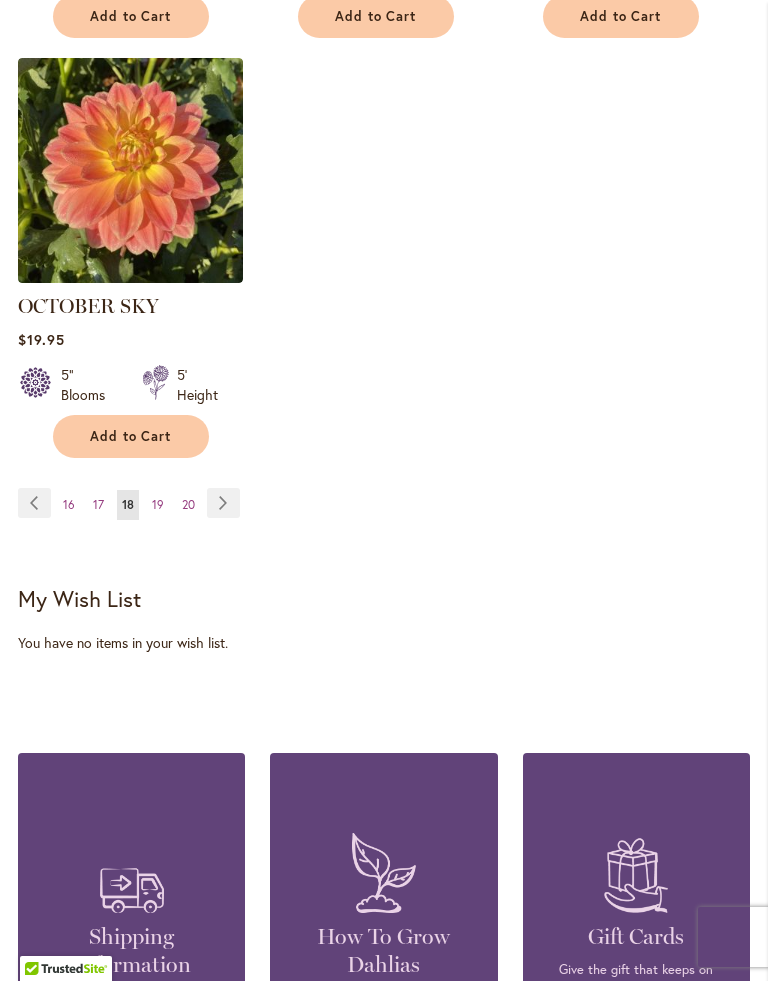 scroll, scrollTop: 2859, scrollLeft: 0, axis: vertical 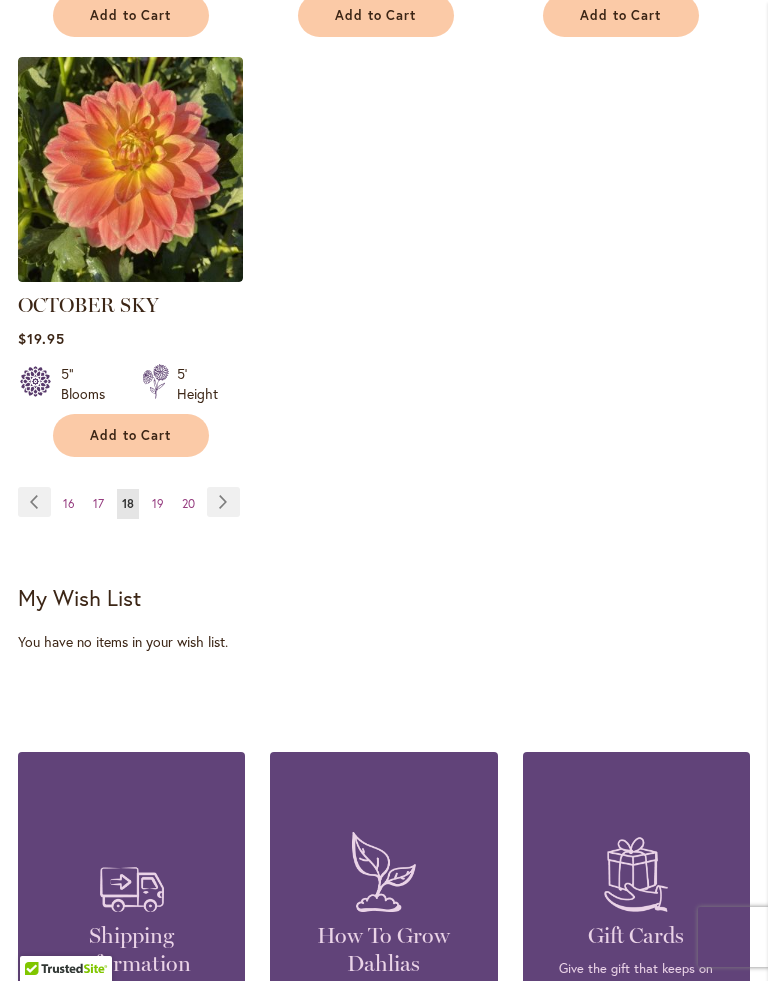 click on "19" at bounding box center [158, 503] 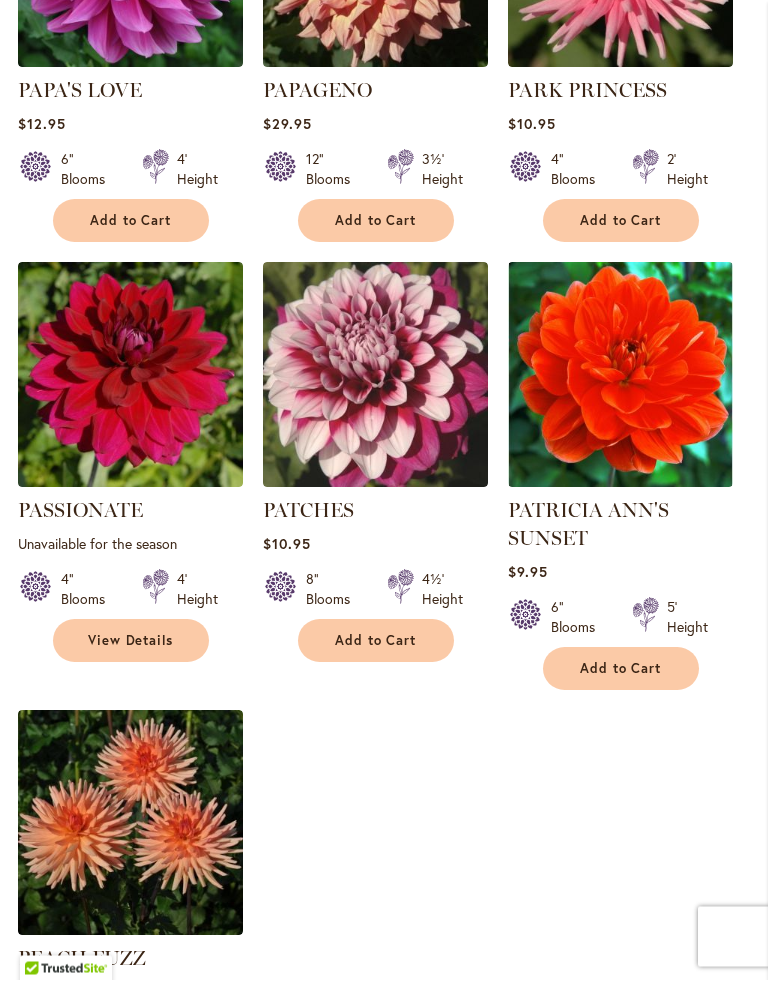 scroll, scrollTop: 2237, scrollLeft: 0, axis: vertical 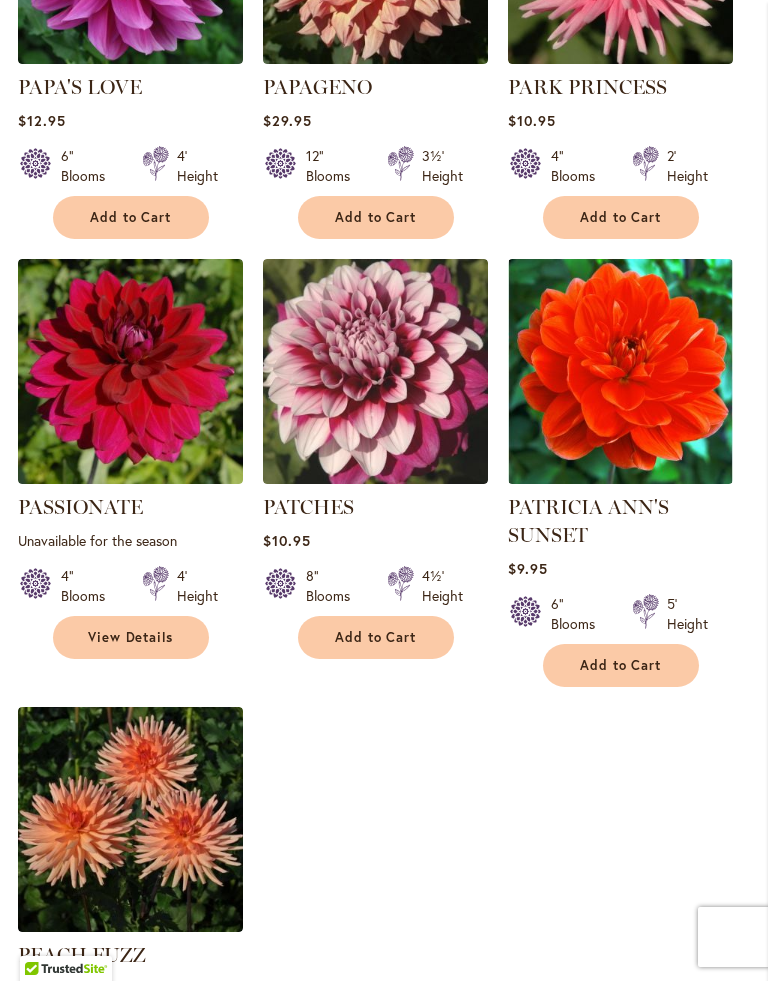 click on "Add to Cart" at bounding box center [376, 637] 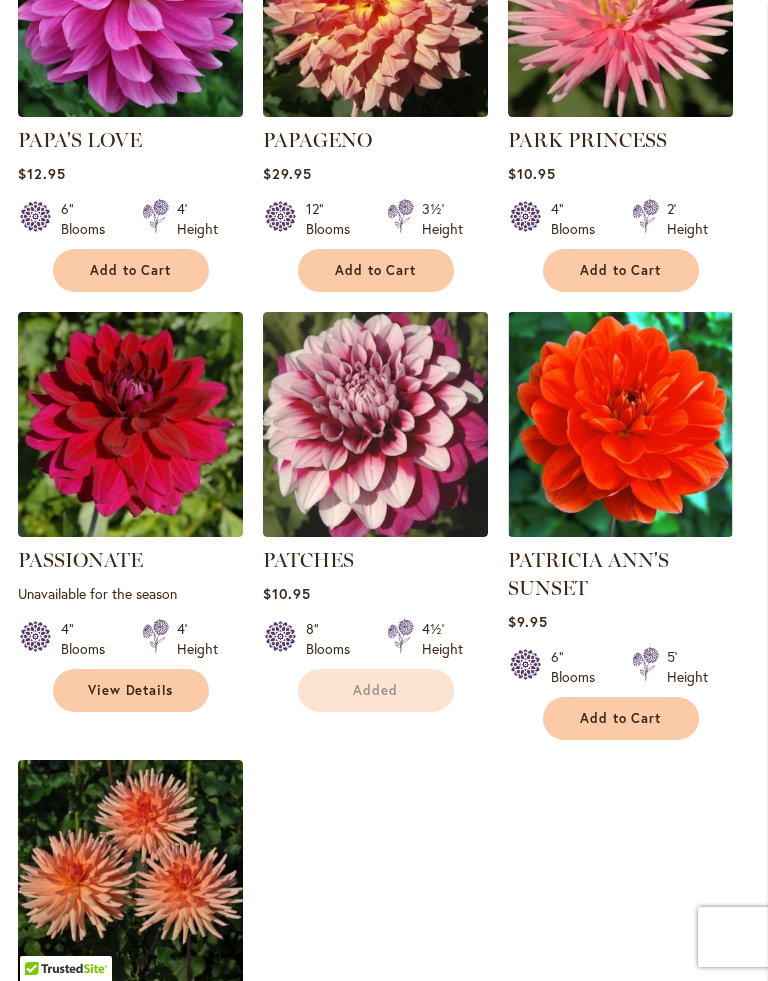 scroll, scrollTop: 2544, scrollLeft: 0, axis: vertical 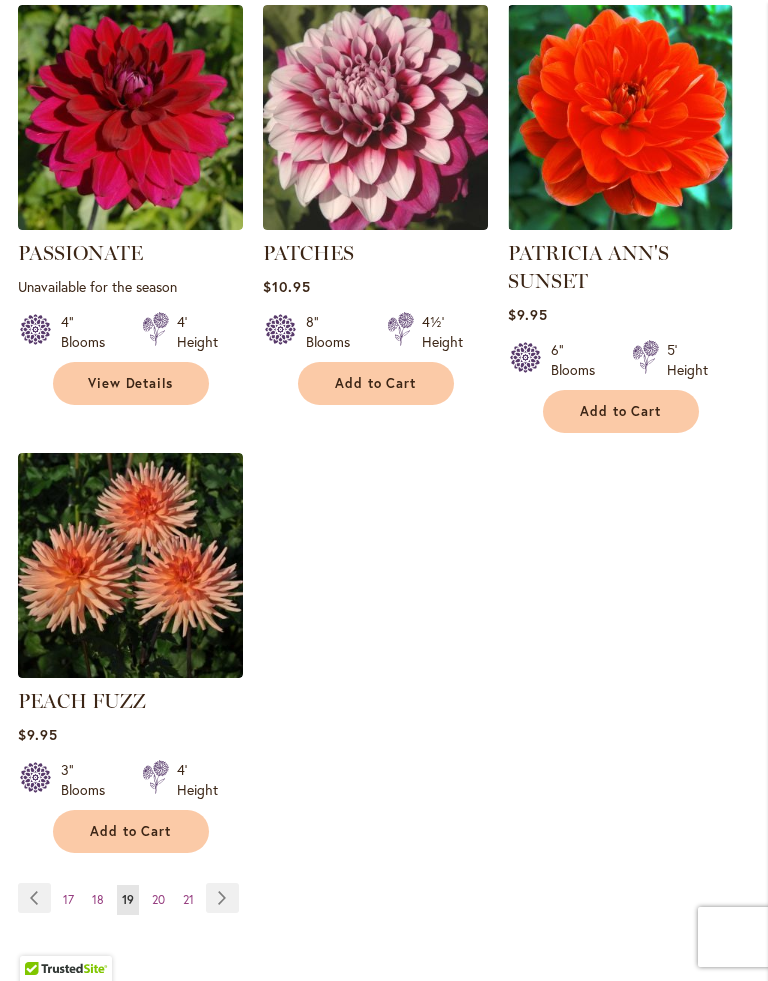 click on "Add to Cart" at bounding box center [131, 831] 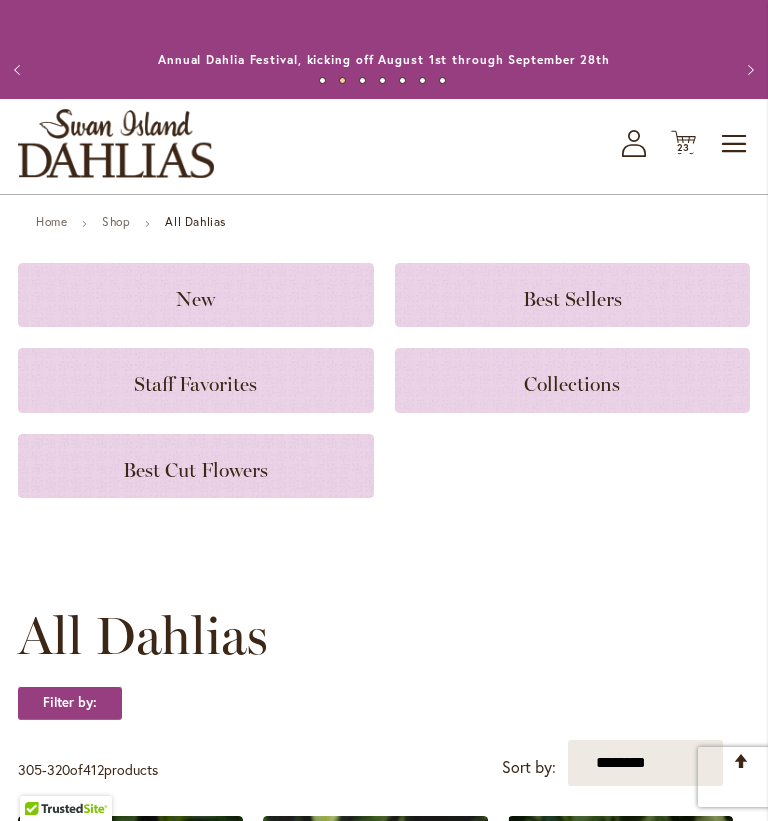 scroll, scrollTop: 1581, scrollLeft: 0, axis: vertical 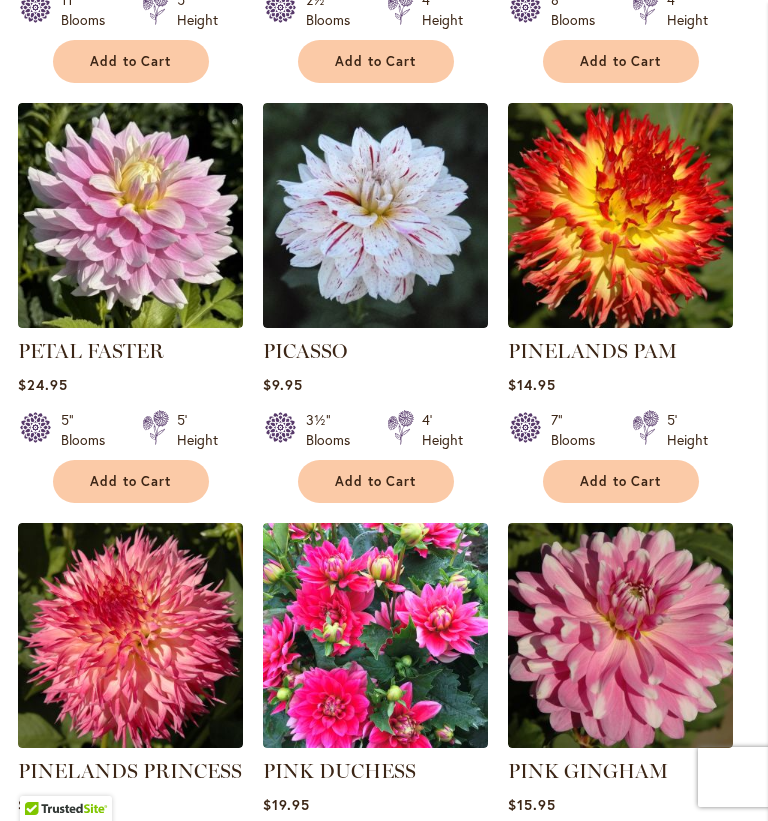 click on "Add to Cart" at bounding box center [376, 481] 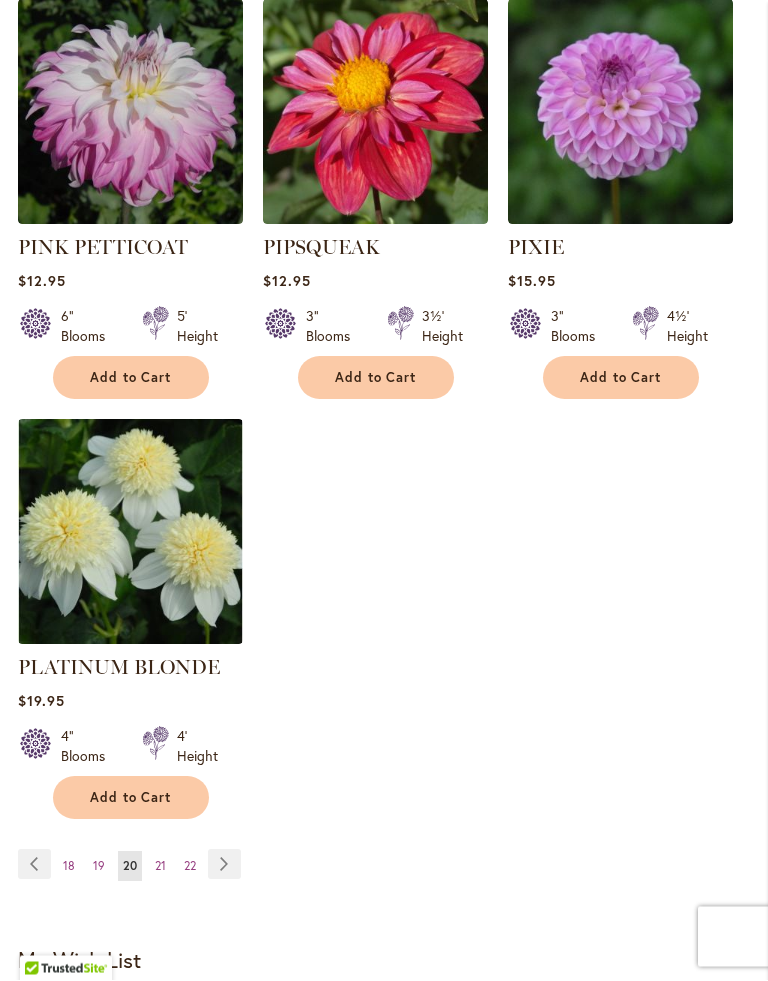 scroll, scrollTop: 2589, scrollLeft: 0, axis: vertical 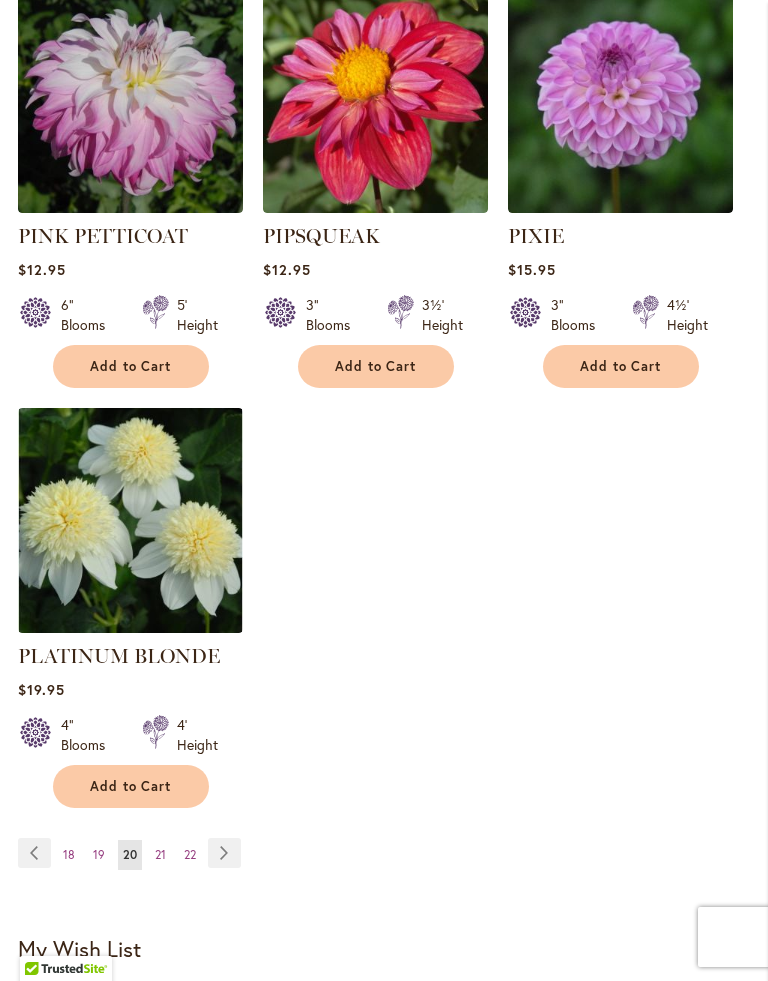 click on "Page
21" at bounding box center (160, 855) 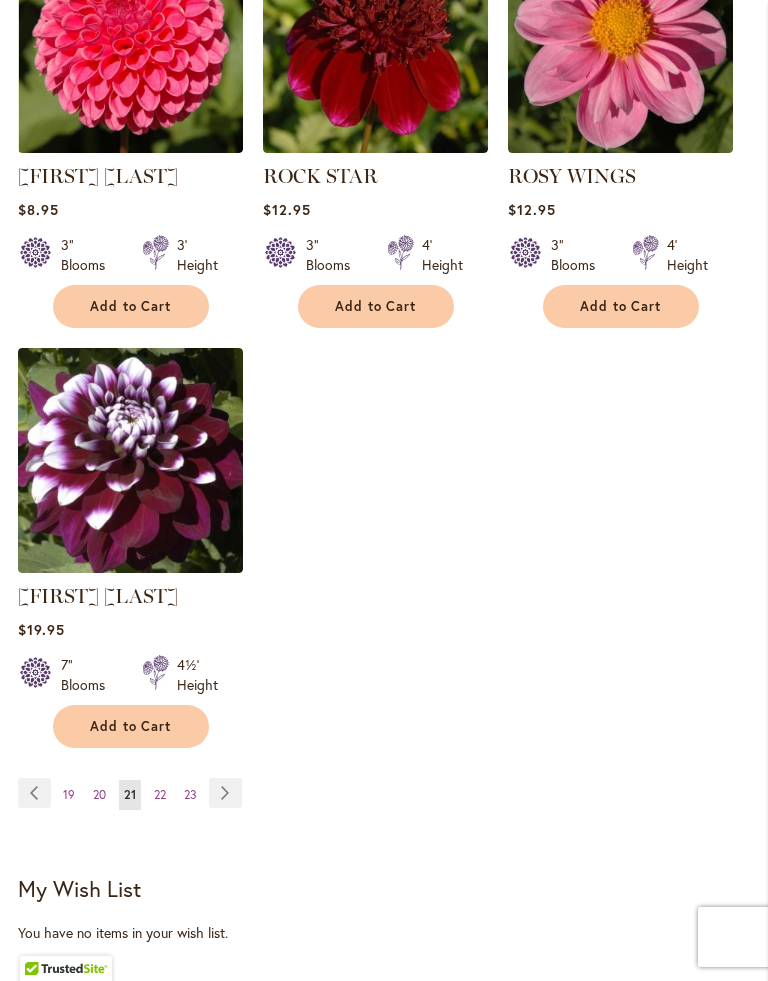 scroll, scrollTop: 2598, scrollLeft: 0, axis: vertical 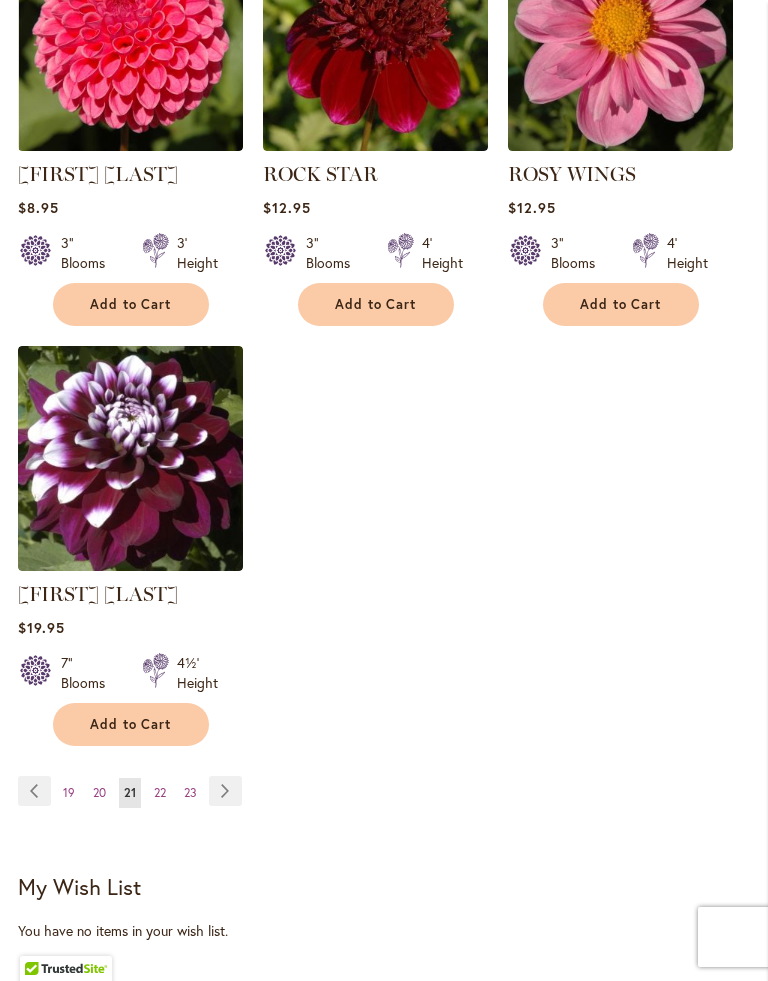 click on "22" at bounding box center [160, 792] 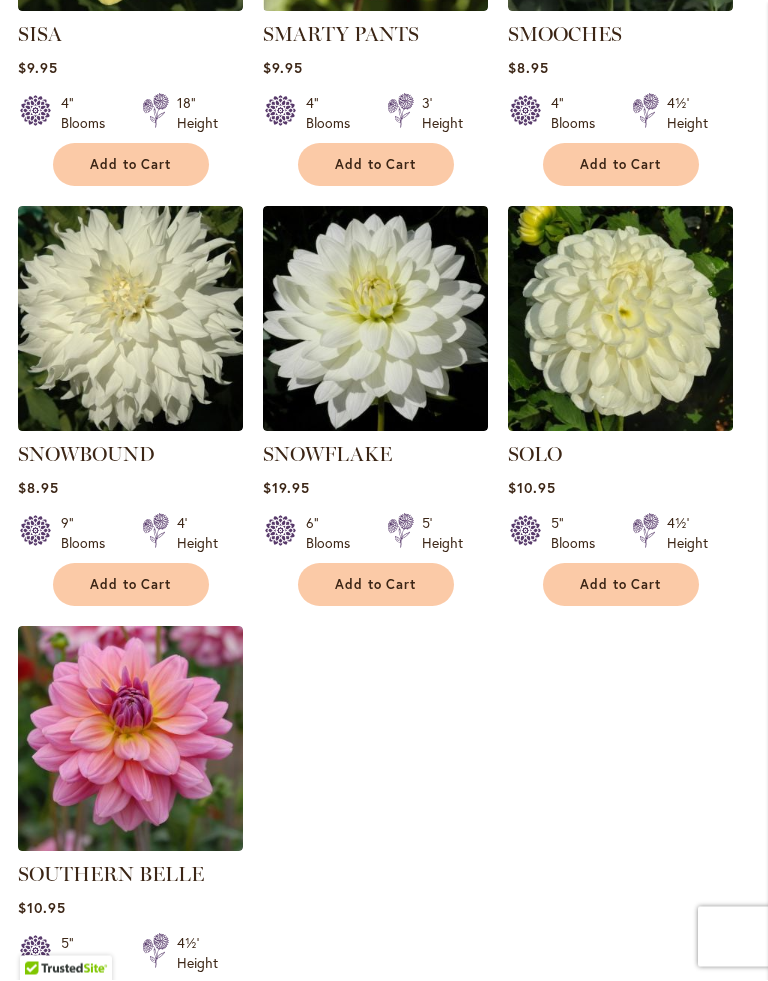 scroll, scrollTop: 2296, scrollLeft: 0, axis: vertical 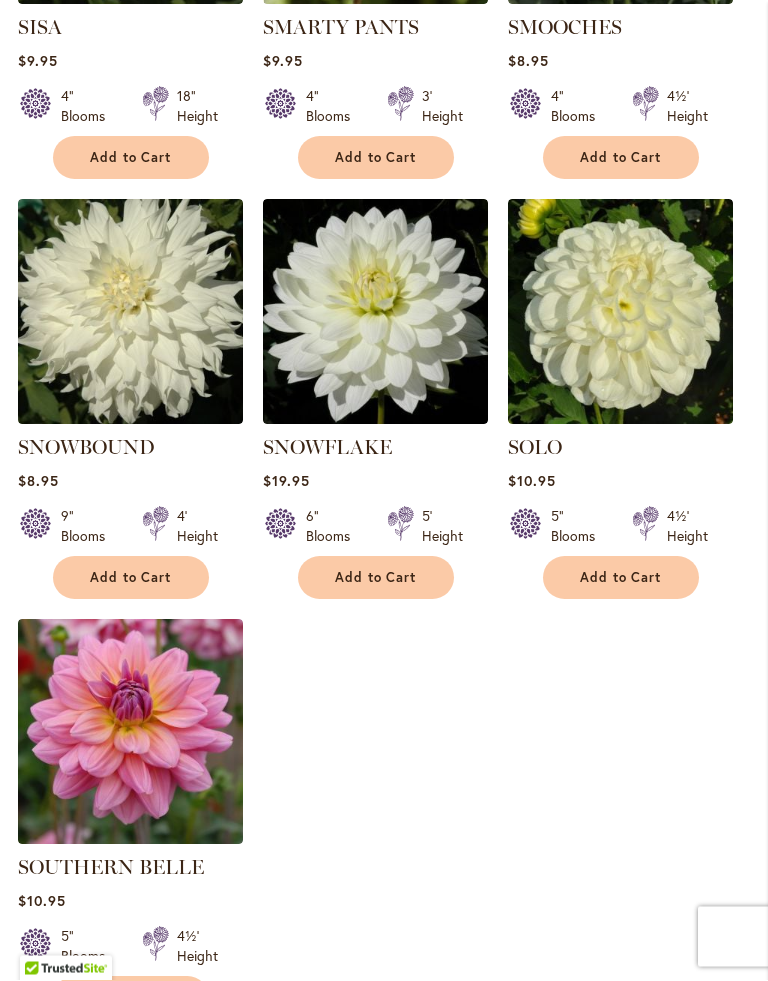 click on "Add to Cart" at bounding box center (131, 578) 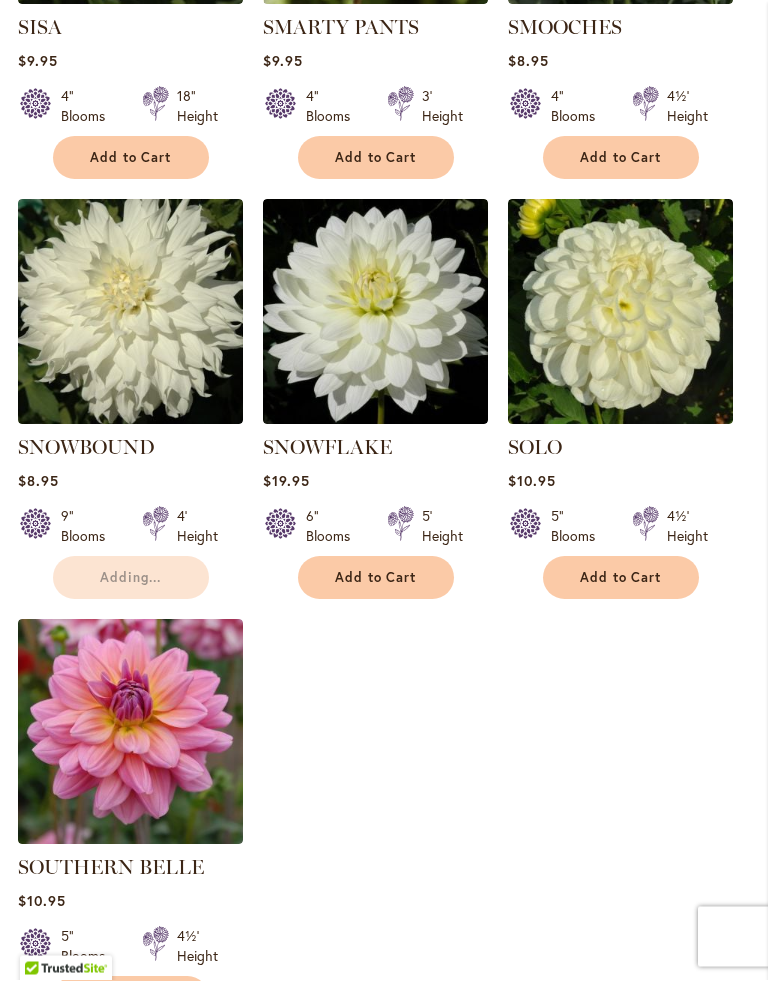 scroll, scrollTop: 2297, scrollLeft: 0, axis: vertical 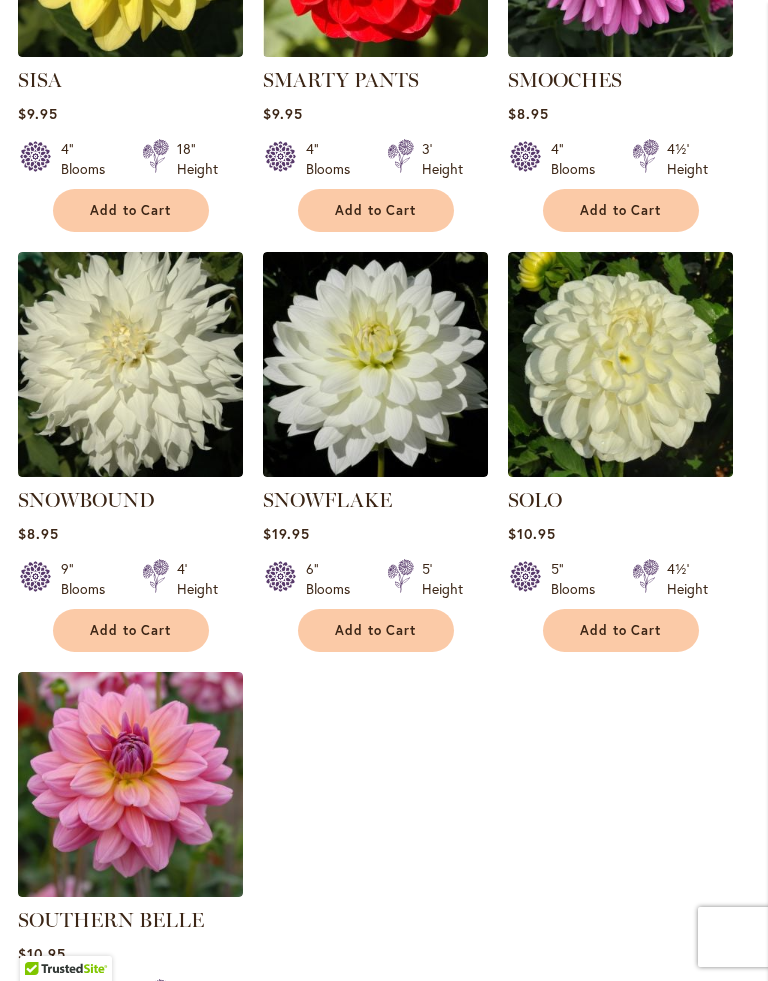 click on "Add to Cart" at bounding box center [131, 1050] 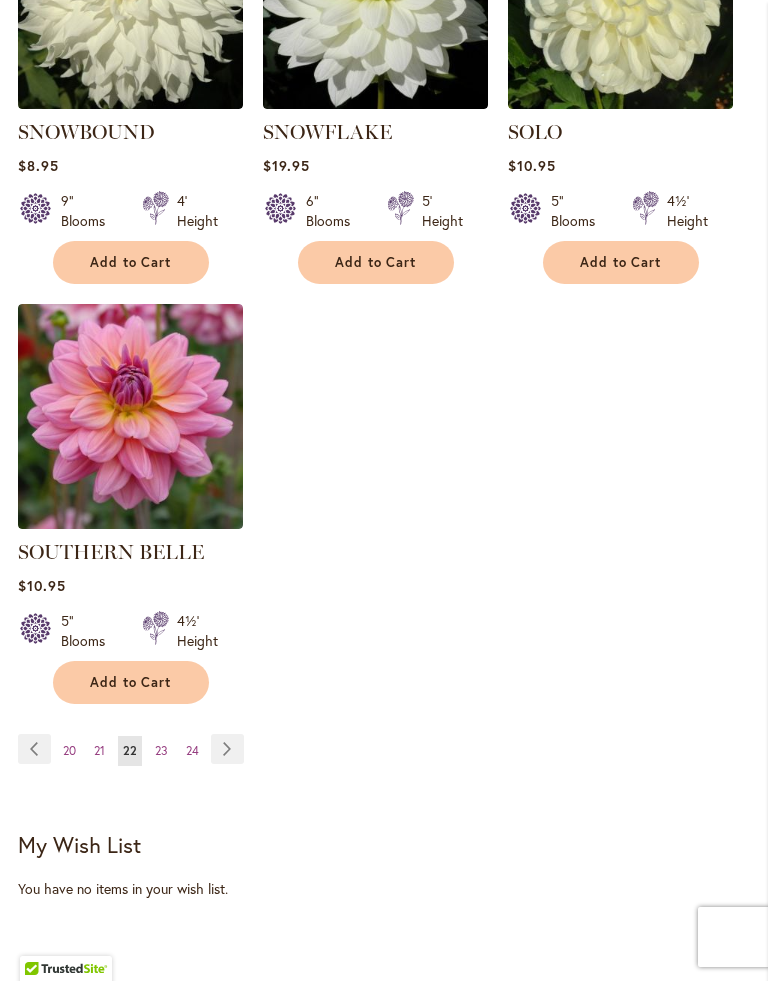 click on "Add to Cart" at bounding box center (131, 682) 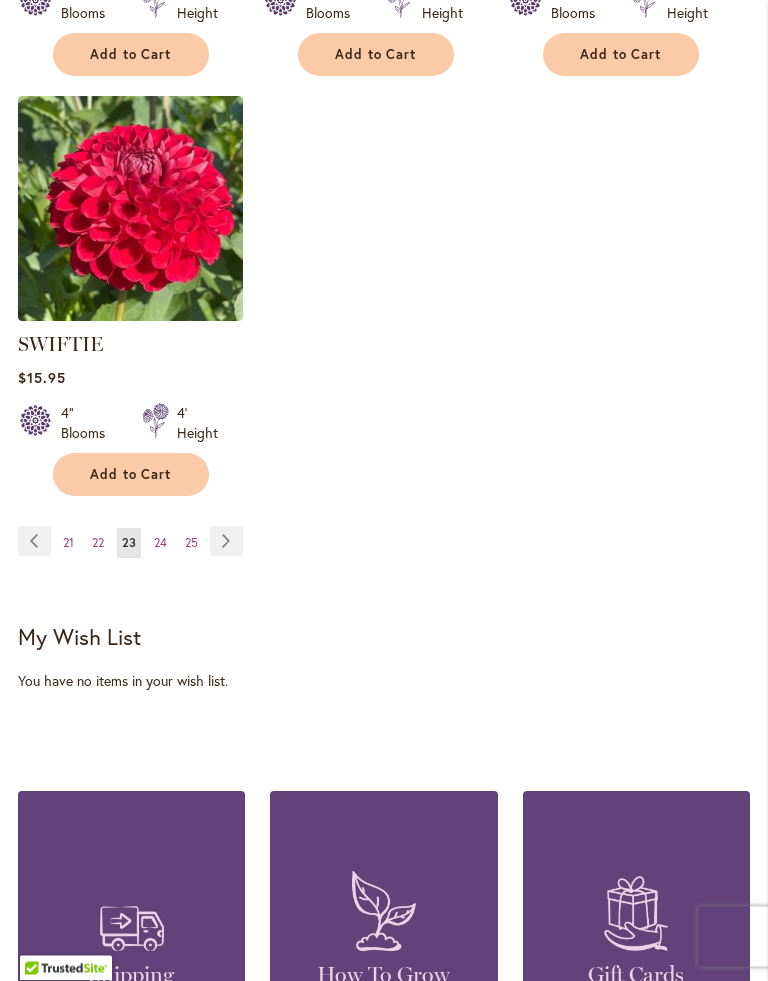 scroll, scrollTop: 2848, scrollLeft: 0, axis: vertical 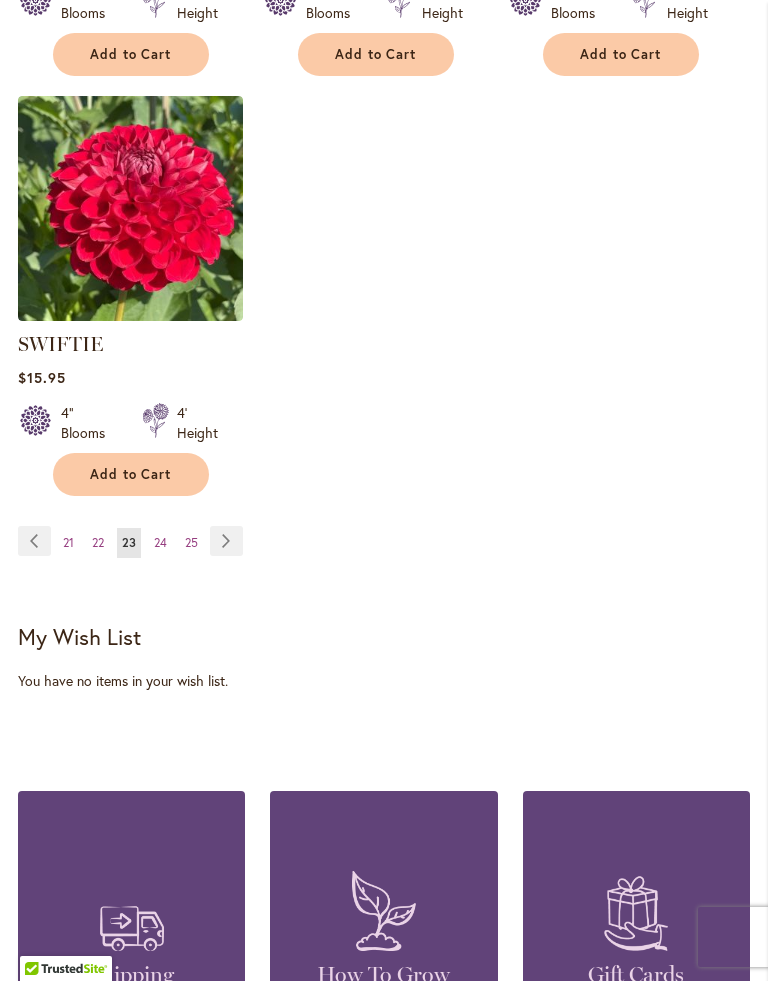 click on "Page
24" at bounding box center [160, 543] 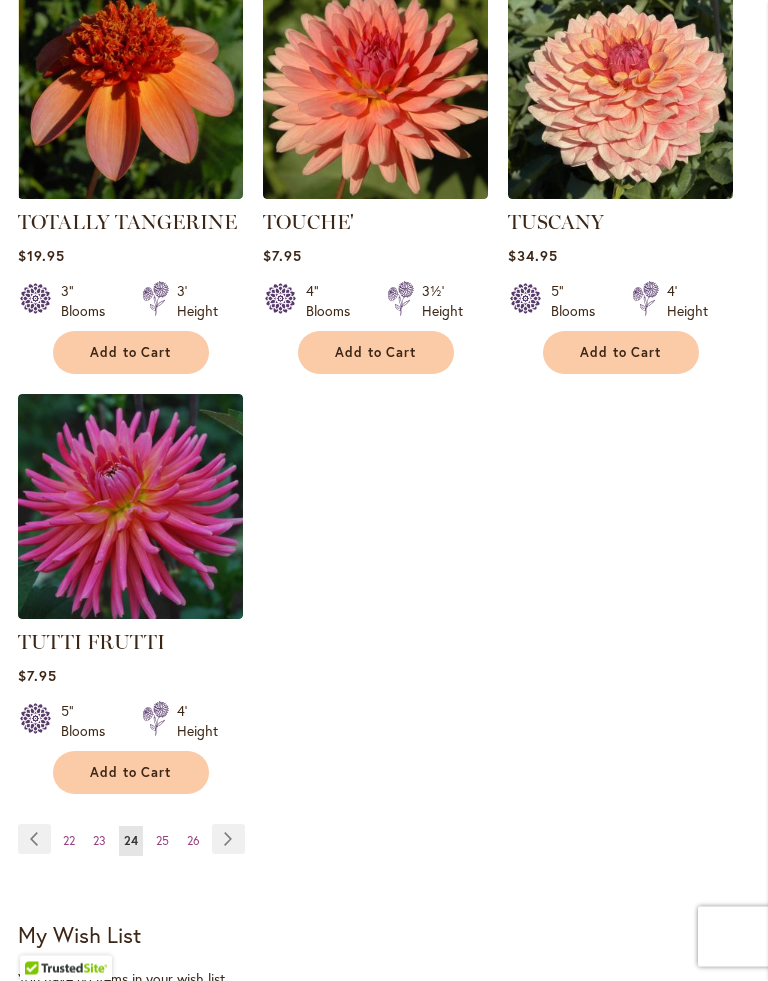 scroll, scrollTop: 2527, scrollLeft: 0, axis: vertical 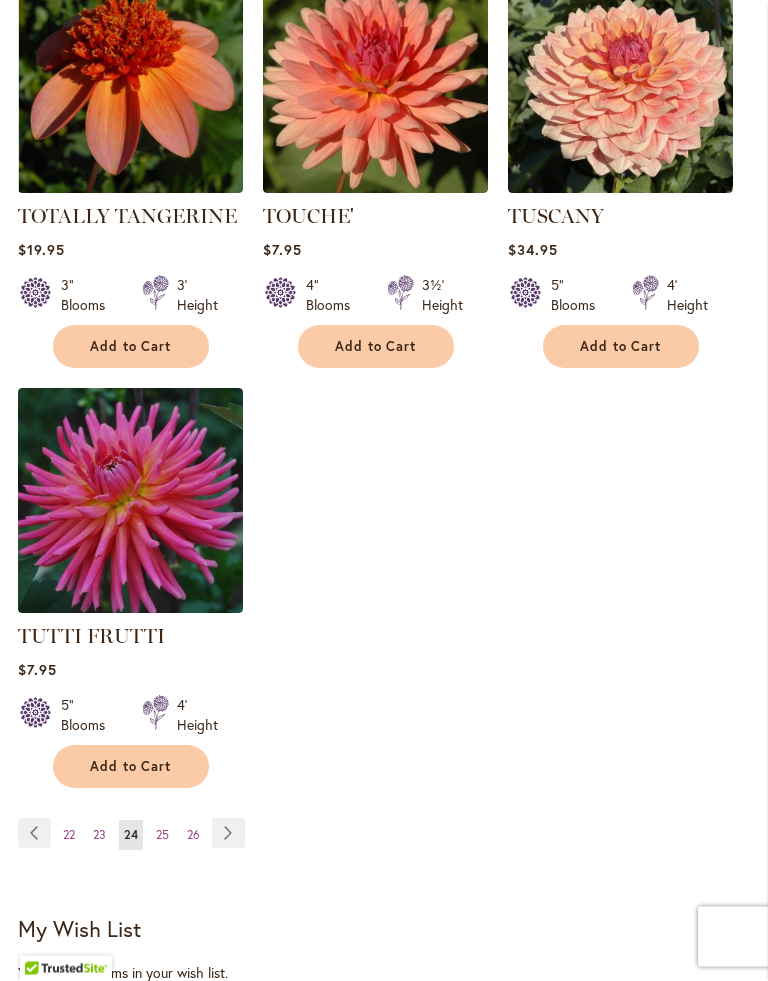 click on "Add to Cart" at bounding box center [376, 347] 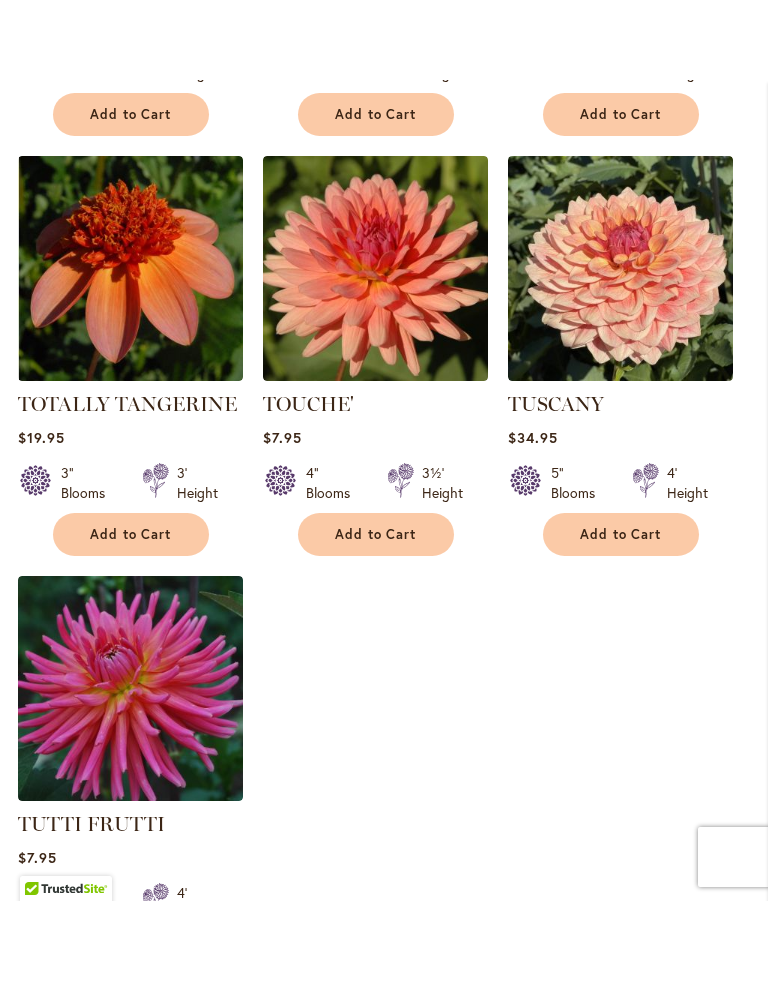 scroll, scrollTop: 2652, scrollLeft: 0, axis: vertical 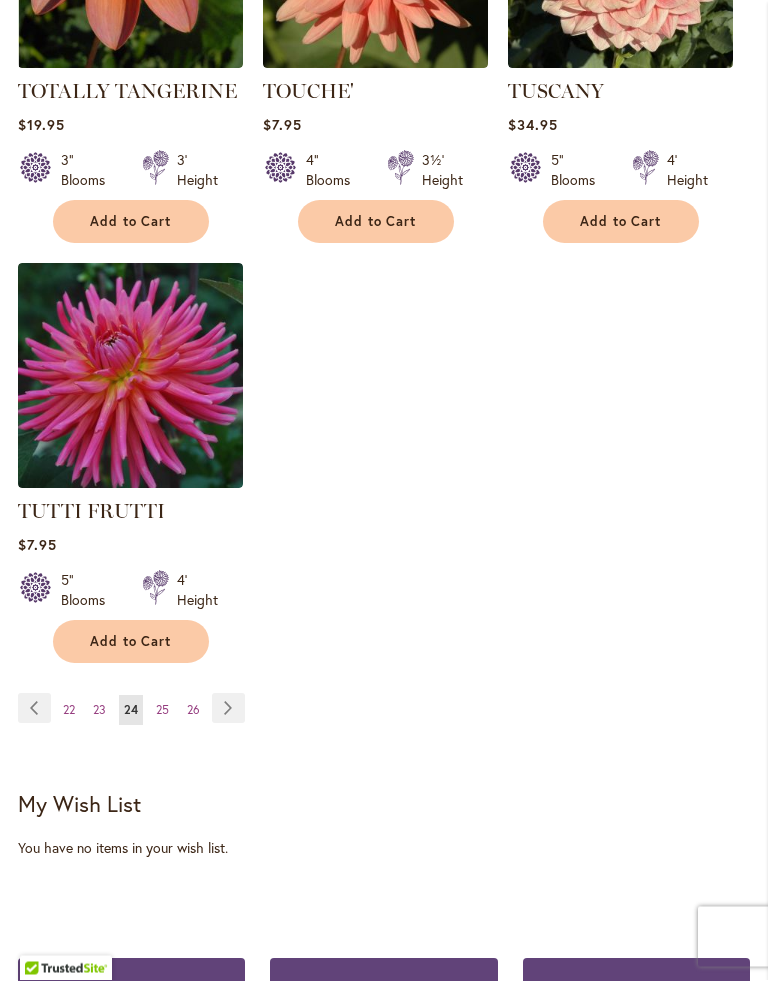click on "Add to Cart" at bounding box center (131, 642) 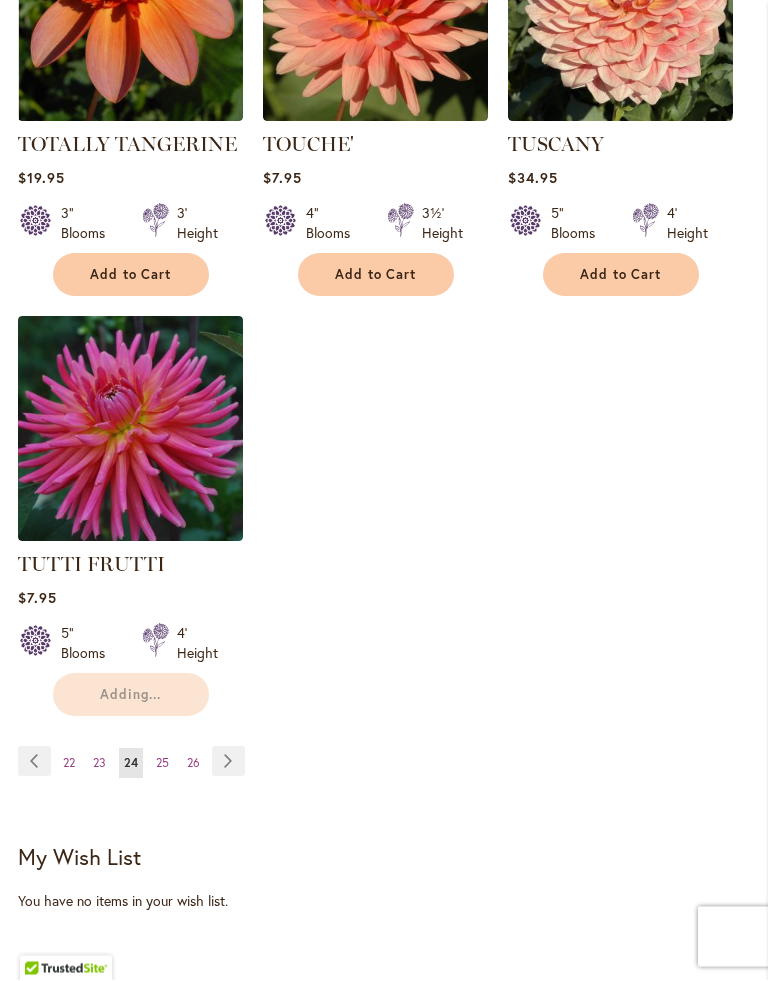 click on "Adding..." at bounding box center [131, 695] 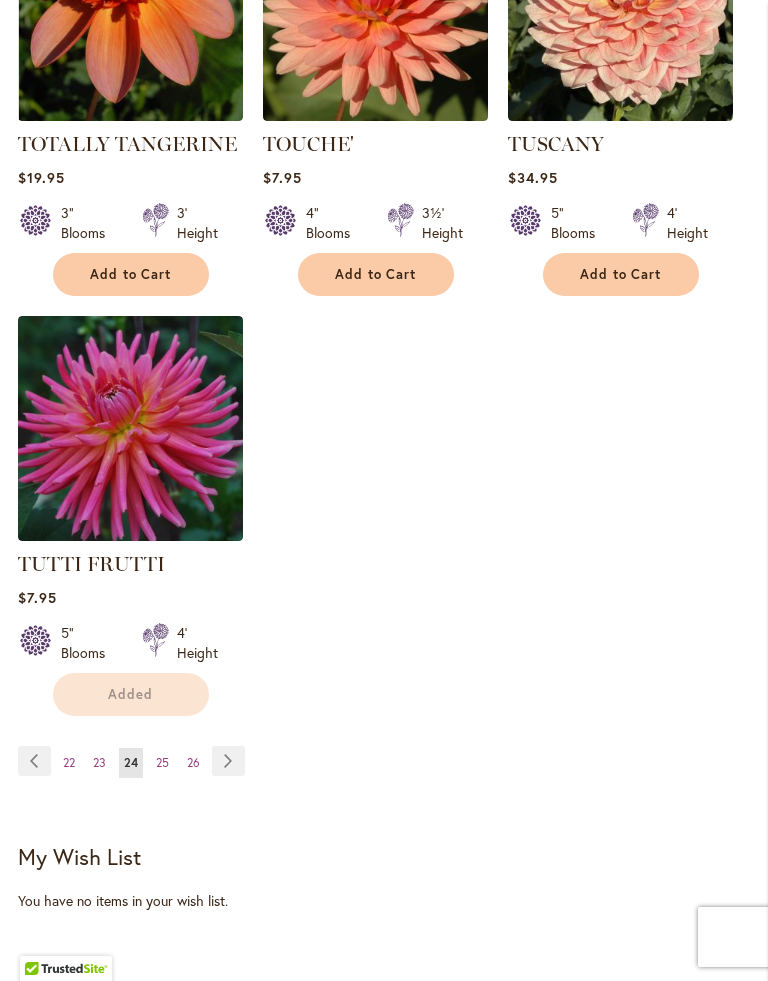 click on "25" at bounding box center [162, 762] 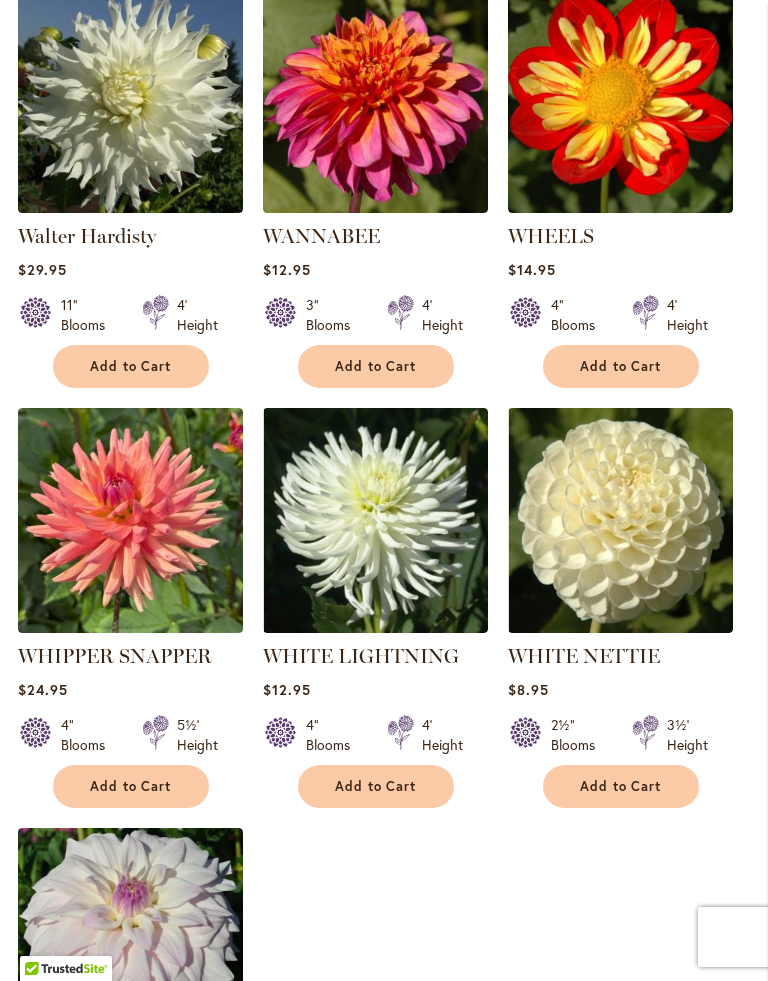 scroll, scrollTop: 2227, scrollLeft: 0, axis: vertical 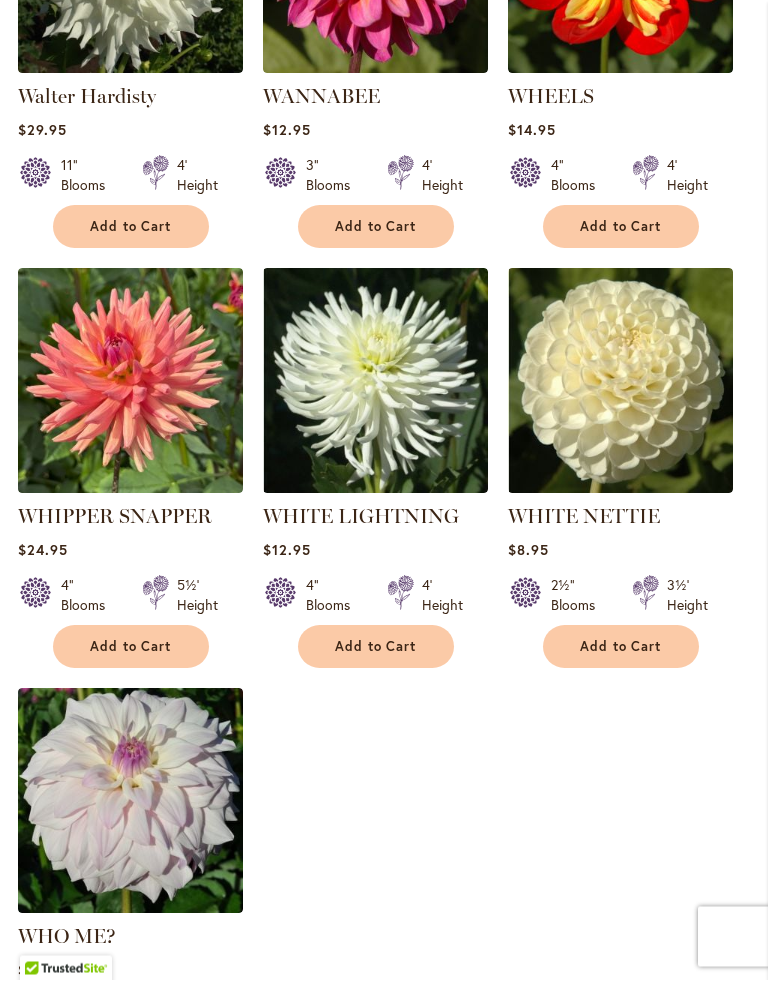 click on "Add to Cart" at bounding box center [621, 647] 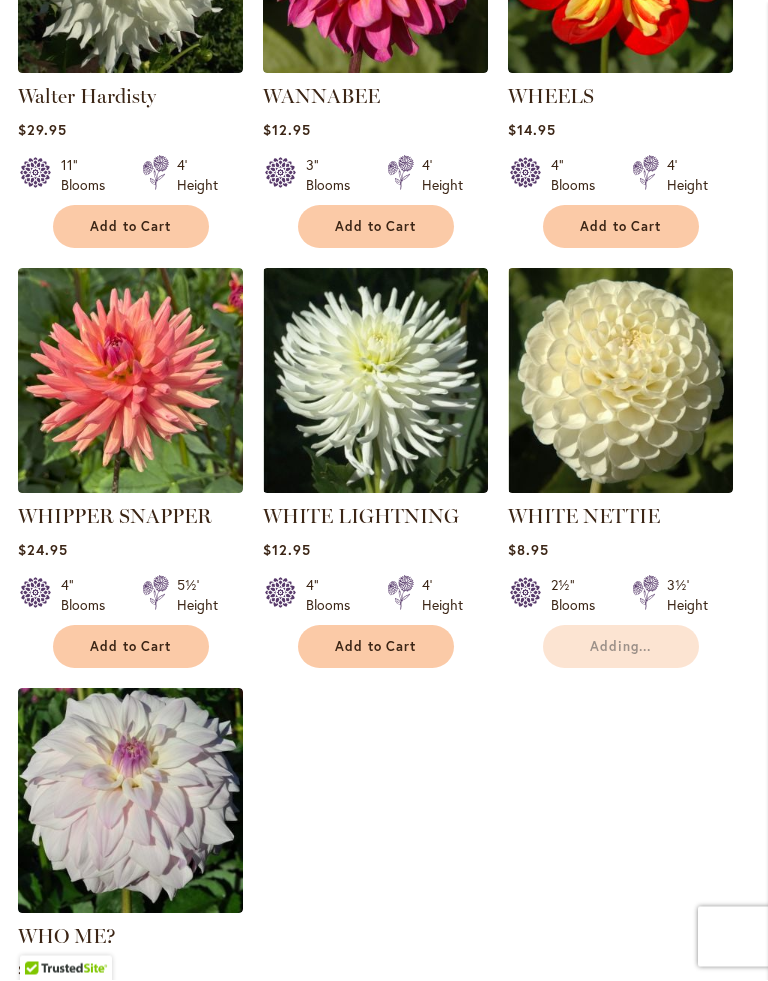 scroll, scrollTop: 2228, scrollLeft: 0, axis: vertical 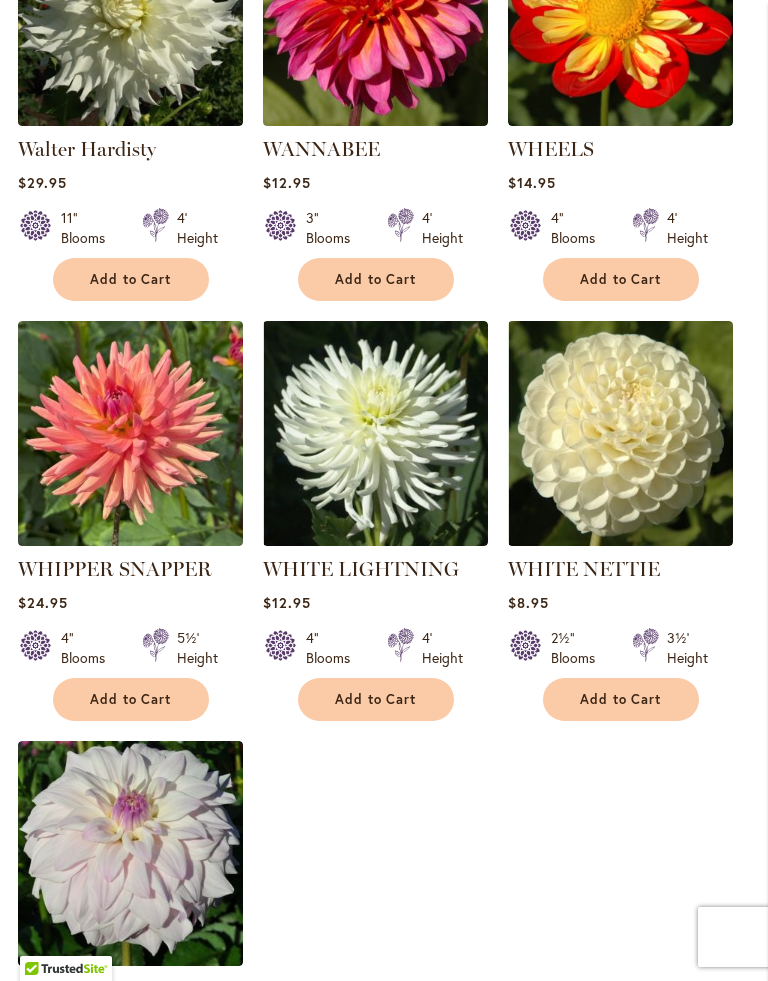 click on "Add to Cart" at bounding box center (131, 1119) 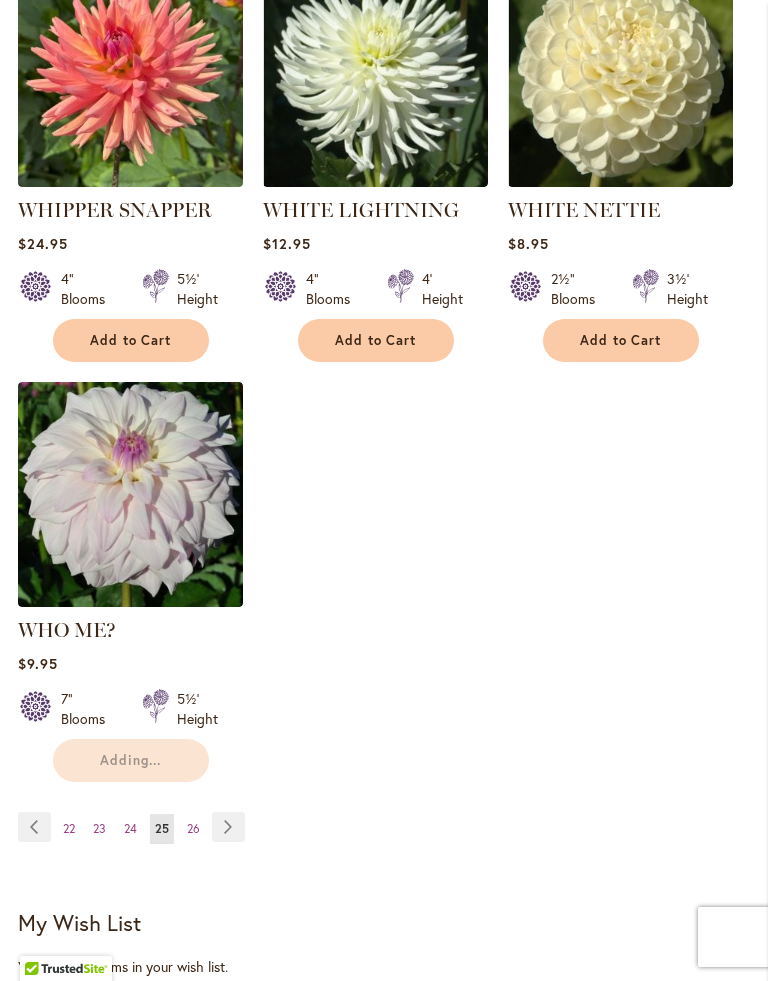 click on "Page
26" at bounding box center [193, 829] 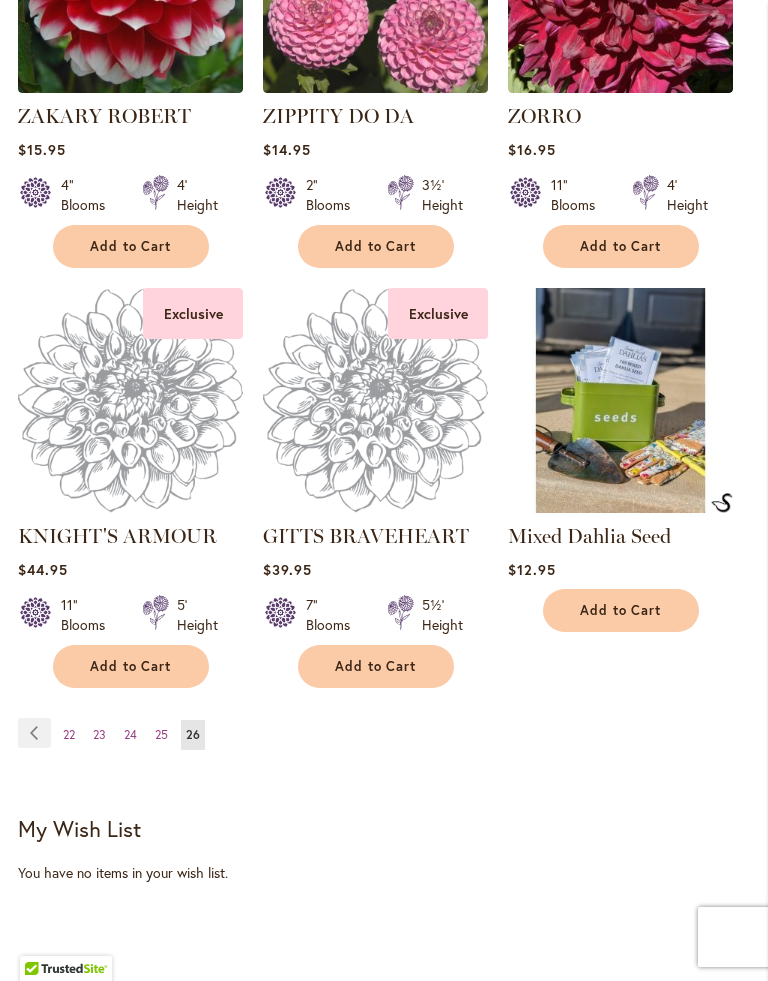 scroll, scrollTop: 0, scrollLeft: 0, axis: both 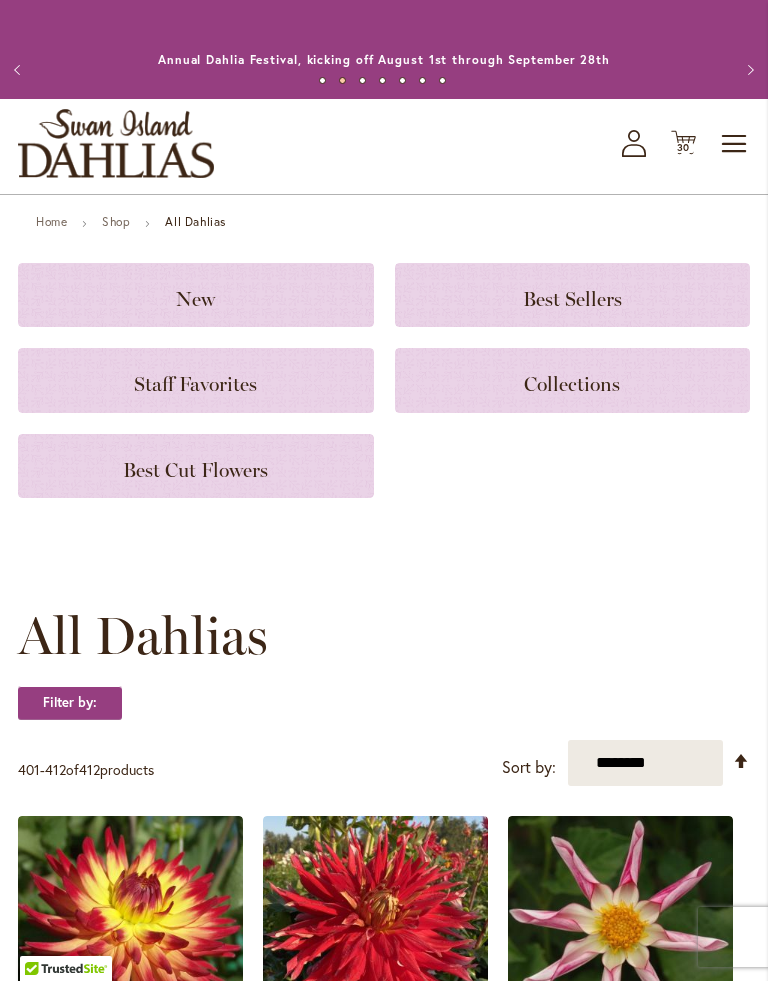 click on "Cart
.cls-1 {
fill: #231f20;
}" 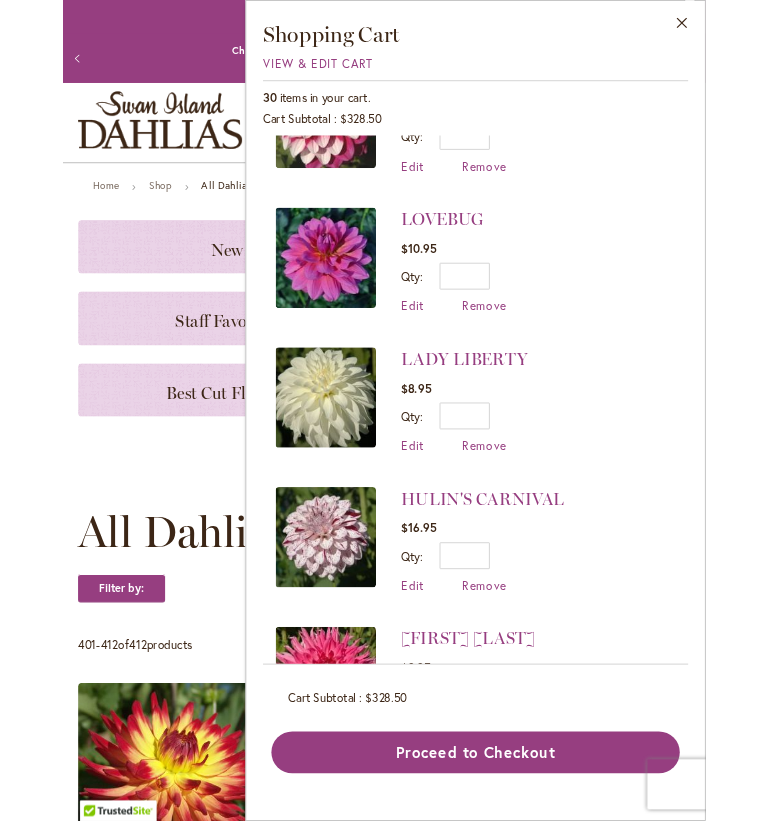 scroll, scrollTop: 1267, scrollLeft: 0, axis: vertical 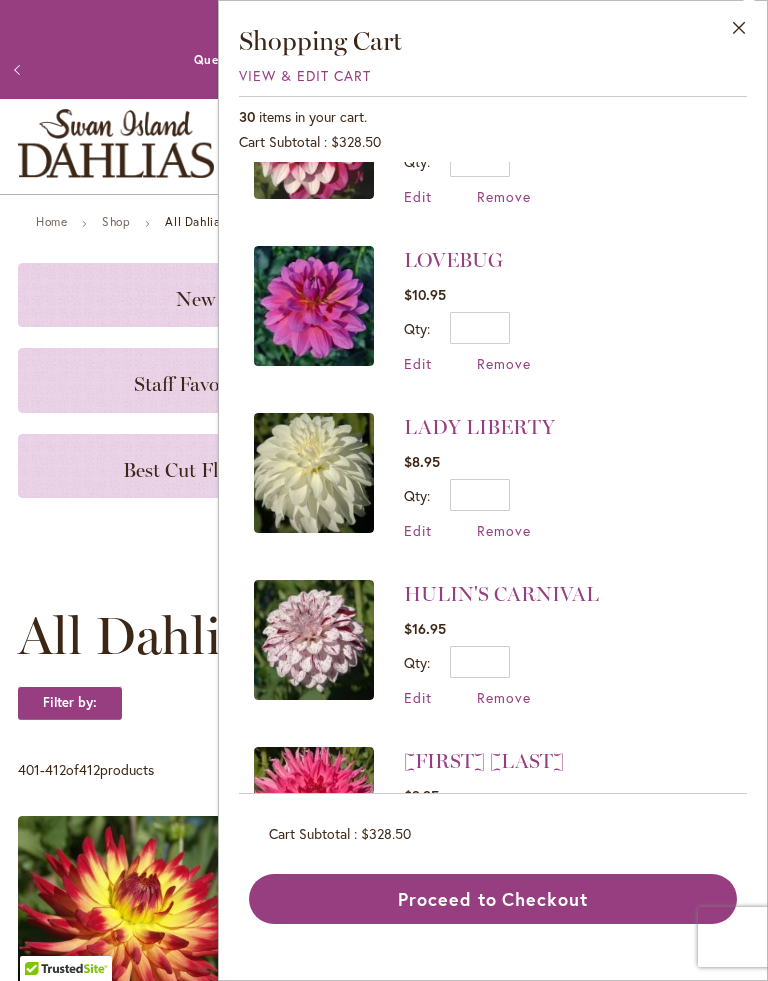 click on "Remove" at bounding box center [504, 363] 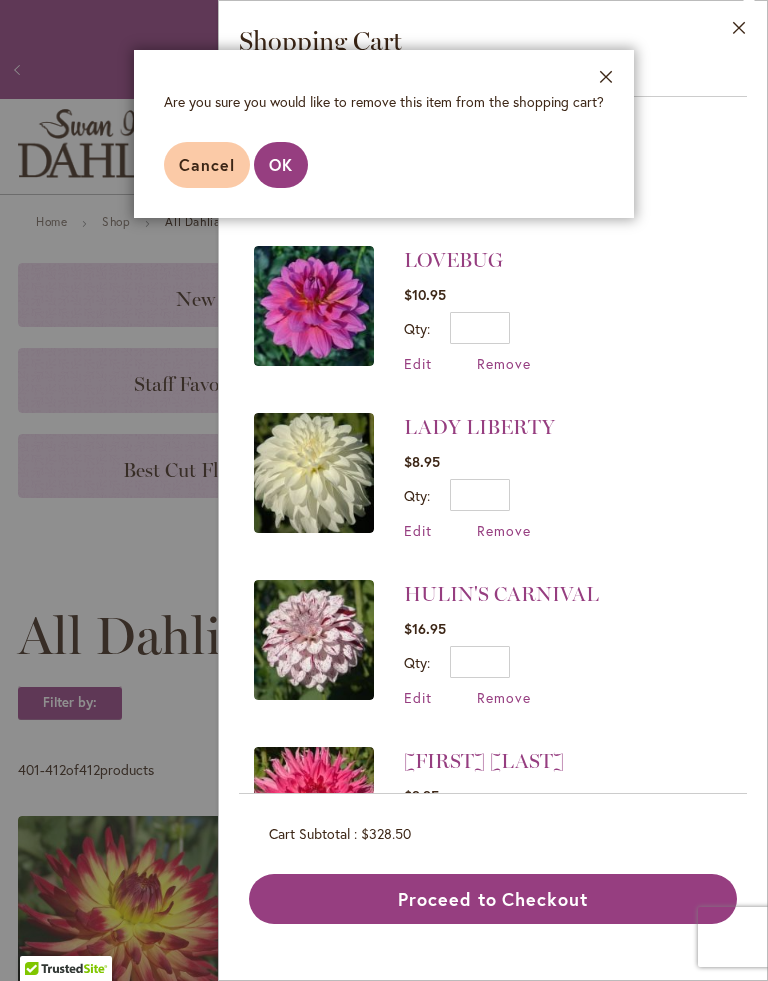 click on "OK" at bounding box center [281, 165] 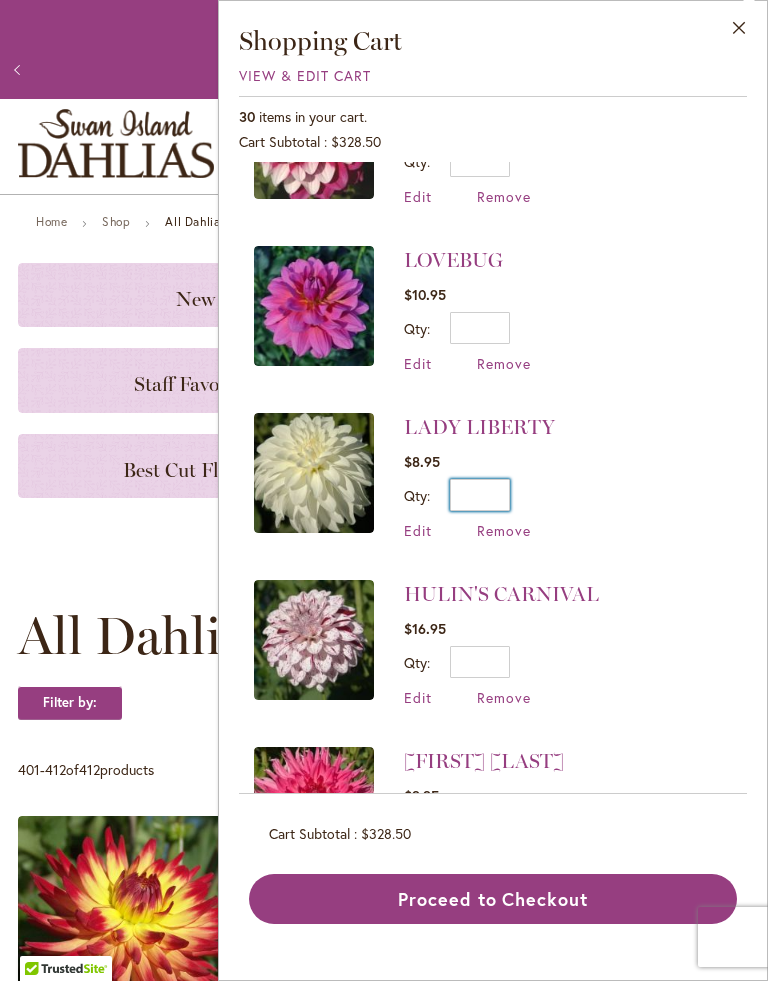 click on "*" at bounding box center [480, 495] 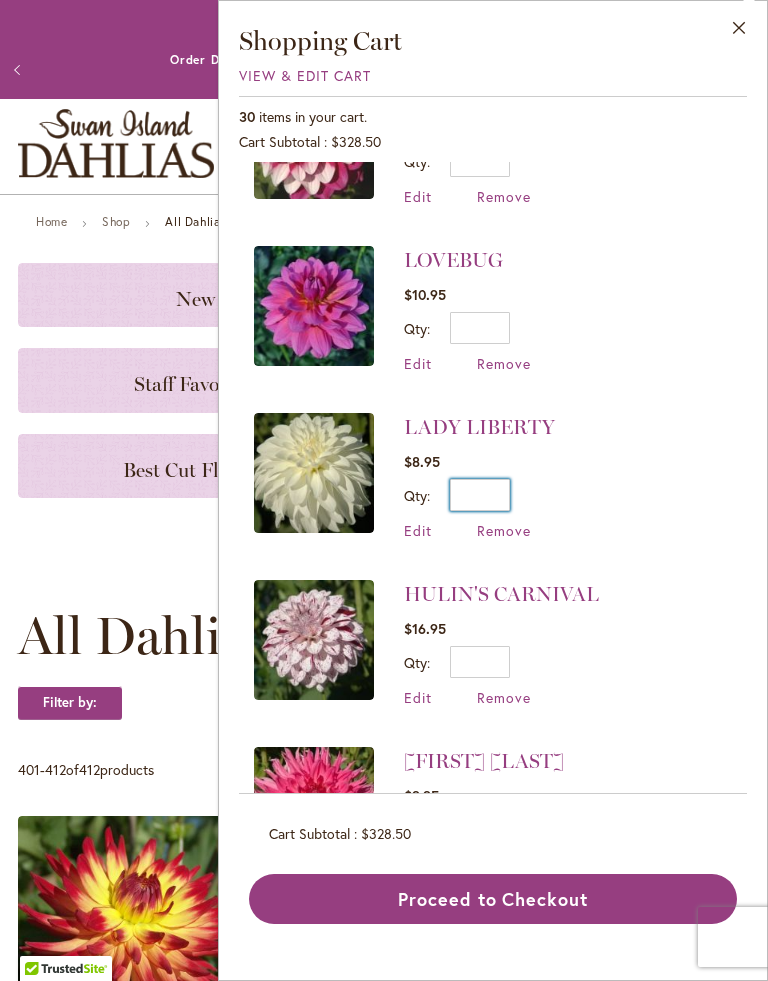 click on "*" at bounding box center [480, 495] 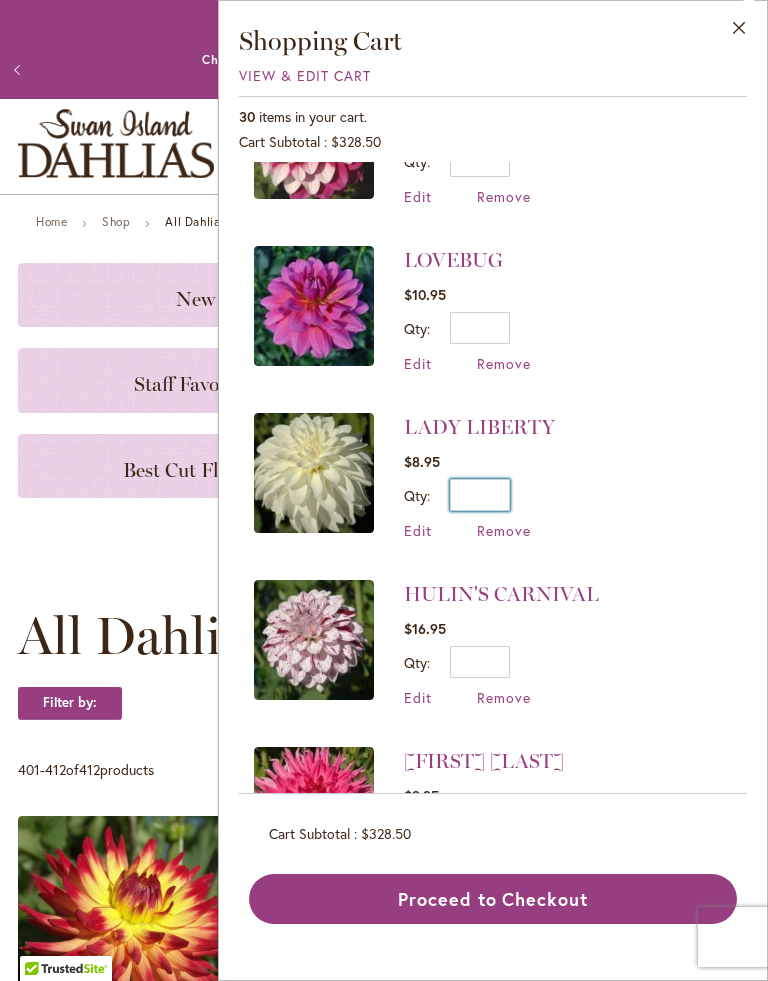 click on "*" at bounding box center [480, 495] 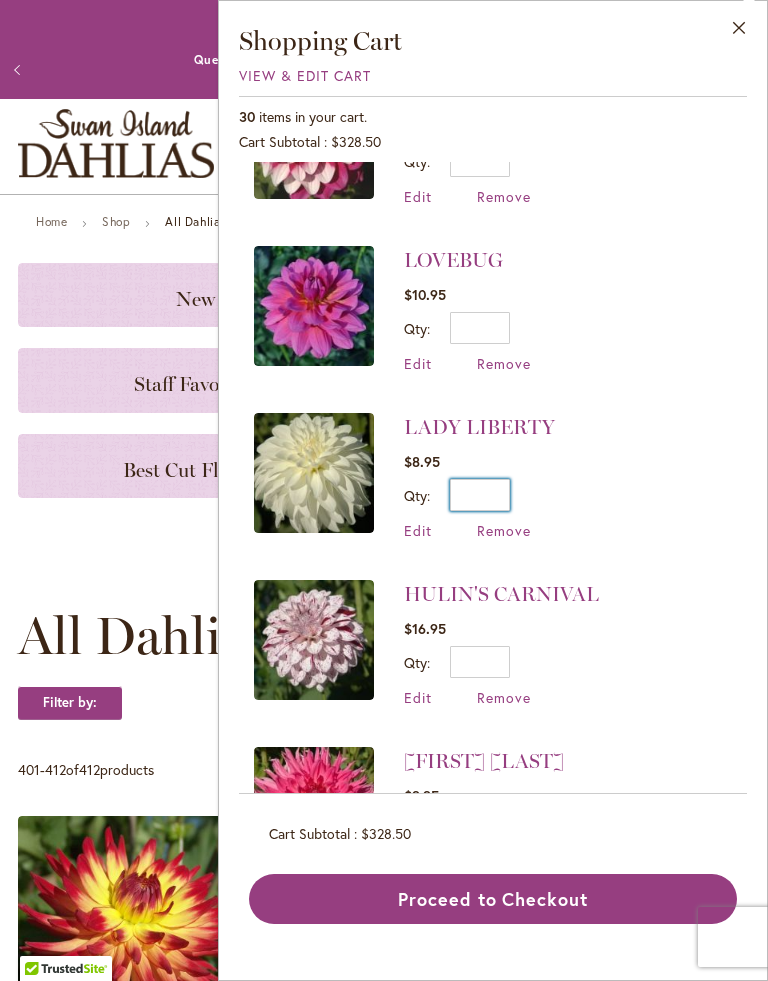 click on "*" at bounding box center (480, 495) 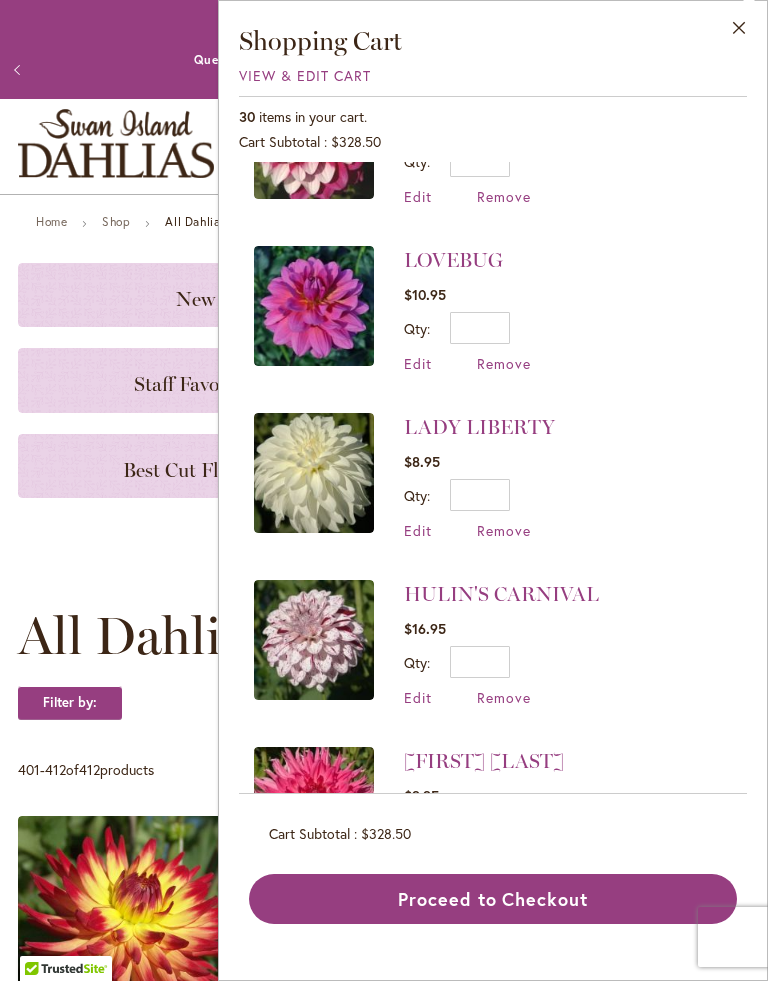 click on "Edit" at bounding box center (418, 530) 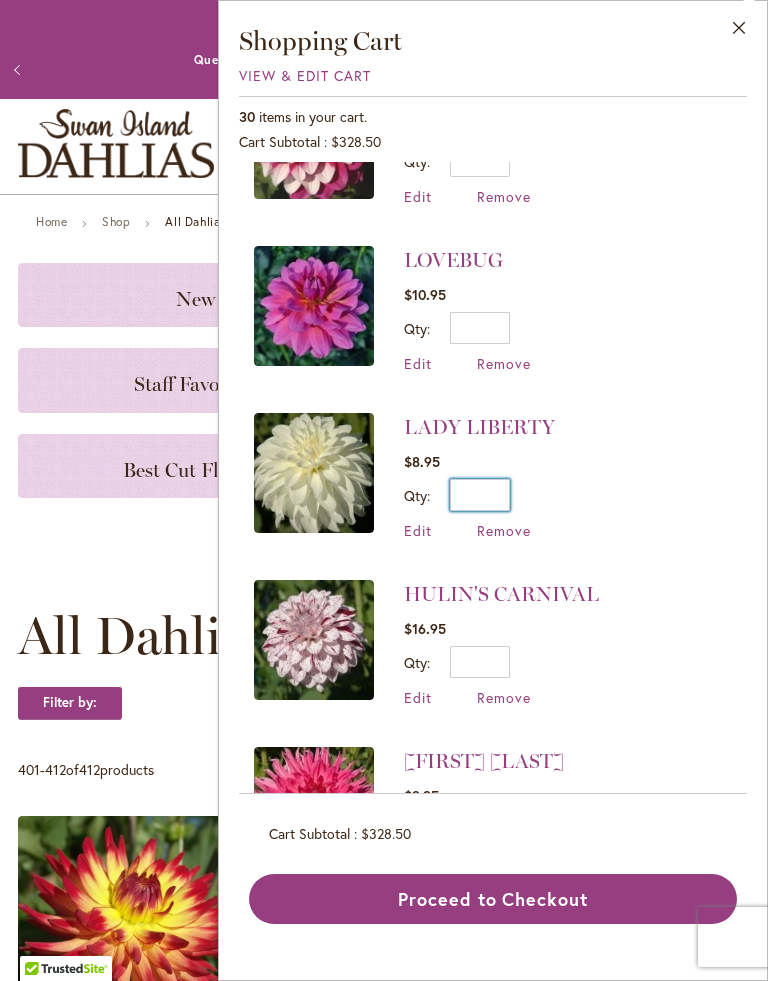click on "*" at bounding box center (480, 495) 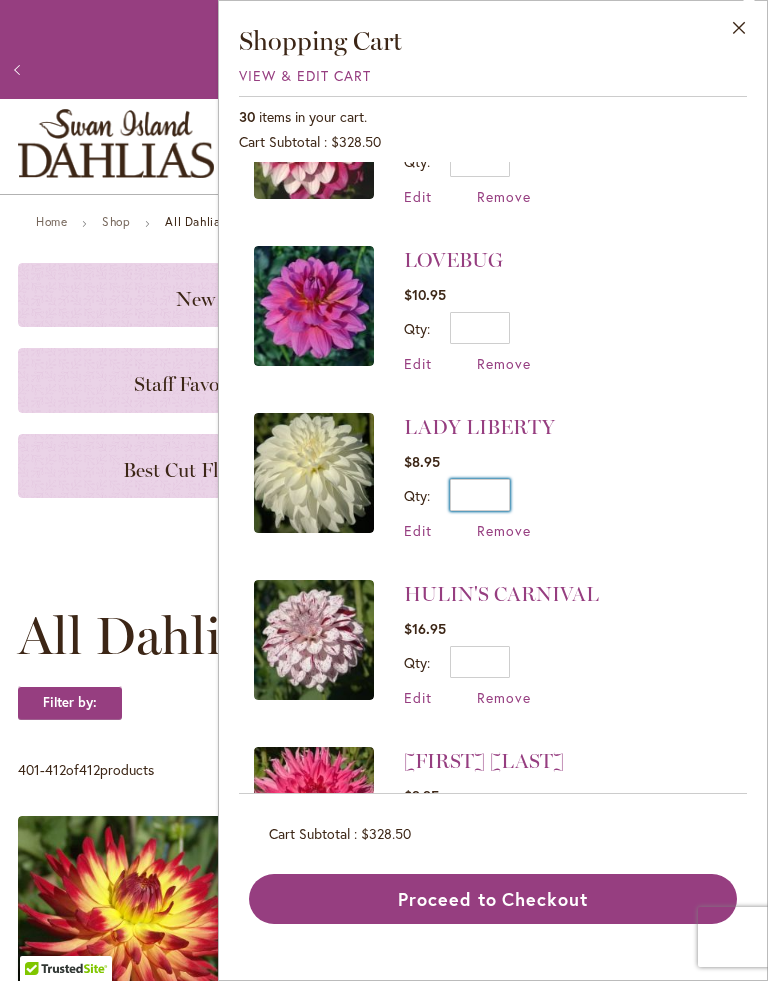 click on "*" at bounding box center (480, 495) 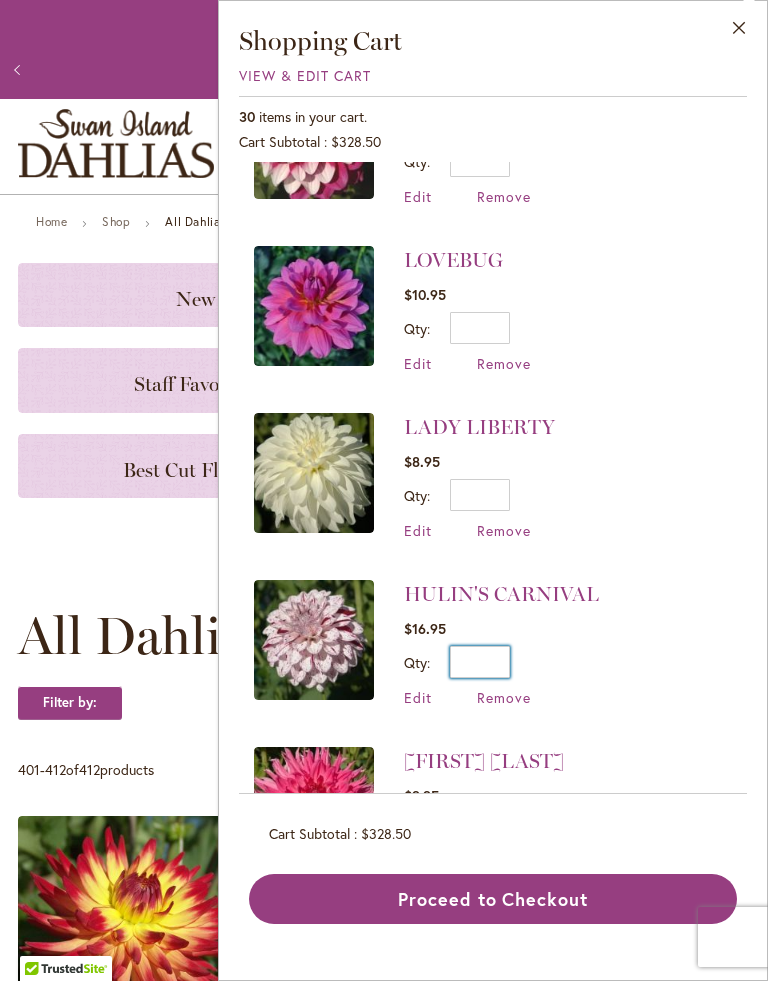 click on "*" at bounding box center [480, 662] 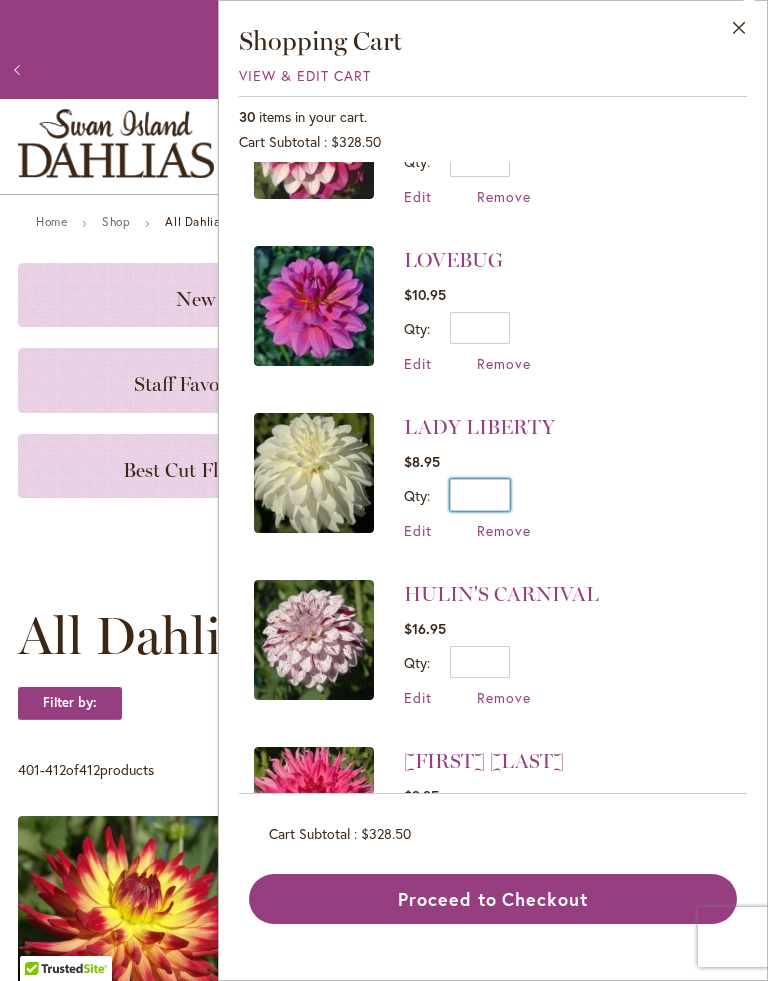 click on "*" at bounding box center [480, 495] 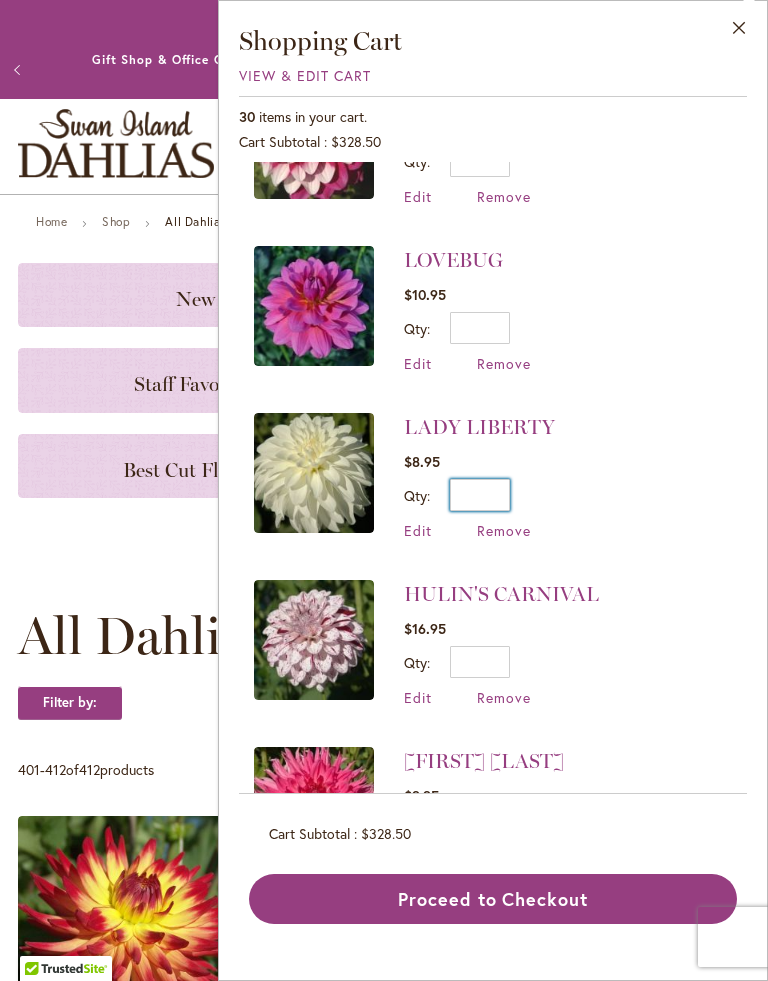 type on "*" 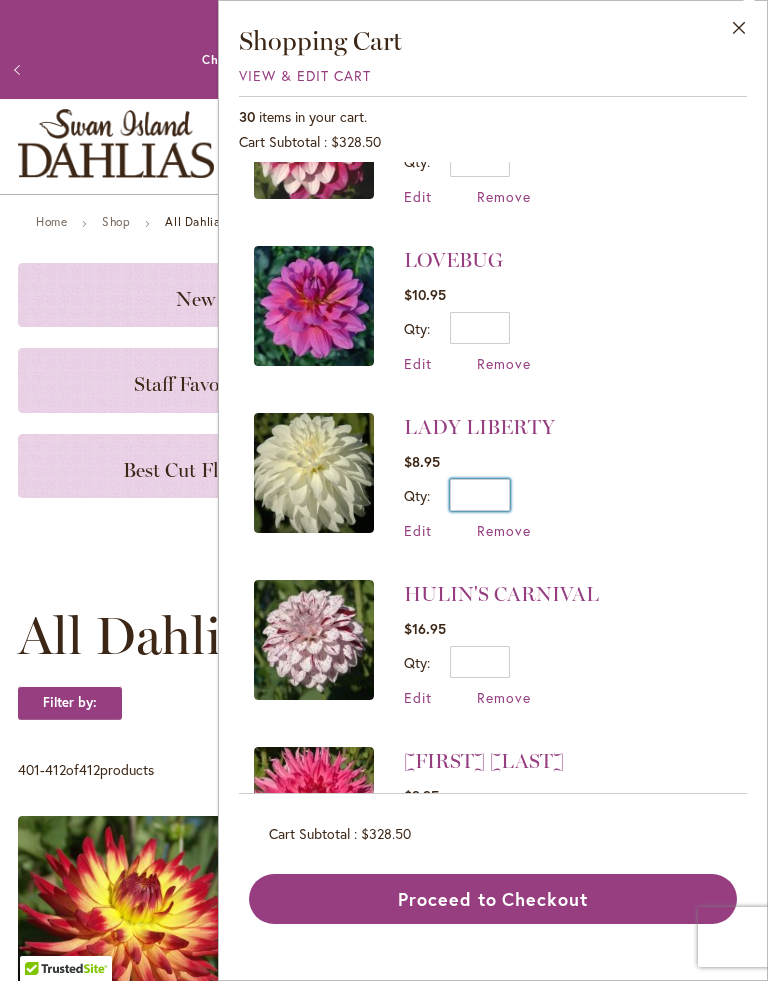 click on "*" at bounding box center [480, 495] 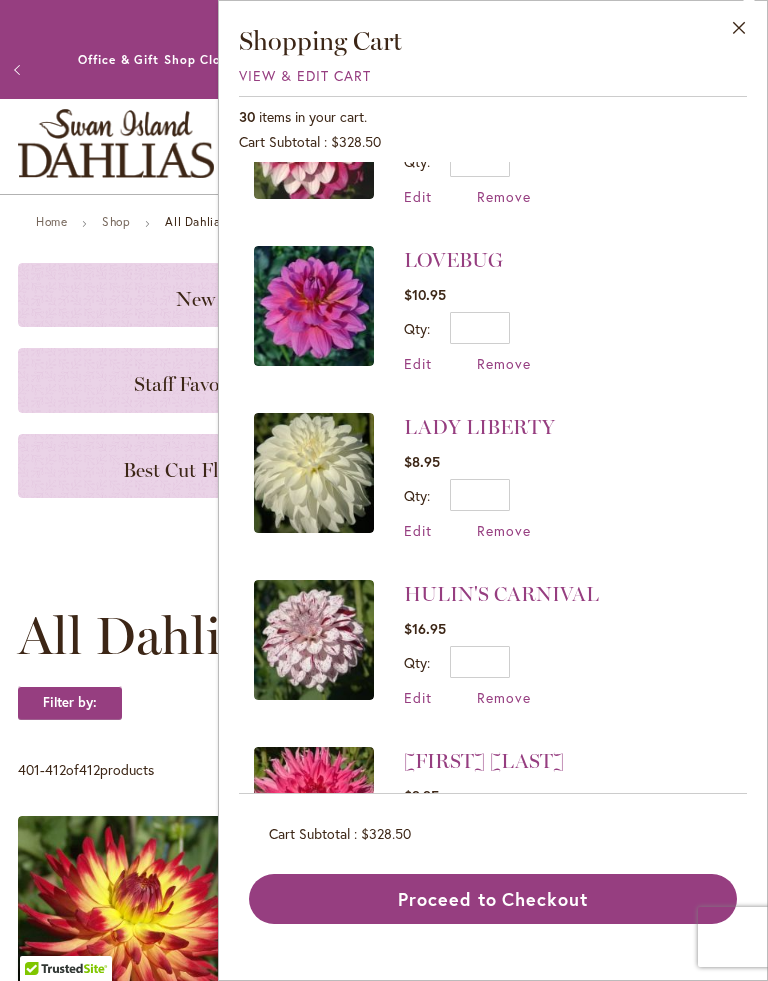 click on "Edit" at bounding box center [418, 530] 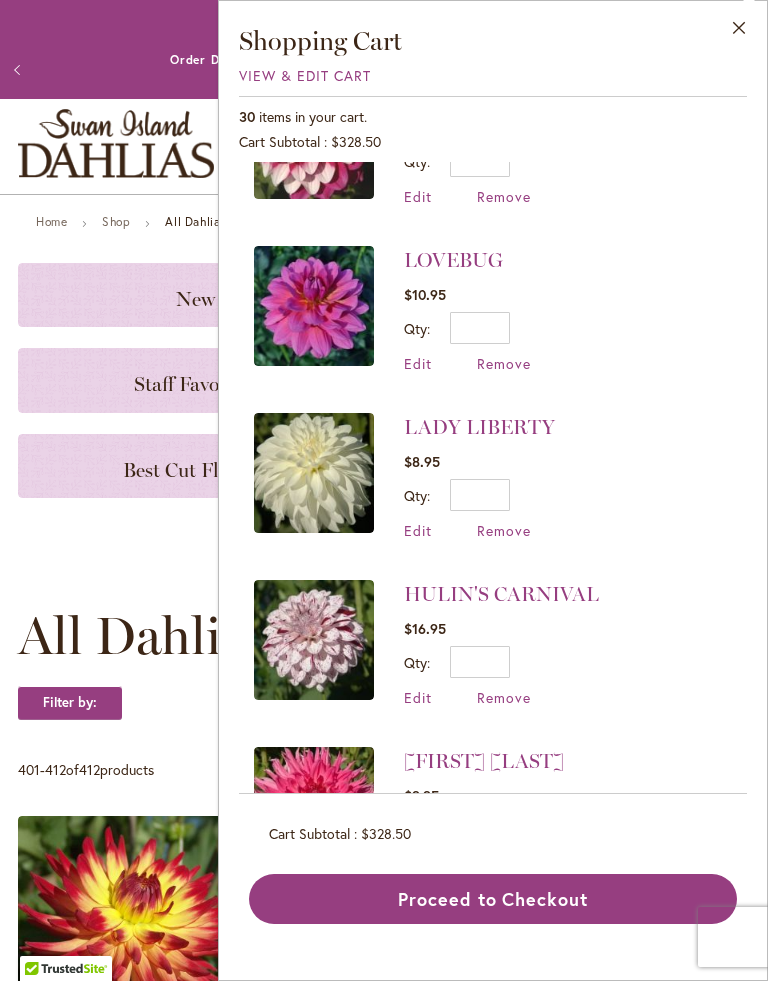 click on "Edit" at bounding box center [418, 530] 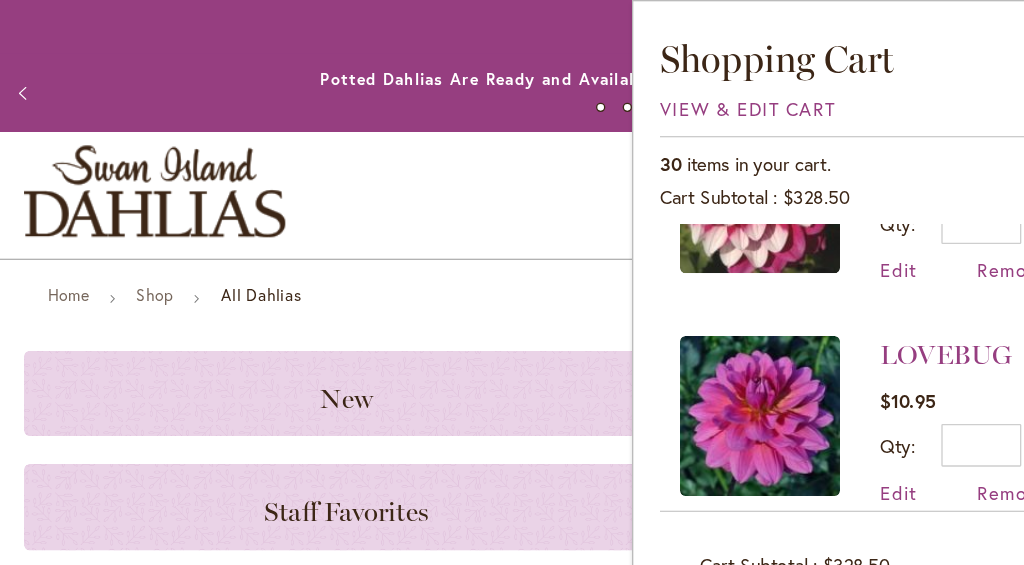 click on "Edit" at bounding box center [674, 536] 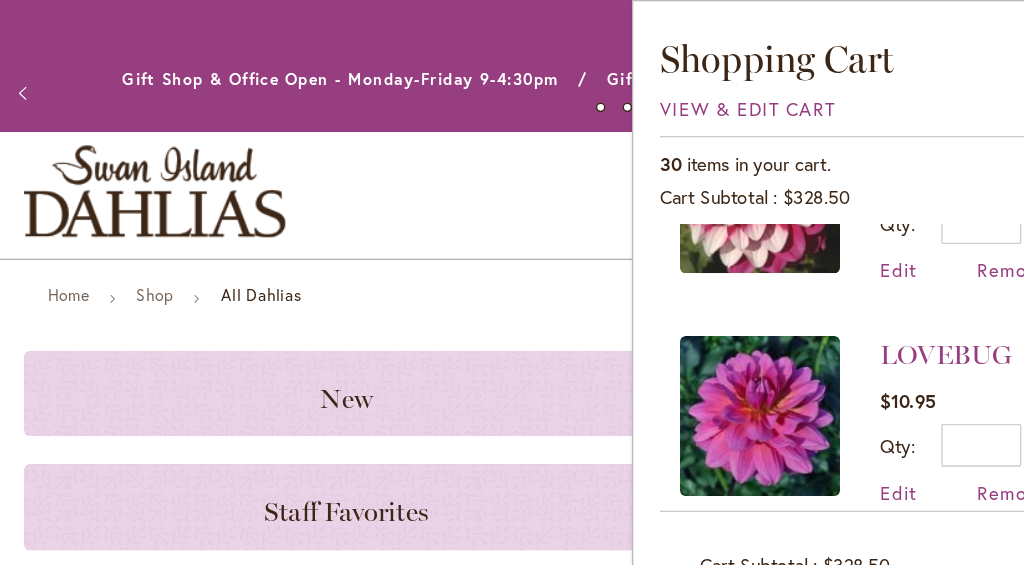 click on "*" at bounding box center [736, 501] 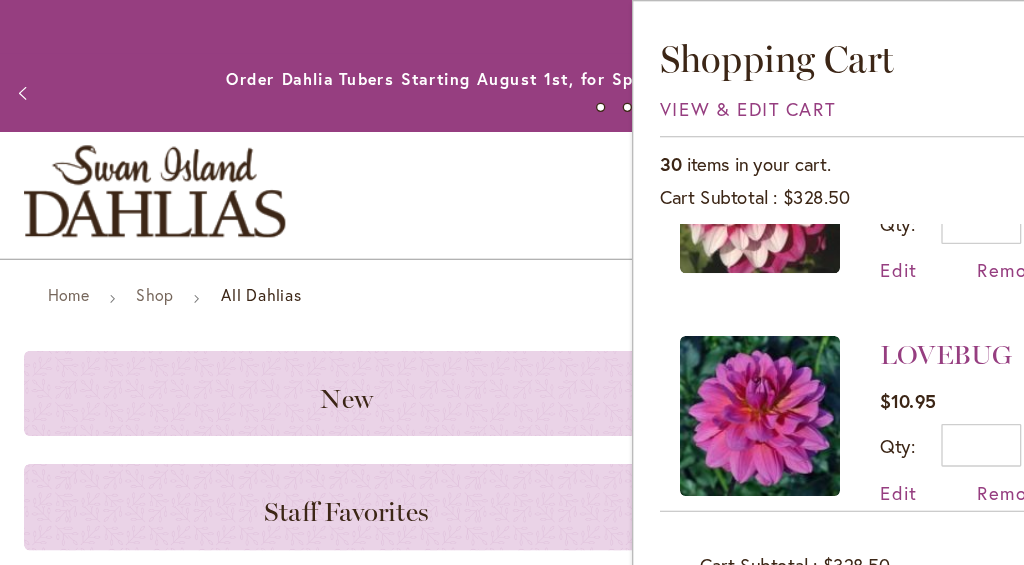 click on "*" at bounding box center [736, 501] 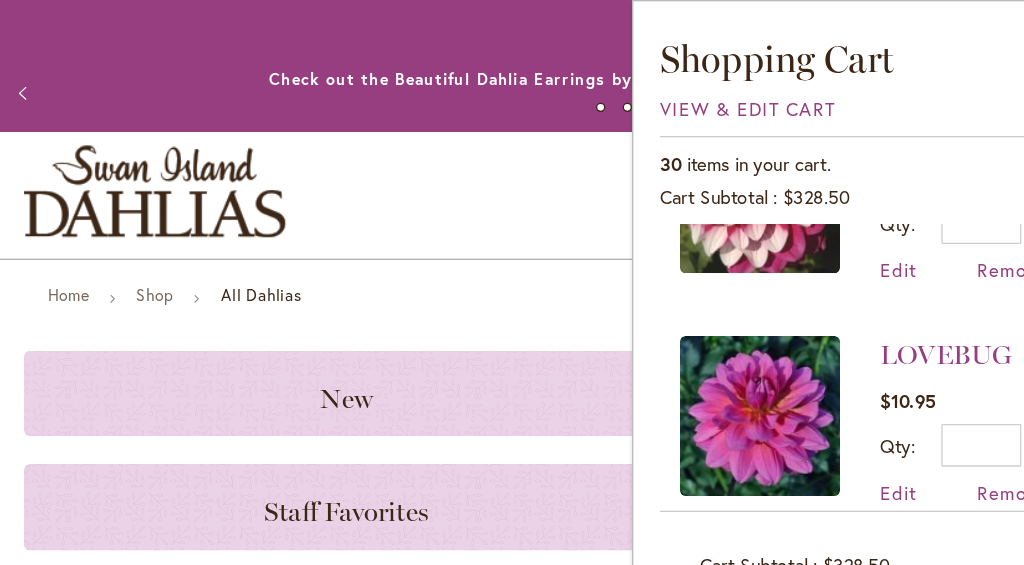 click on "*" at bounding box center [736, 501] 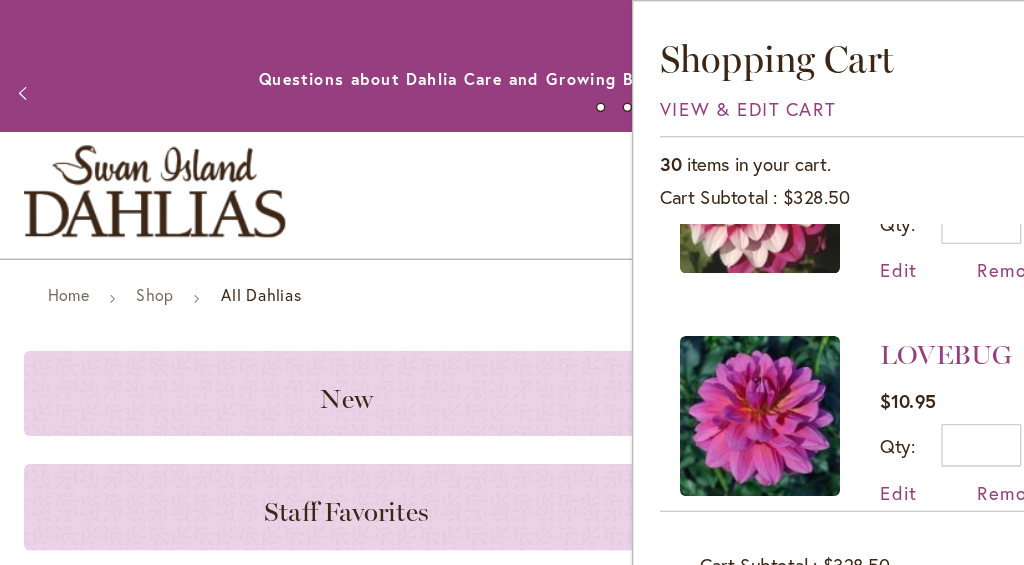 click on "*" at bounding box center [736, 501] 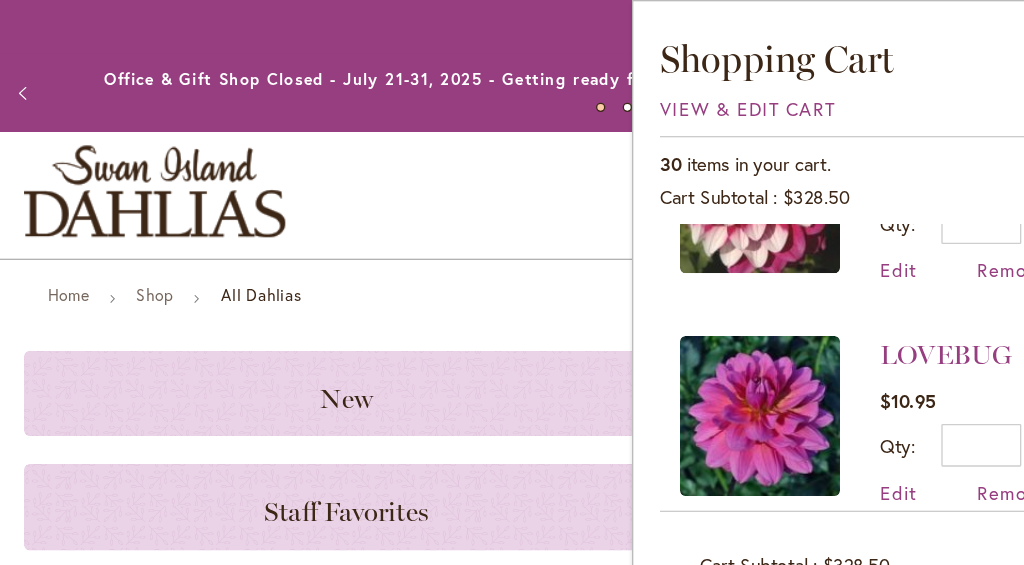 click on "*" at bounding box center (736, 501) 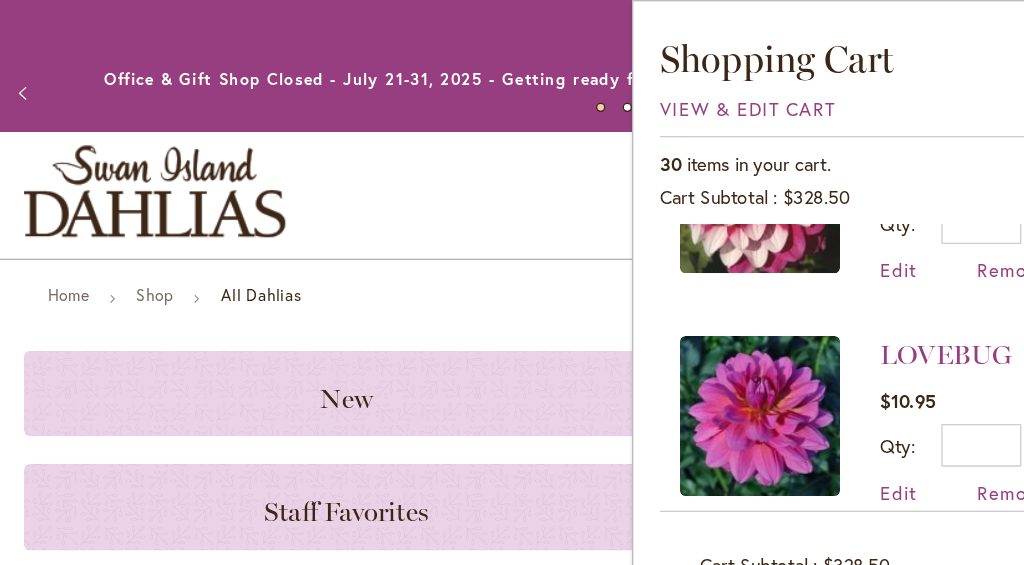 click on "*" at bounding box center [736, 501] 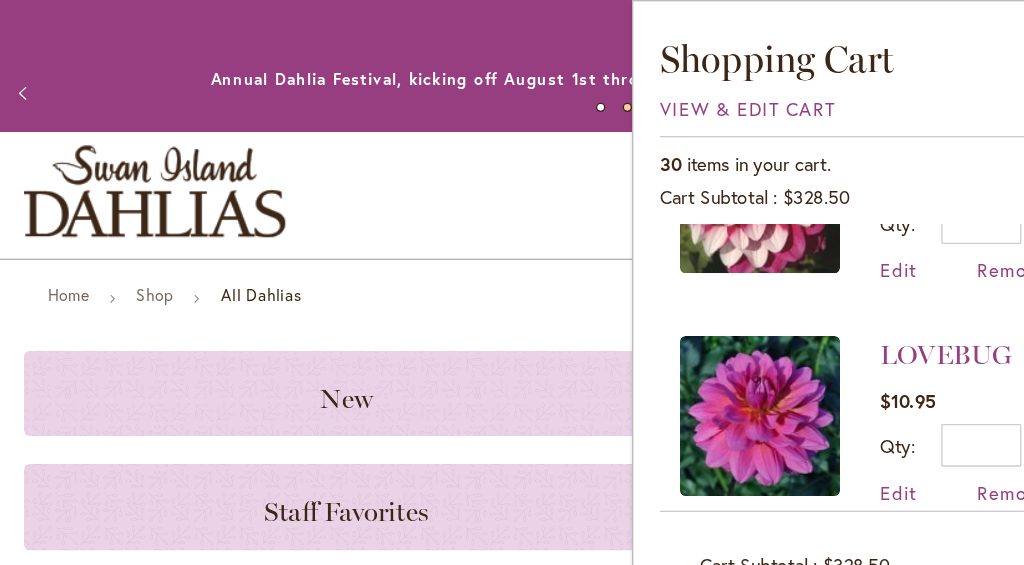 click on "*" at bounding box center [736, 501] 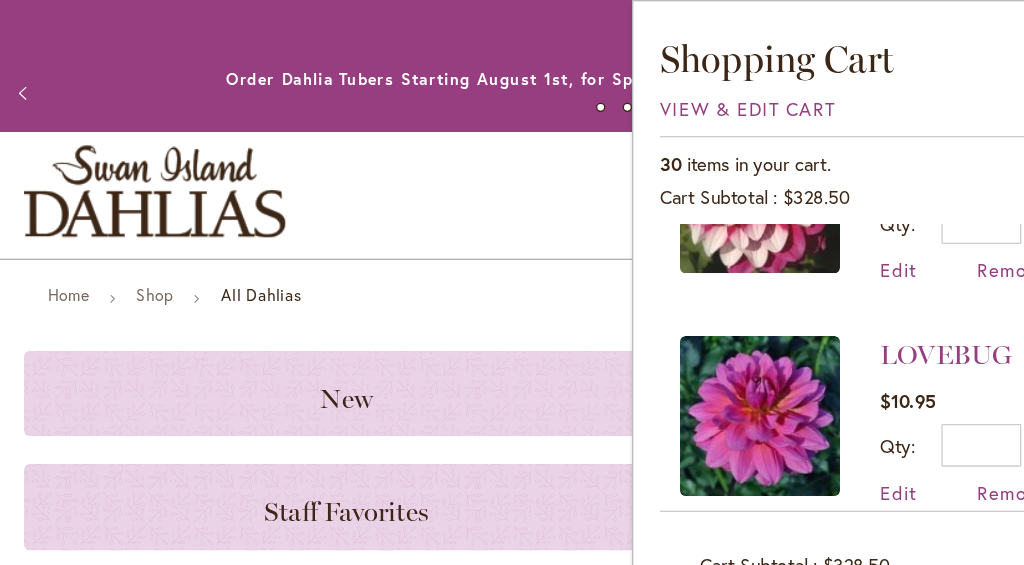 click on "*" at bounding box center [736, 501] 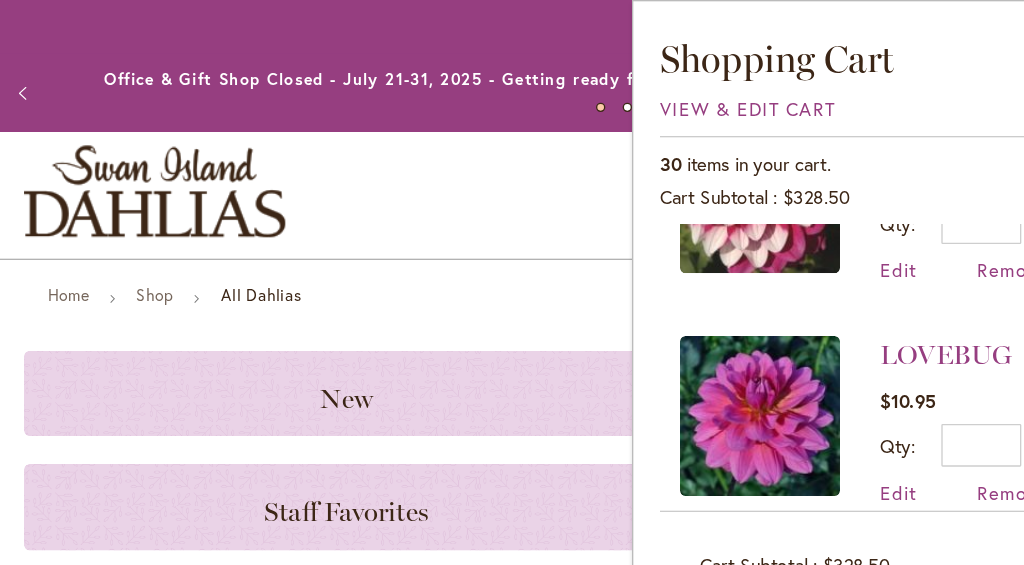 click on "Close" at bounding box center (995, 32) 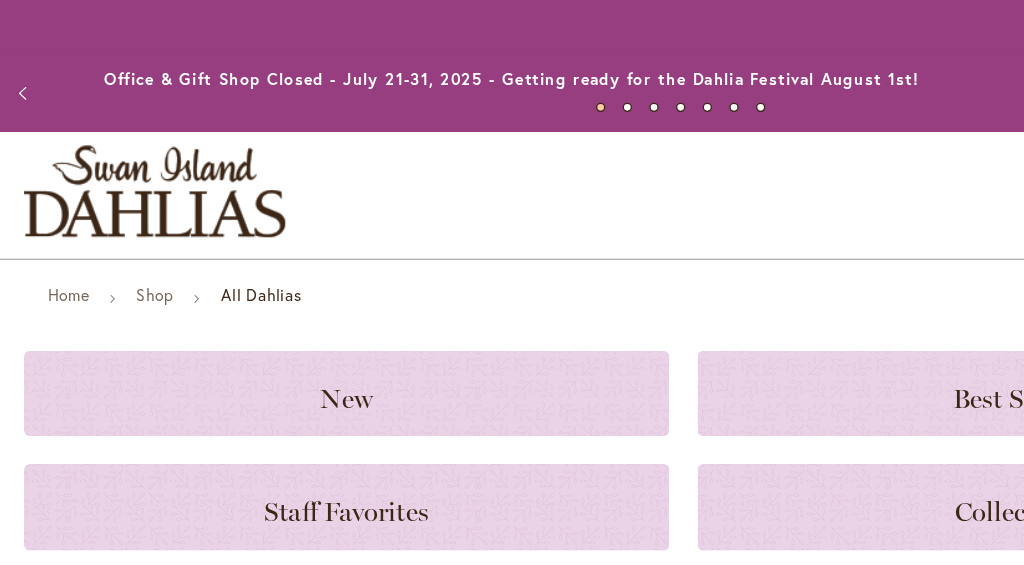 type on "*" 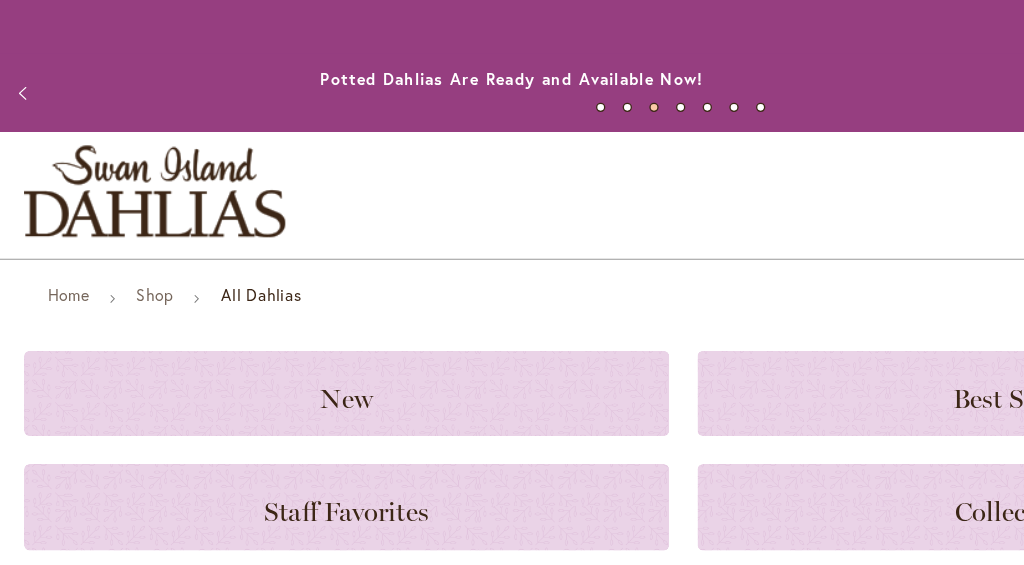 click on "Close" at bounding box center [1545, 32] 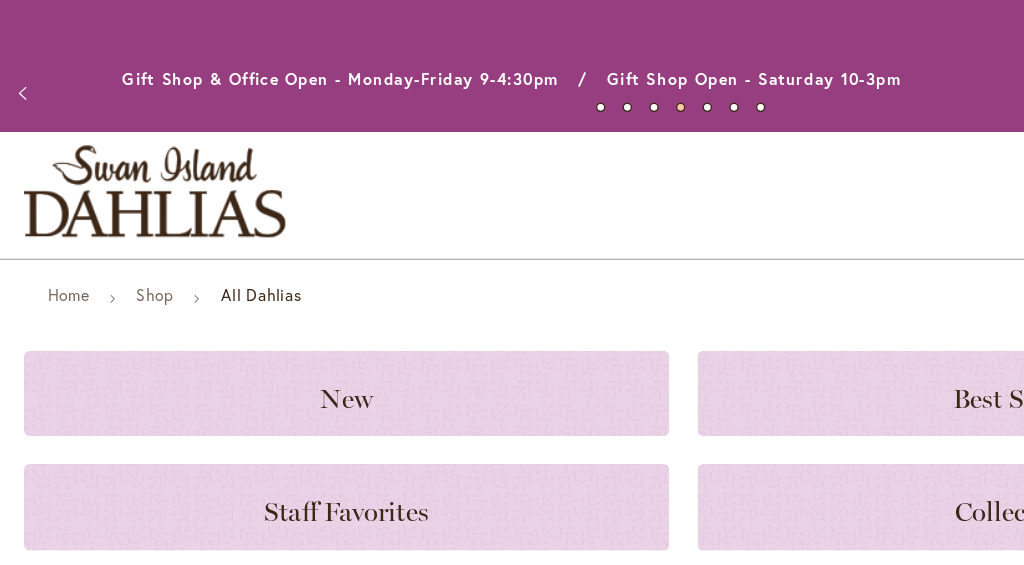 click on "Cart
.cls-1 {
fill: #231f20;
}" 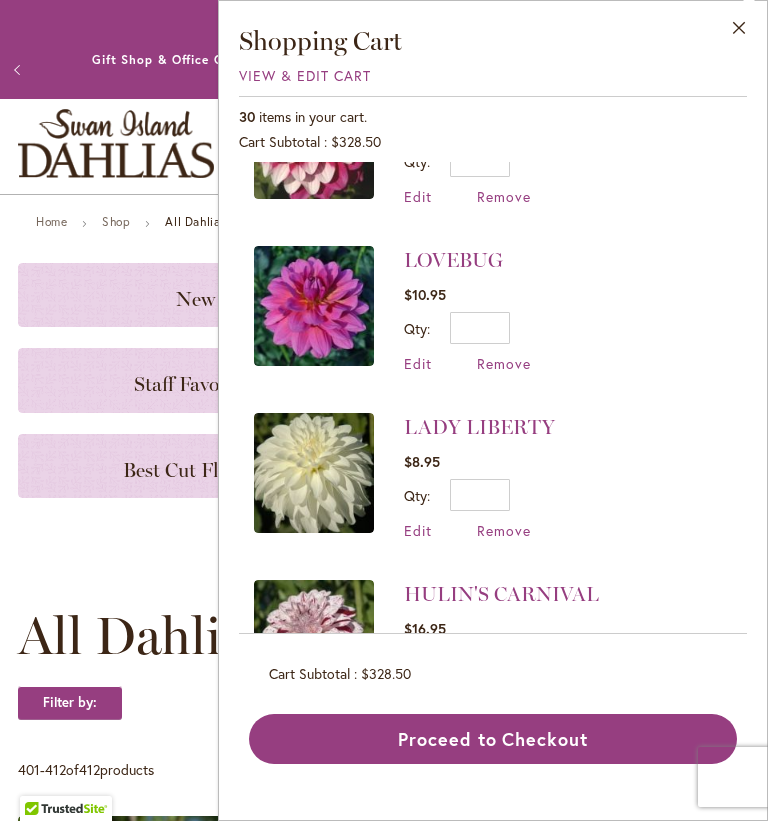 scroll, scrollTop: 792, scrollLeft: 0, axis: vertical 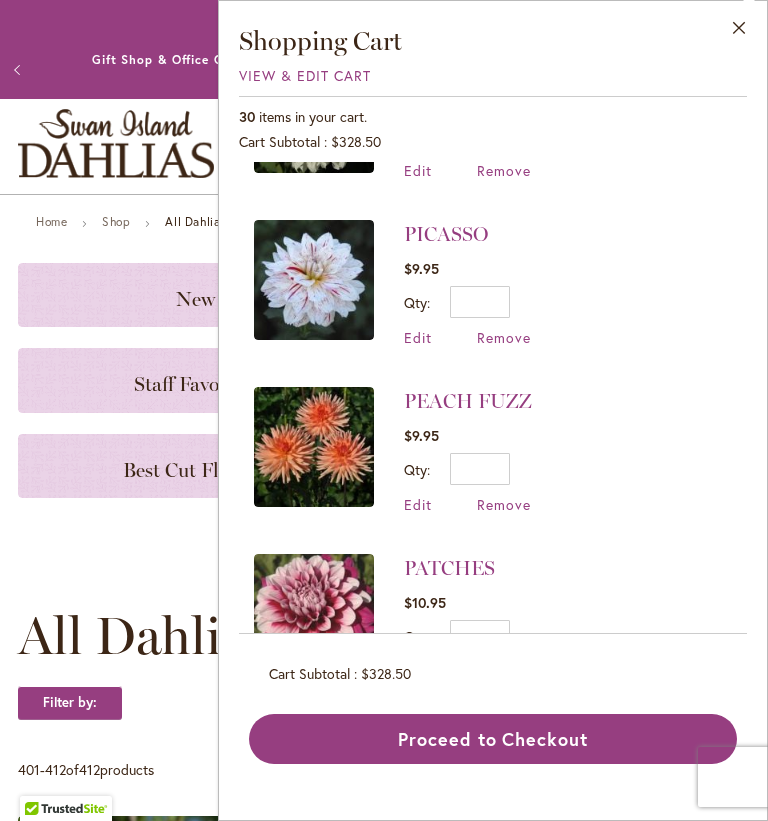 click on "Cart
.cls-1 {
fill: #231f20;
}" 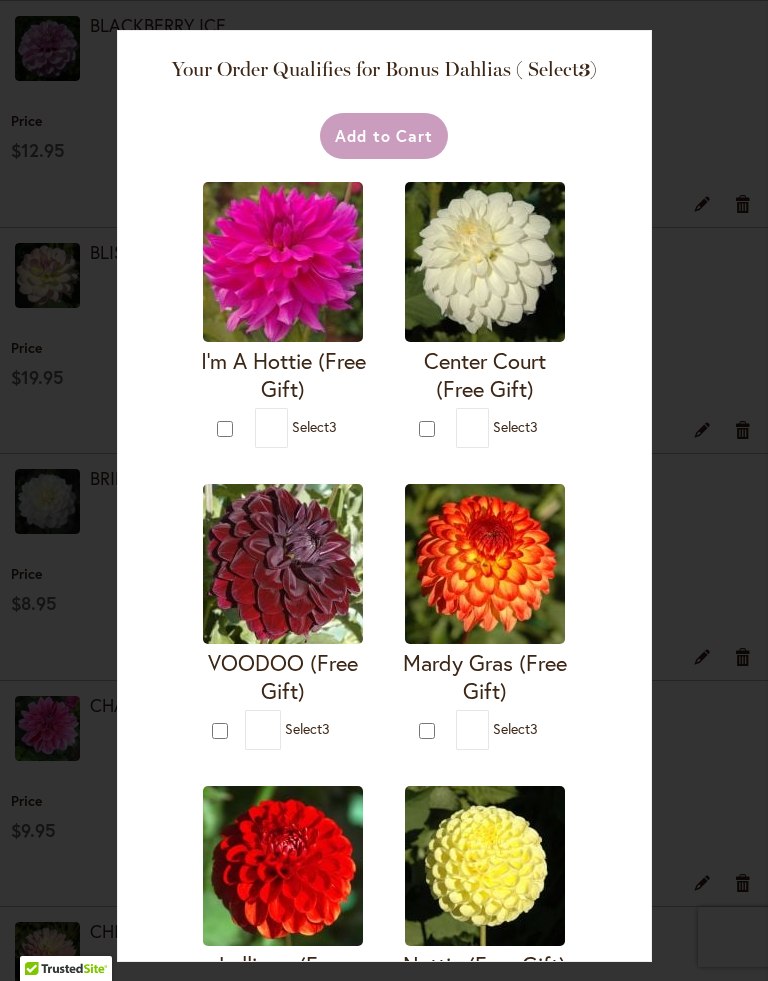 scroll, scrollTop: 1127, scrollLeft: 0, axis: vertical 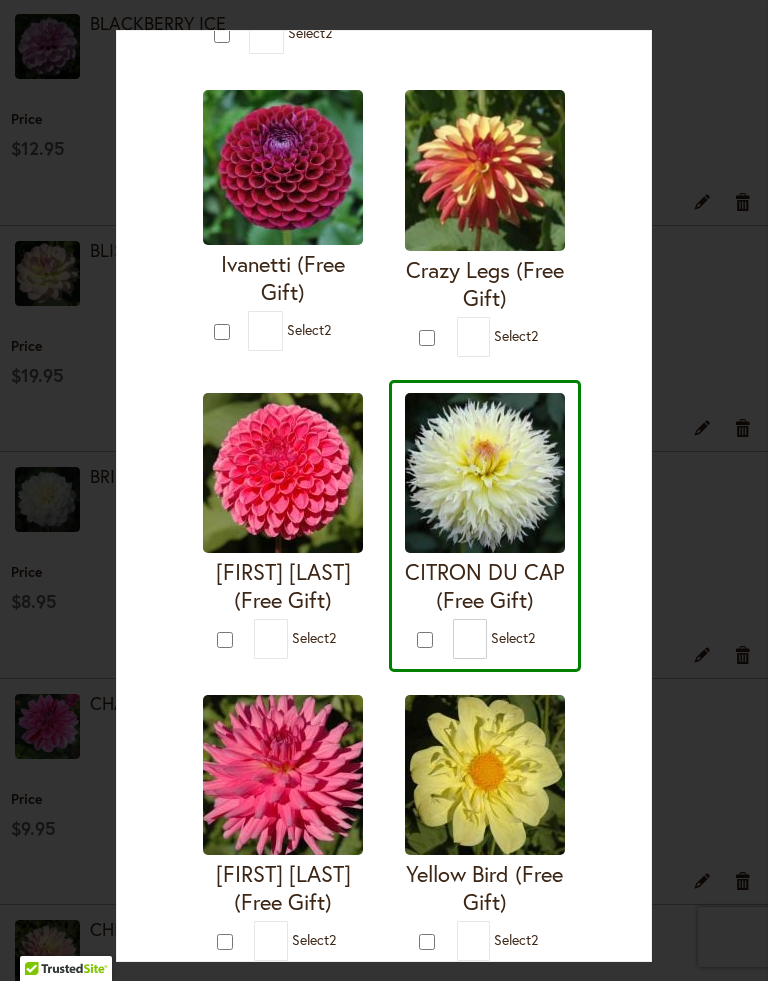 type on "*" 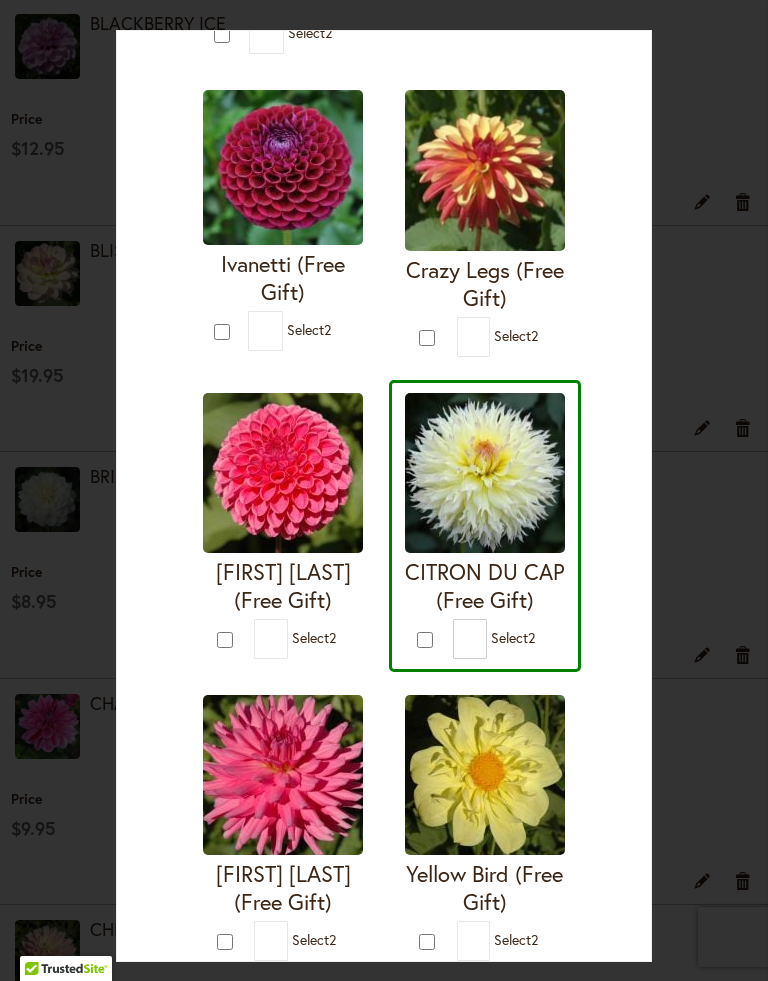 click on "I'm A Hottie (Free Gift) * 2 * 2 * 2 *" at bounding box center (384, 525) 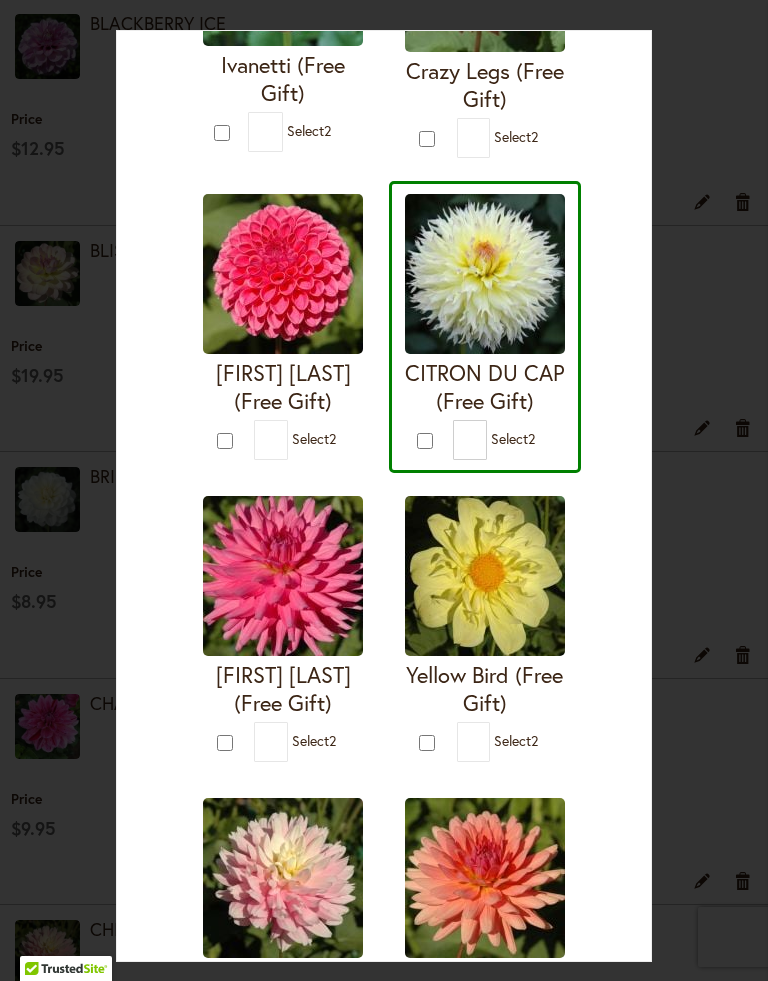 scroll, scrollTop: 0, scrollLeft: 0, axis: both 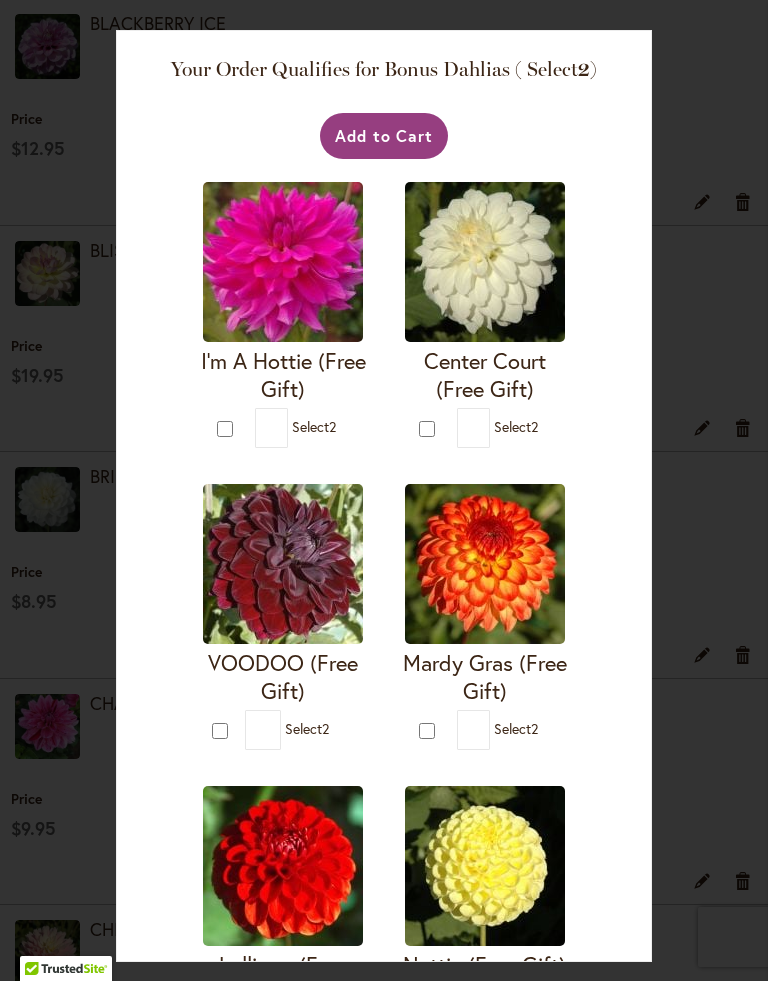 click on "I'm A Hottie (Free Gift) * 2" at bounding box center [284, 315] 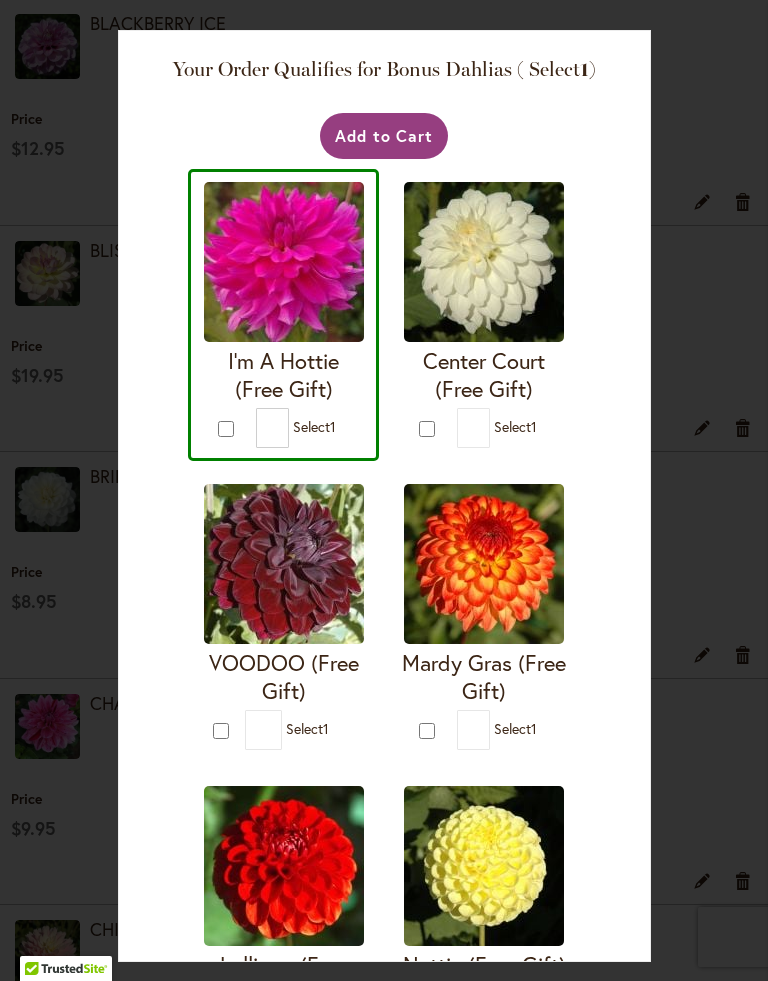 click on "I'm A Hottie (Free Gift) * 1" at bounding box center (283, 315) 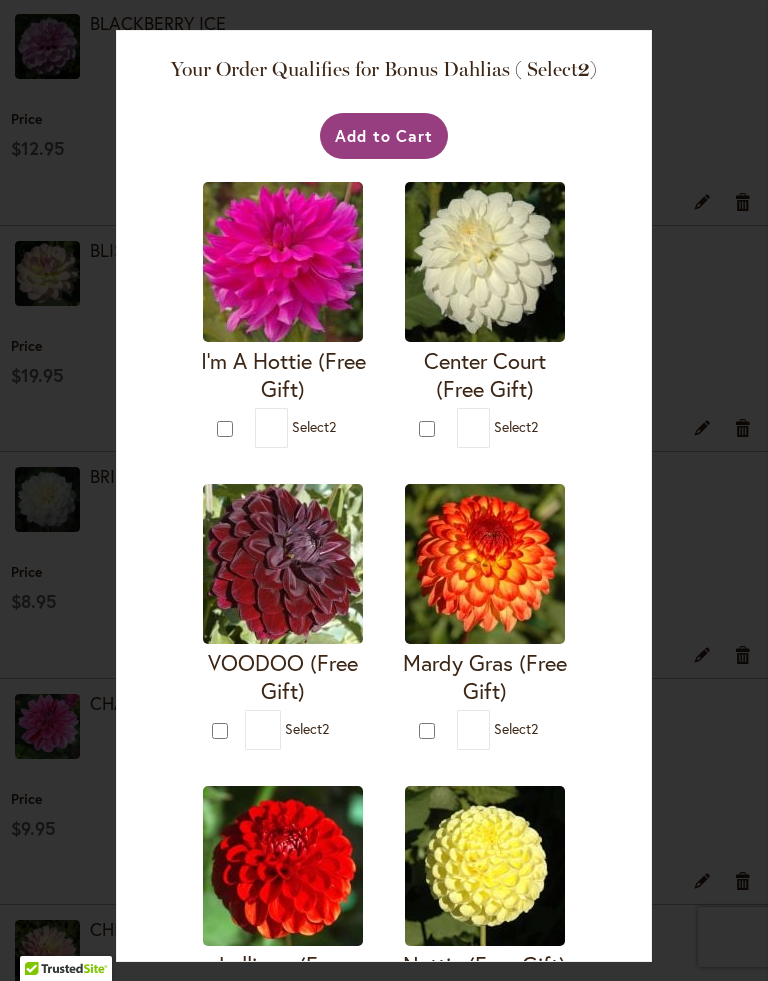 click on "I'm A Hottie (Free Gift) * 2" at bounding box center [284, 315] 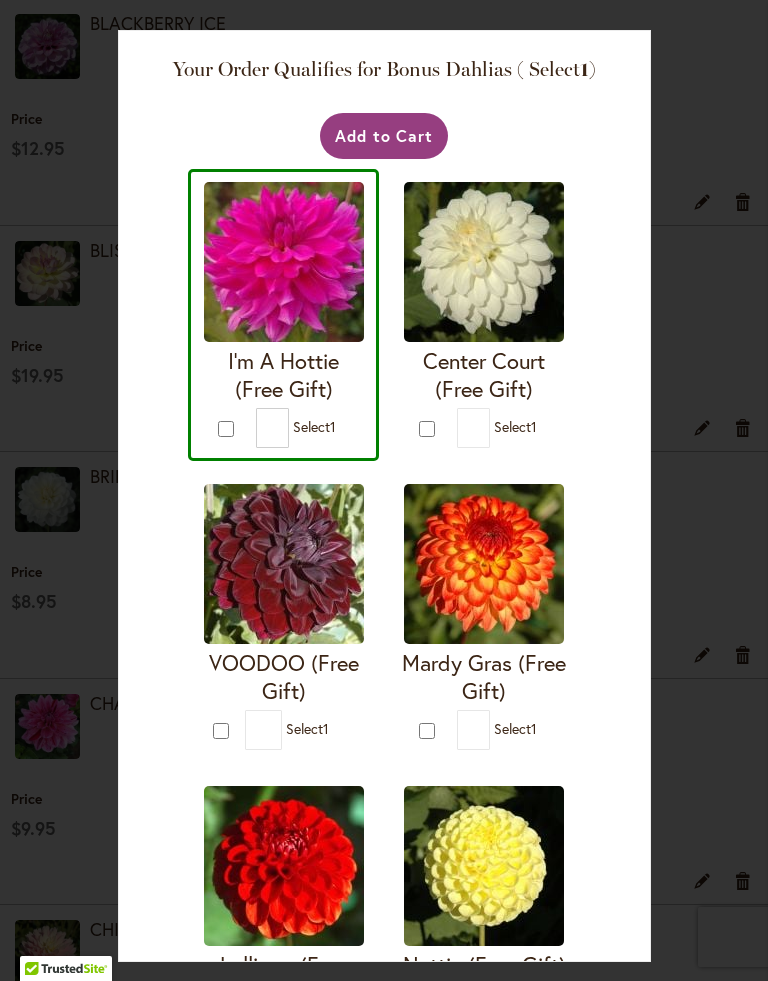 click on "I'm A Hottie (Free Gift) * 1" at bounding box center (283, 315) 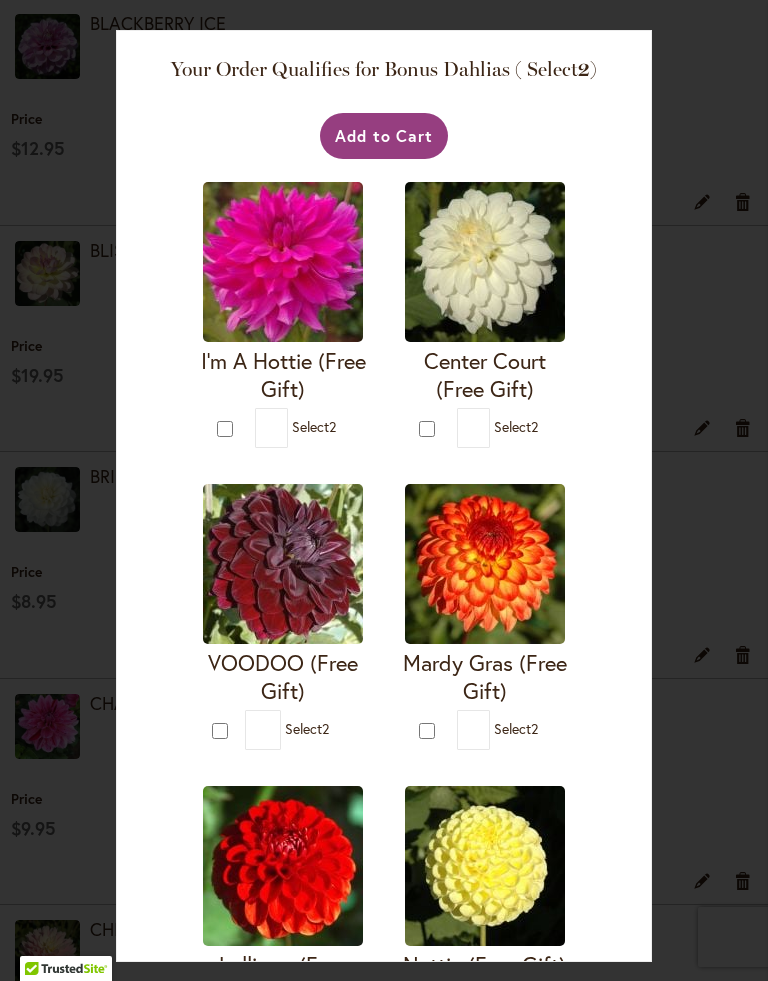 click on "I'm A Hottie (Free Gift) * 2" at bounding box center [284, 315] 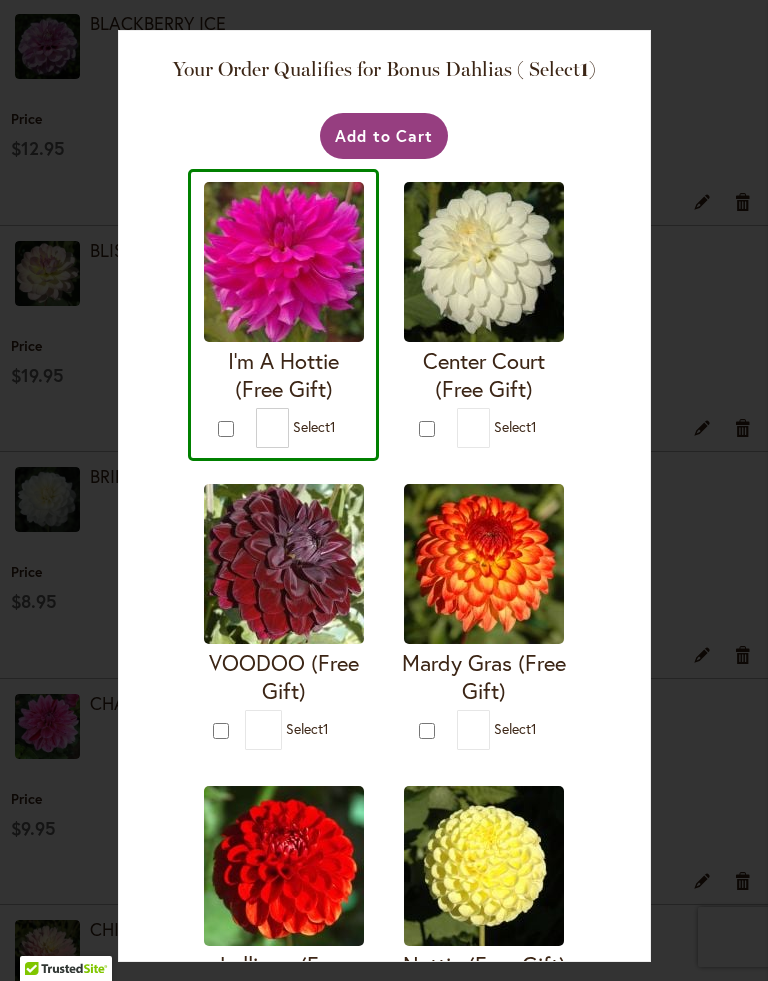 click at bounding box center [284, 262] 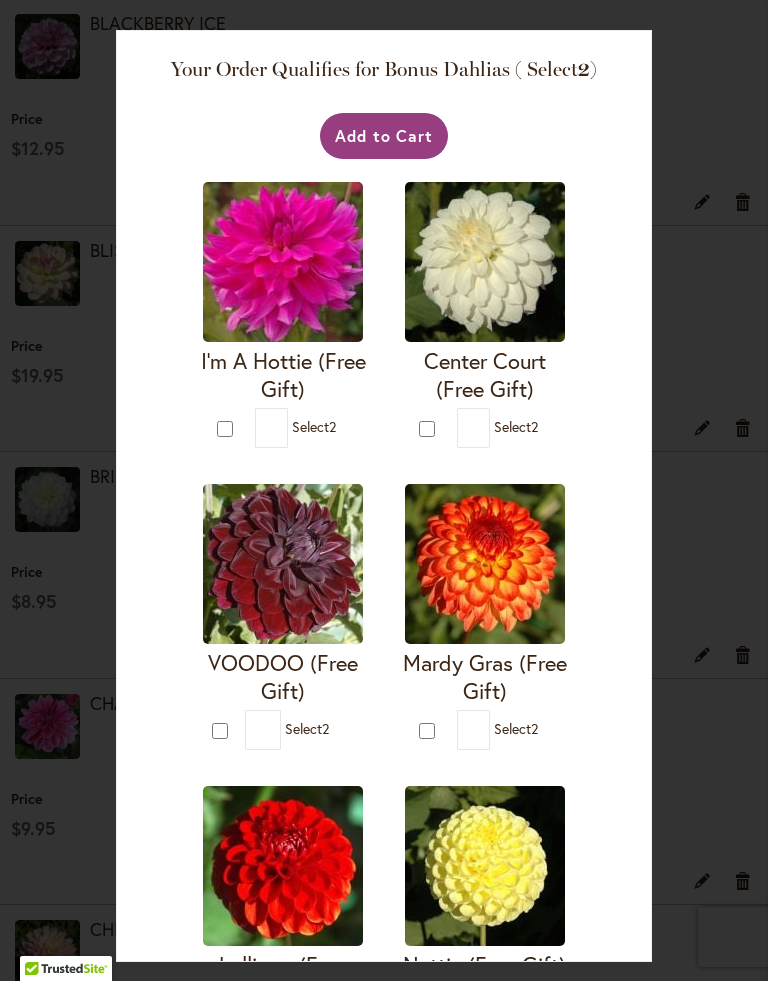 click on "I'm A Hottie (Free Gift) * 2" at bounding box center (284, 315) 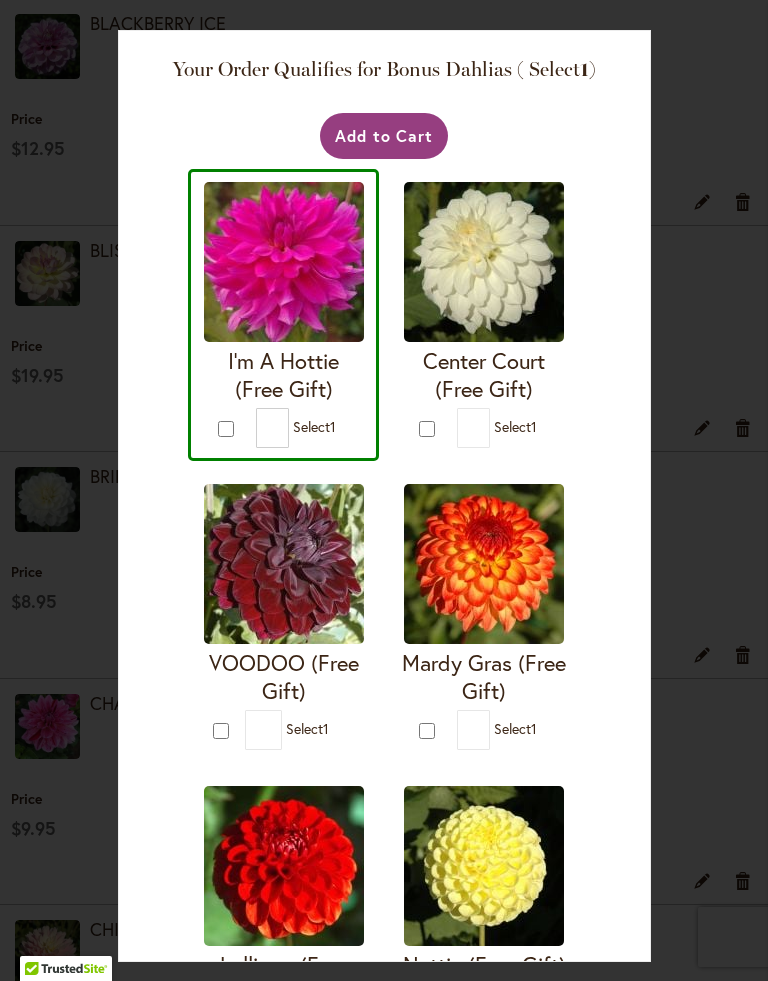 type on "*" 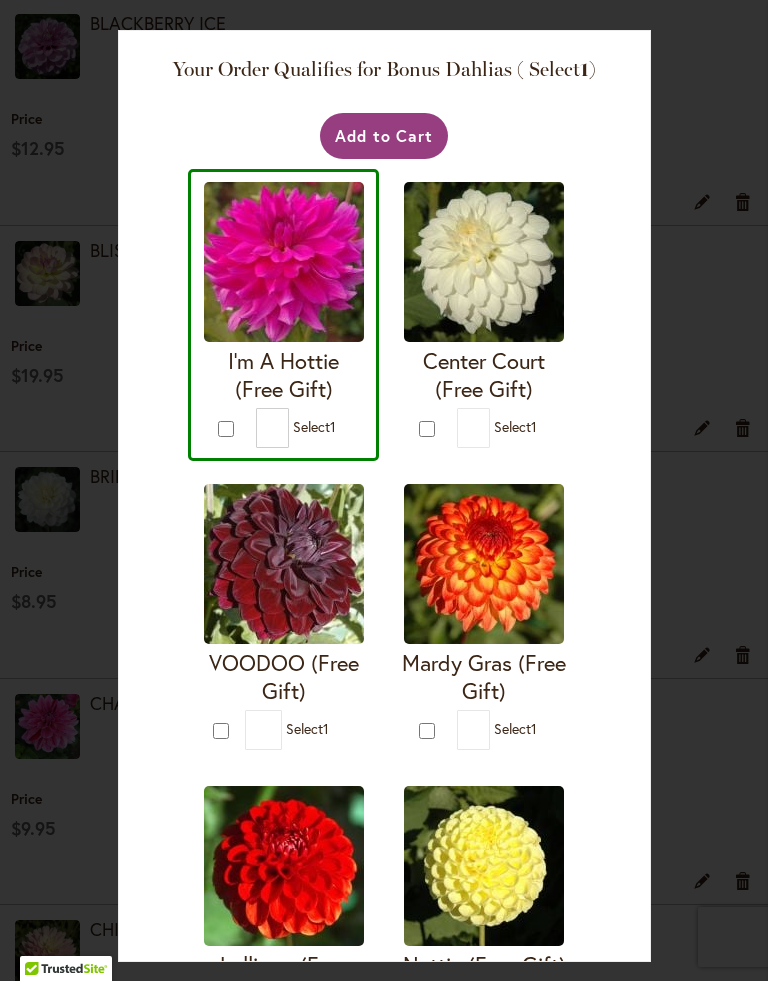 scroll, scrollTop: 187, scrollLeft: 0, axis: vertical 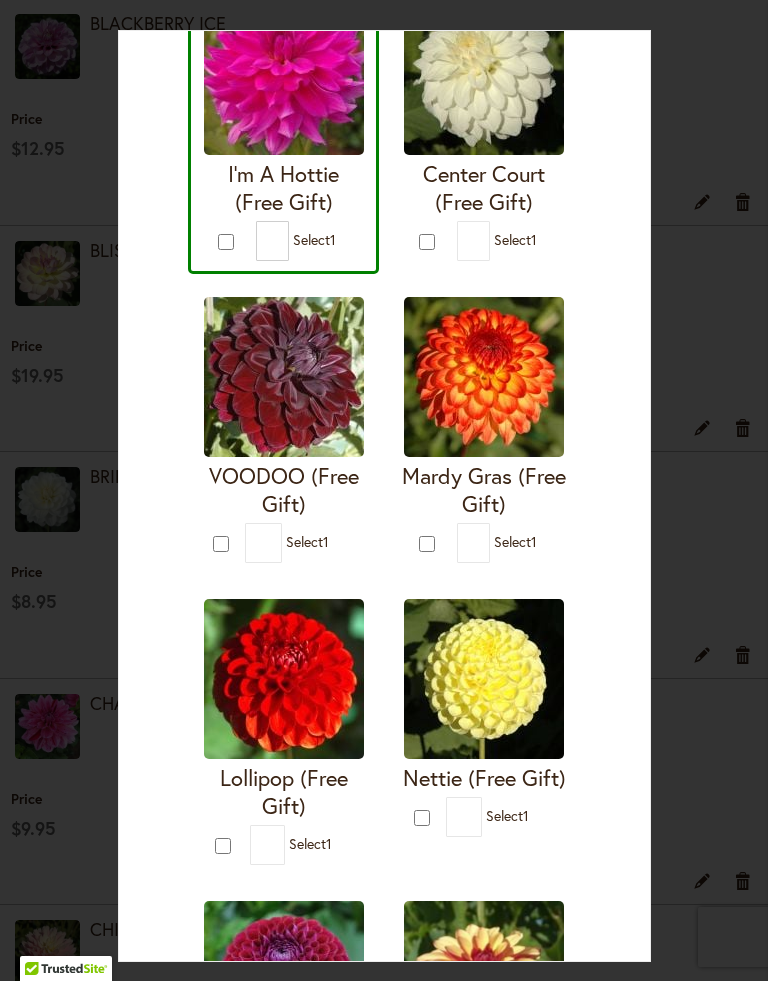 click at bounding box center (284, 679) 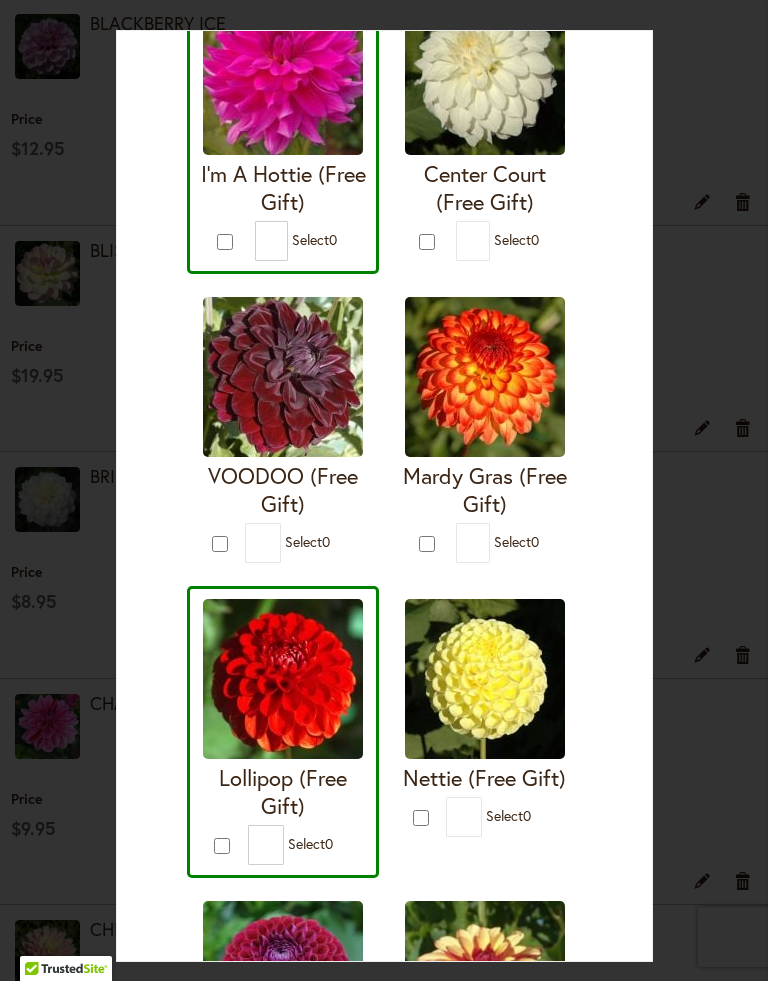 scroll, scrollTop: 1086, scrollLeft: 0, axis: vertical 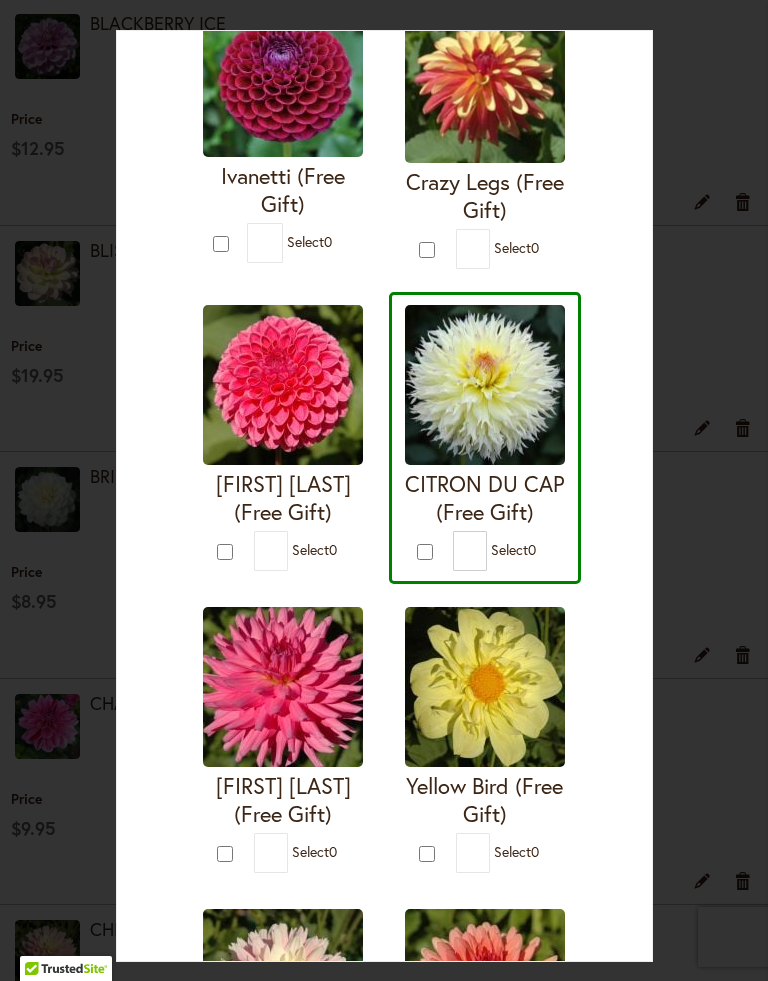 click on "Lollipop (Free Gift) * 0" at bounding box center (283, -167) 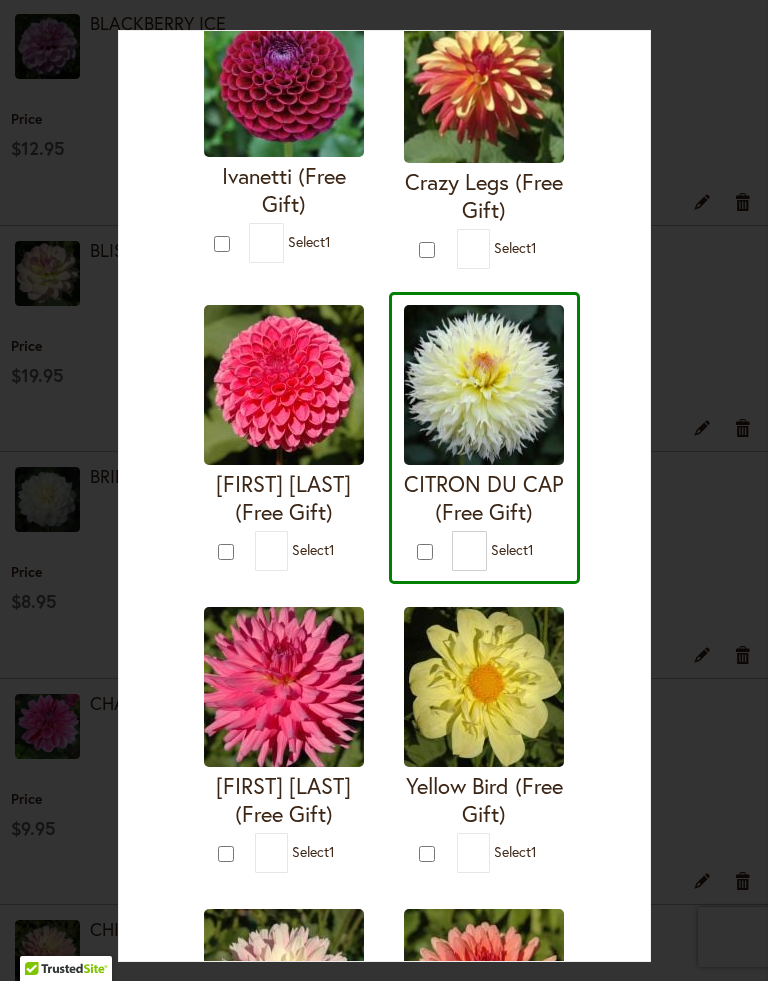 type on "*" 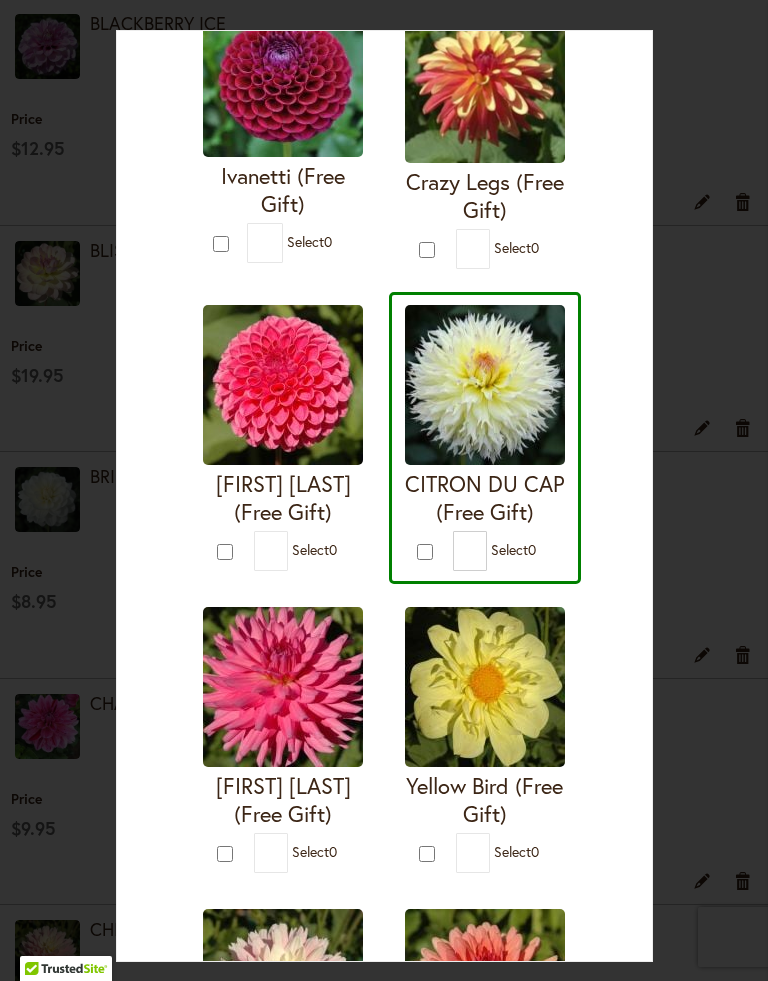 type on "*" 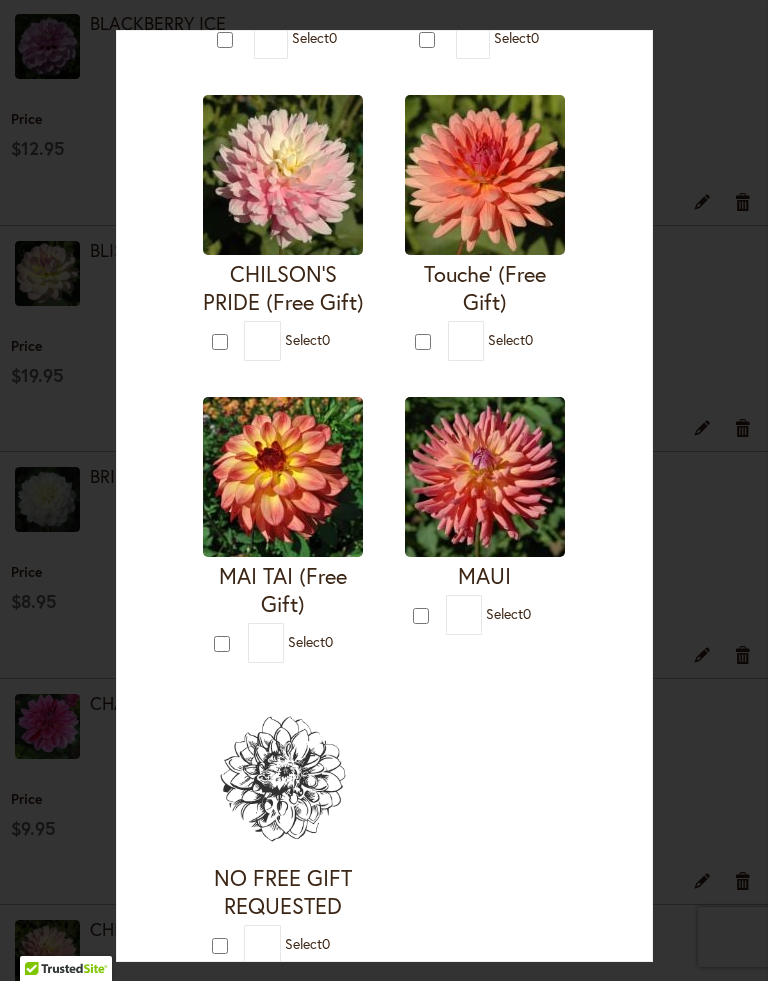 click on "Add to Cart" at bounding box center [384, 1011] 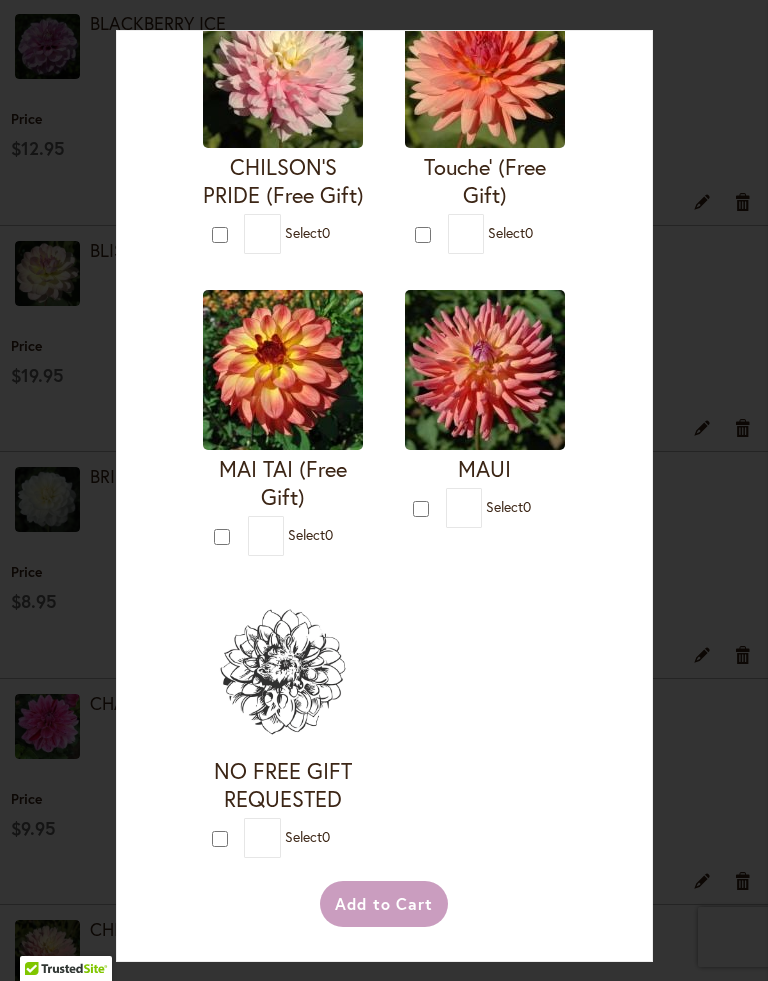 click on "Add to Cart" at bounding box center (384, 904) 